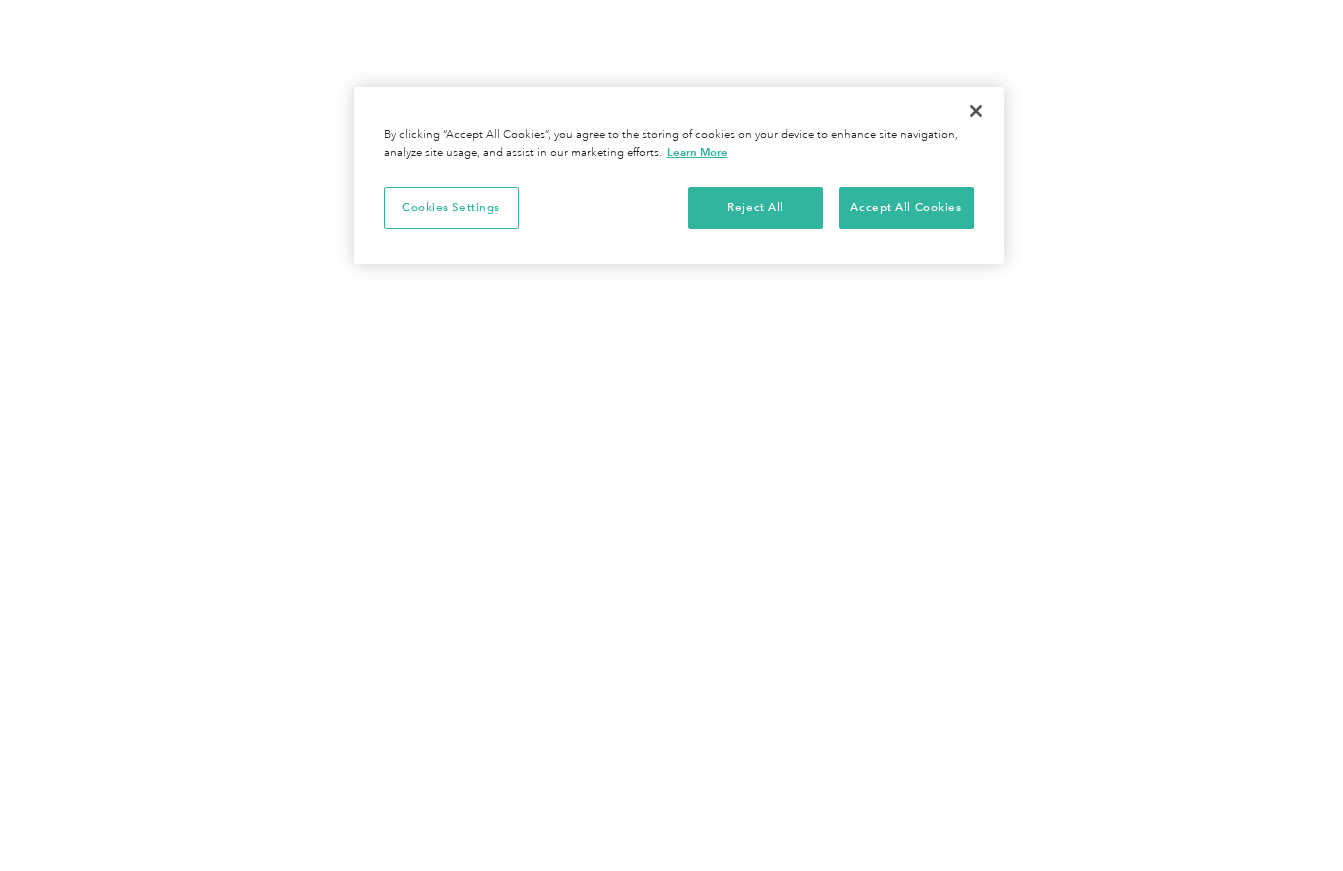 scroll, scrollTop: 0, scrollLeft: 0, axis: both 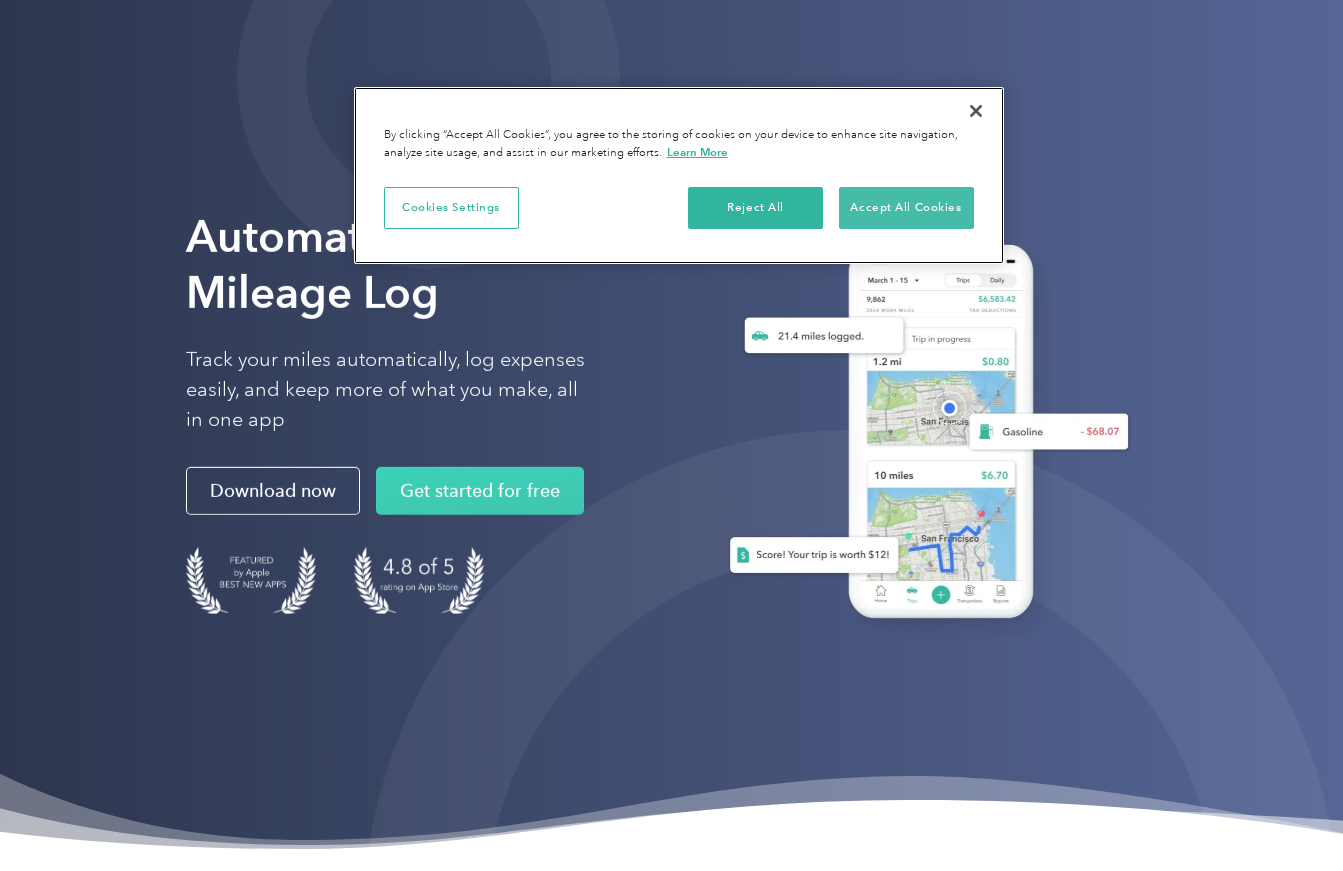 click on "Accept All Cookies" at bounding box center [906, 208] 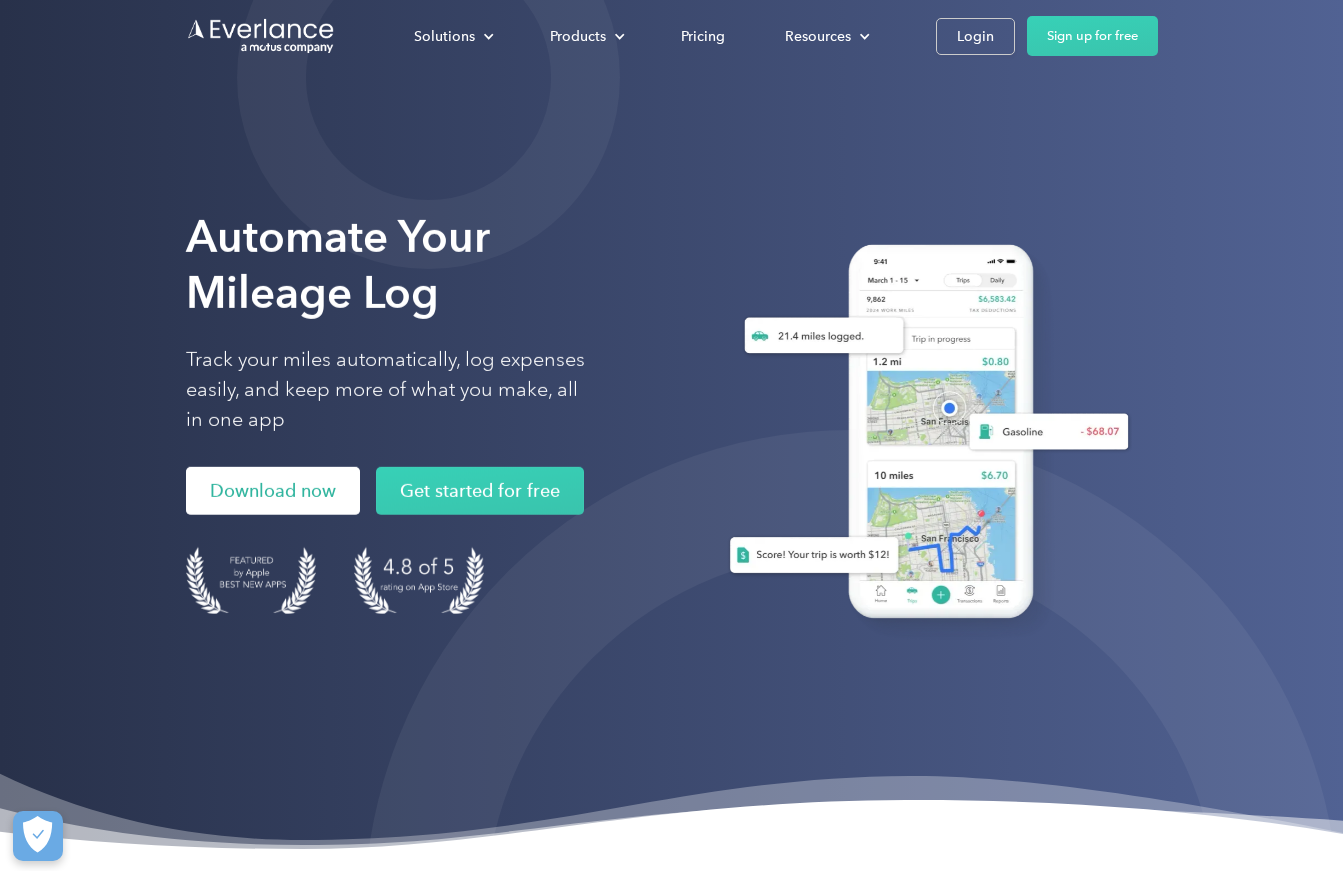 click on "Download now" at bounding box center (273, 491) 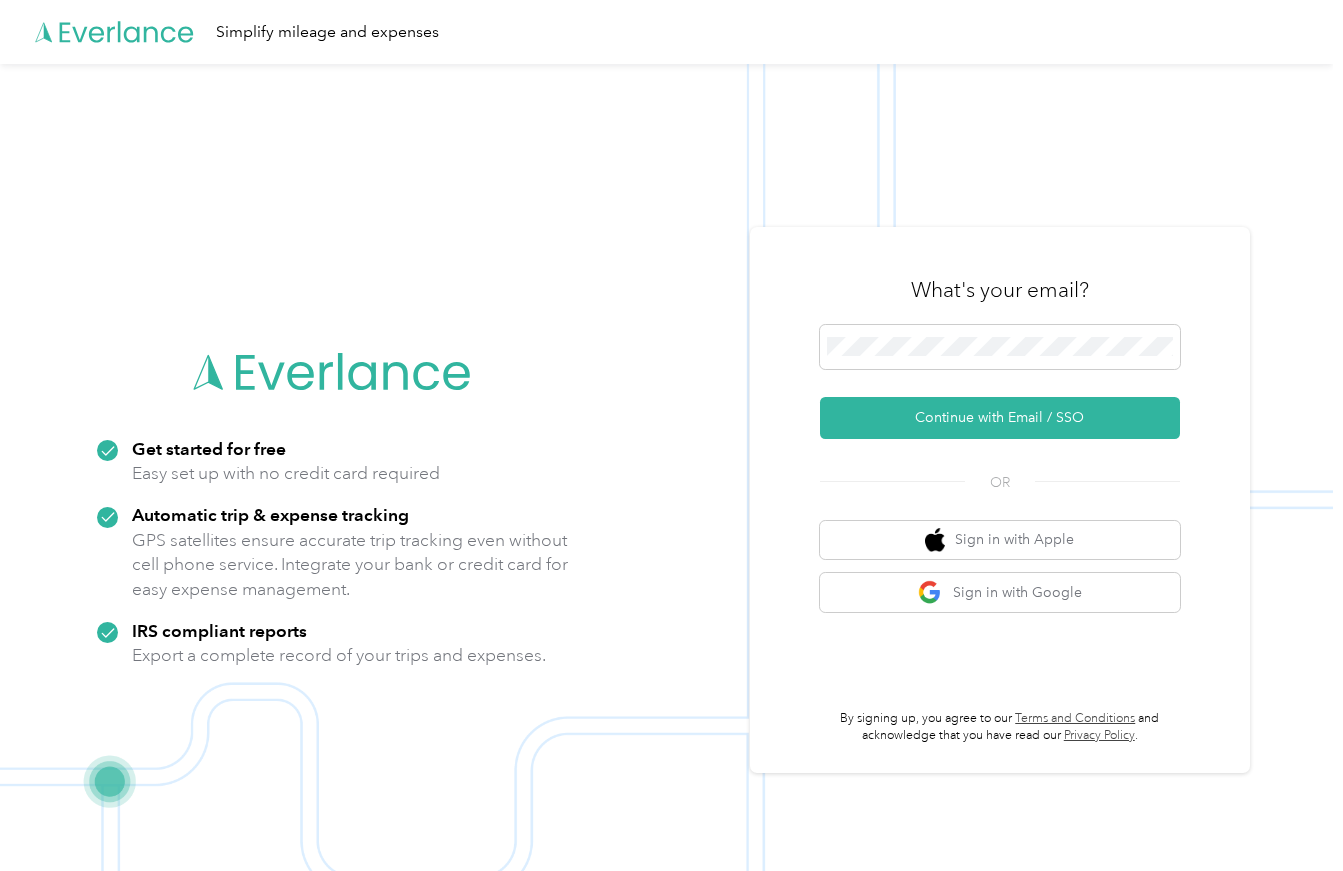 scroll, scrollTop: 0, scrollLeft: 0, axis: both 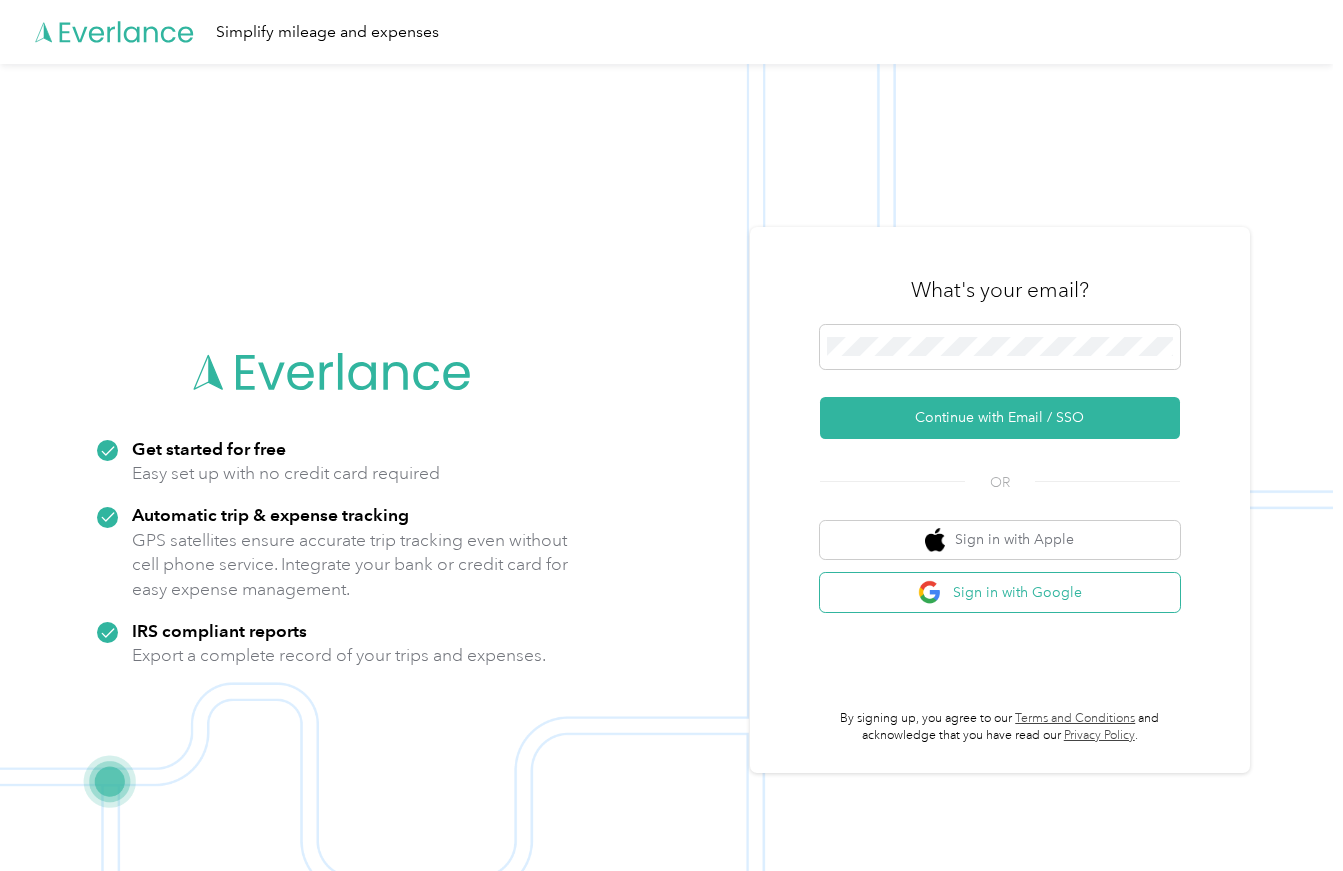 click on "Sign in with Google" at bounding box center [1000, 592] 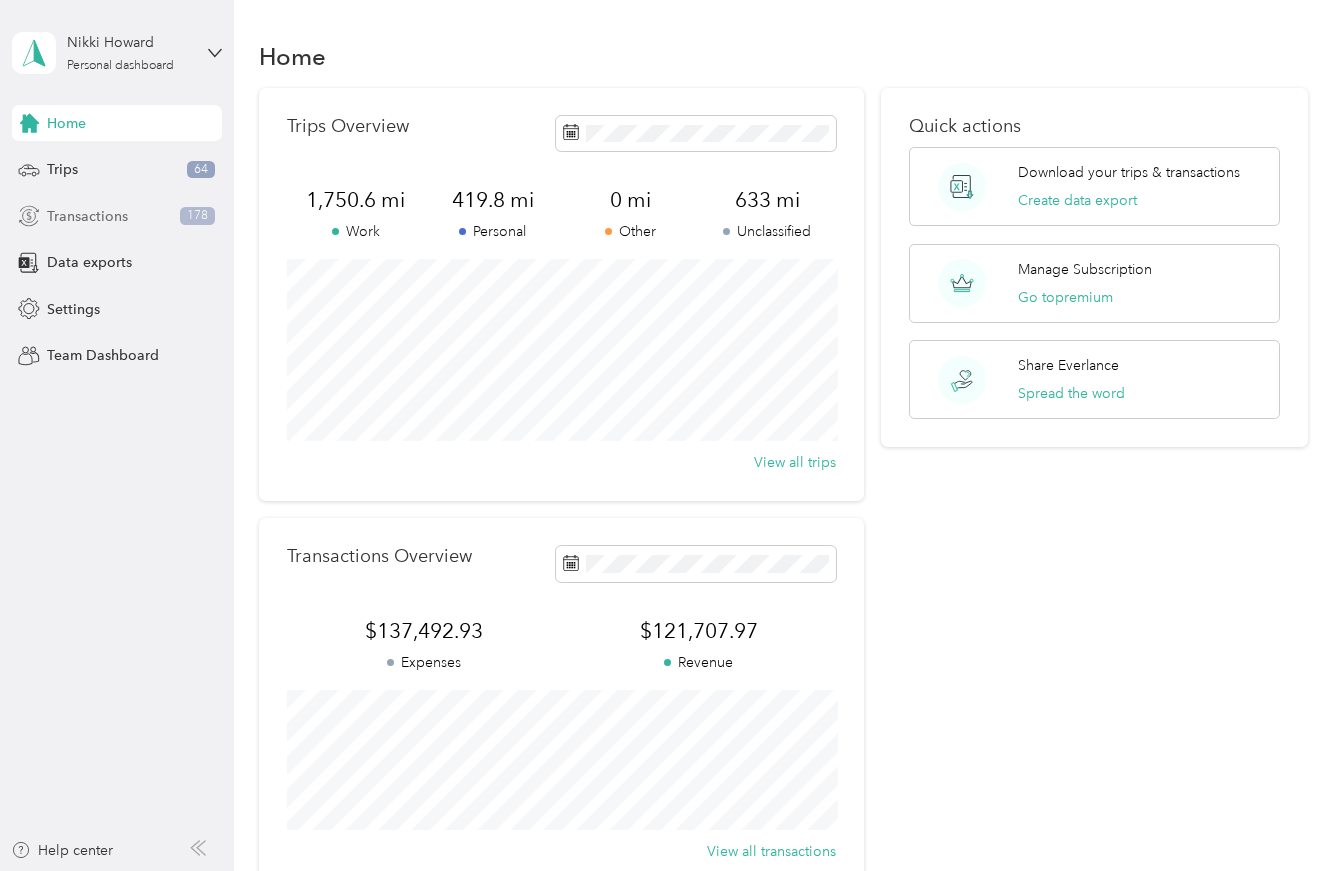 click on "Transactions" at bounding box center (87, 216) 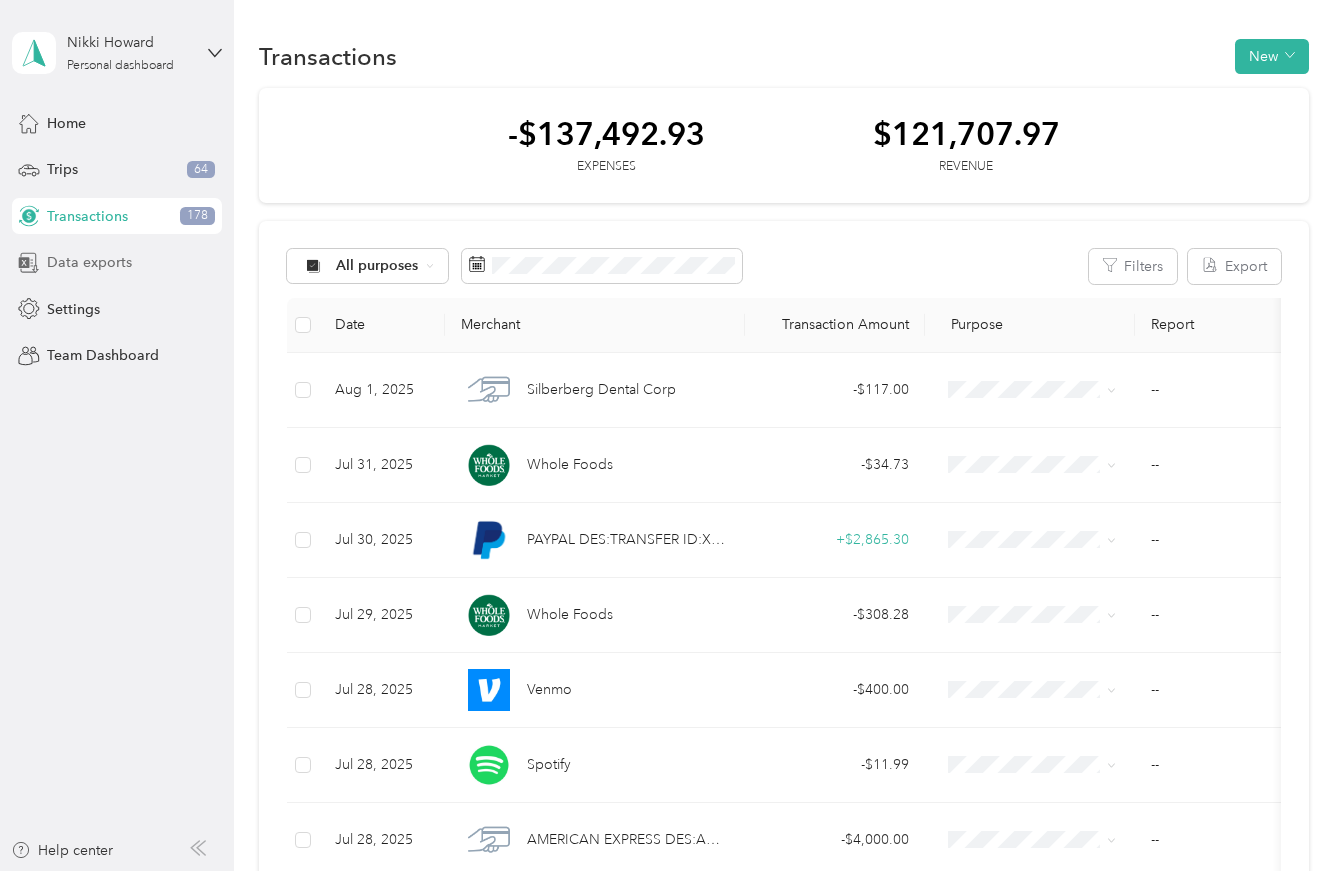click on "Data exports" at bounding box center (89, 262) 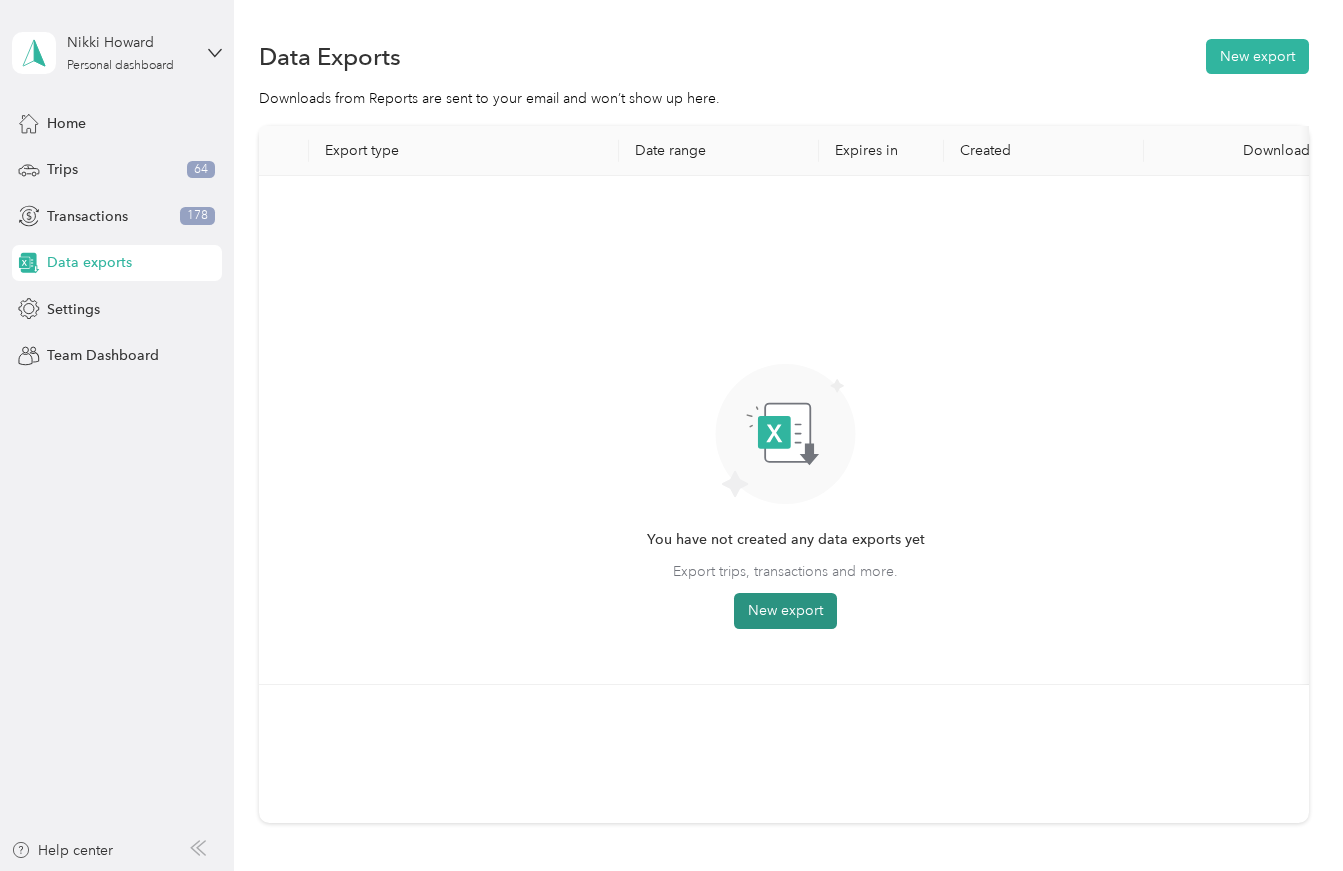 click on "New export" at bounding box center (785, 611) 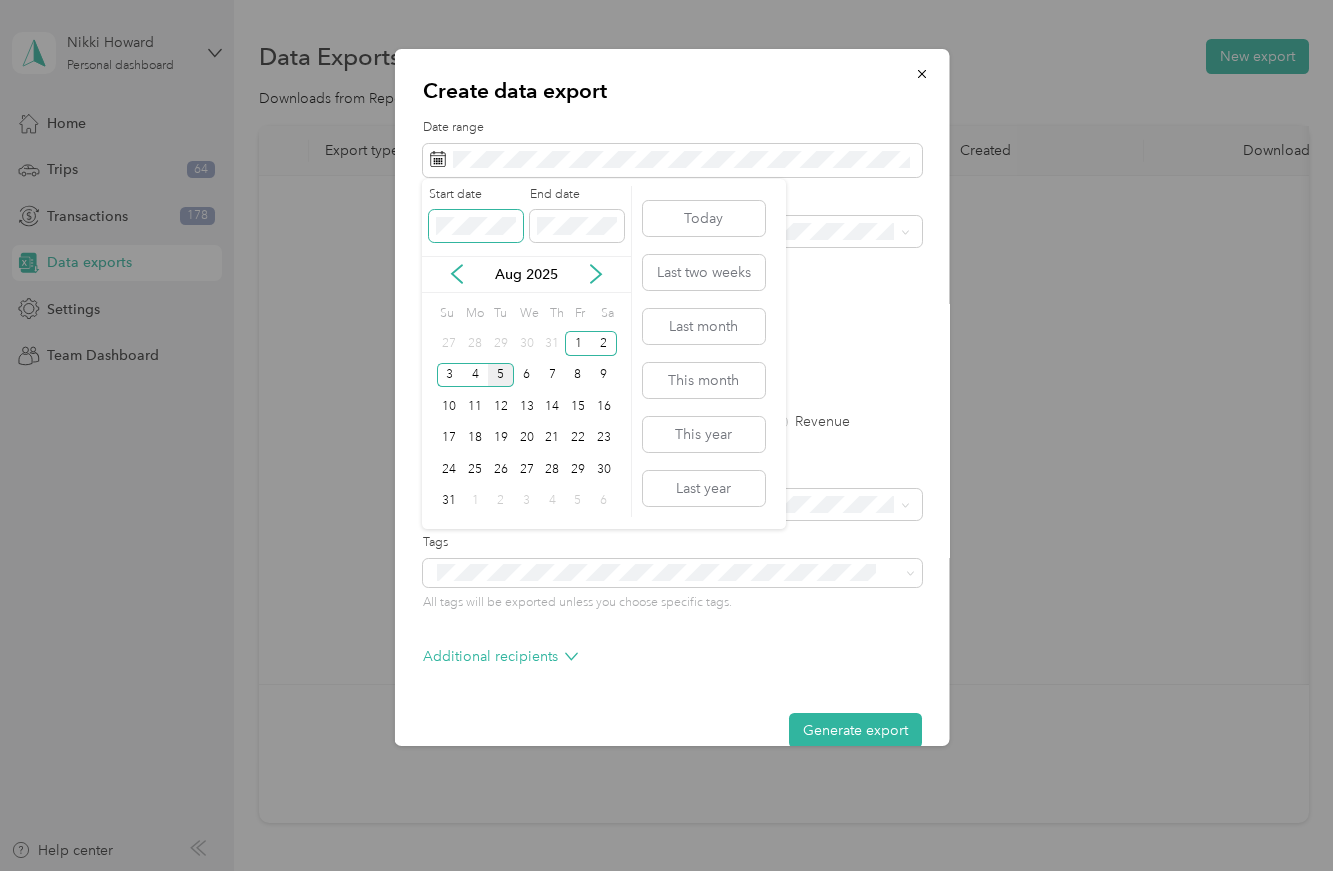 click at bounding box center [476, 226] 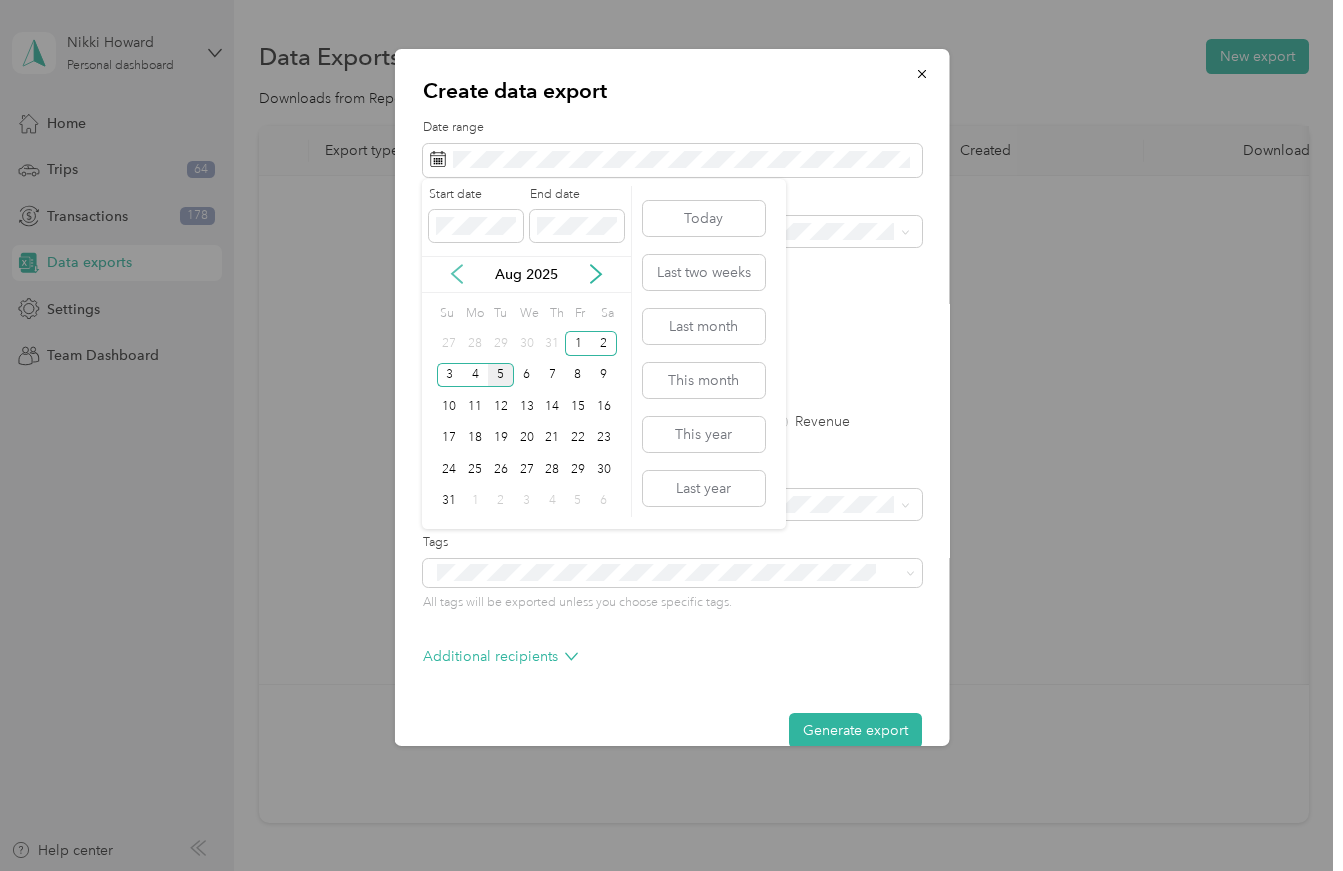click 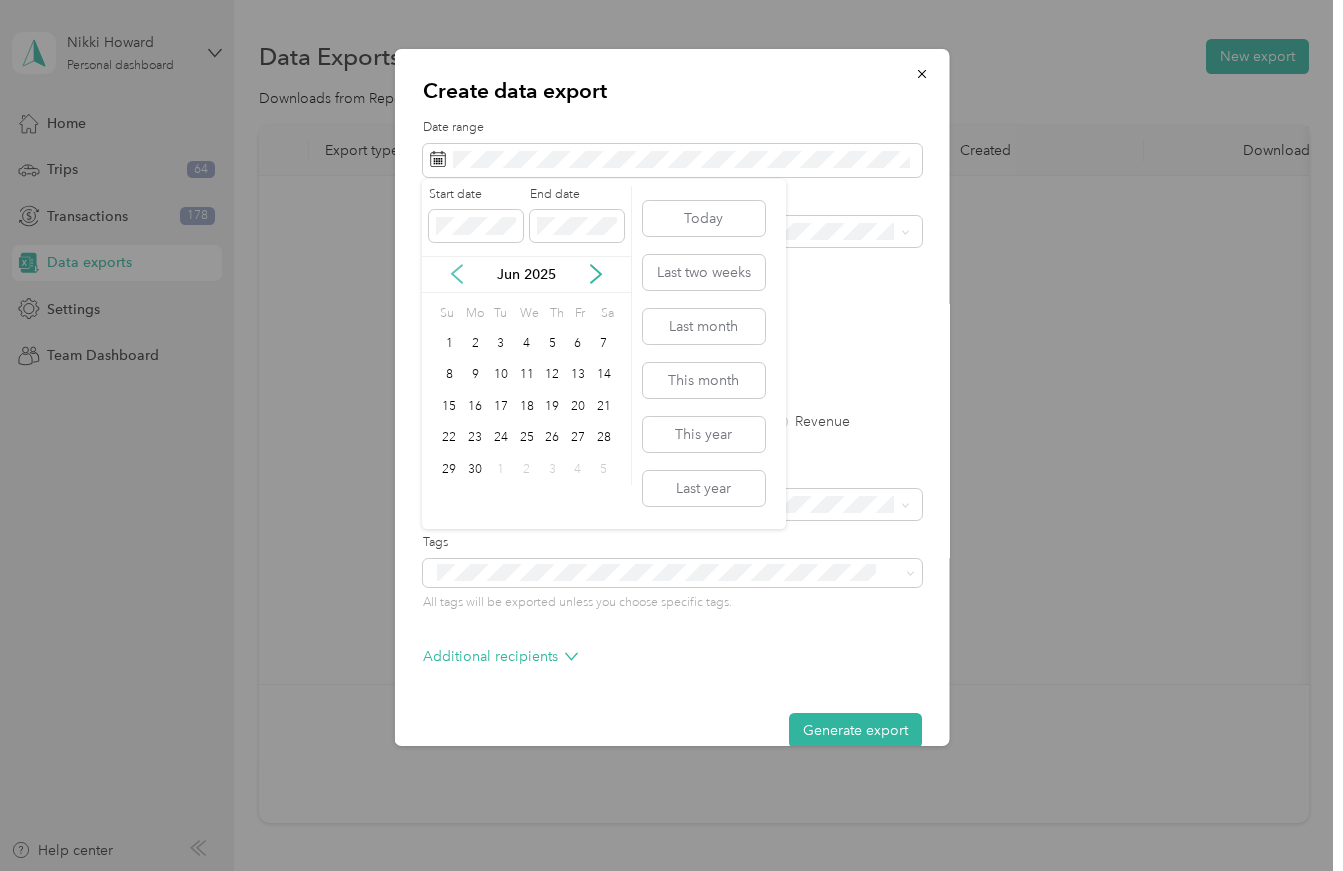 click 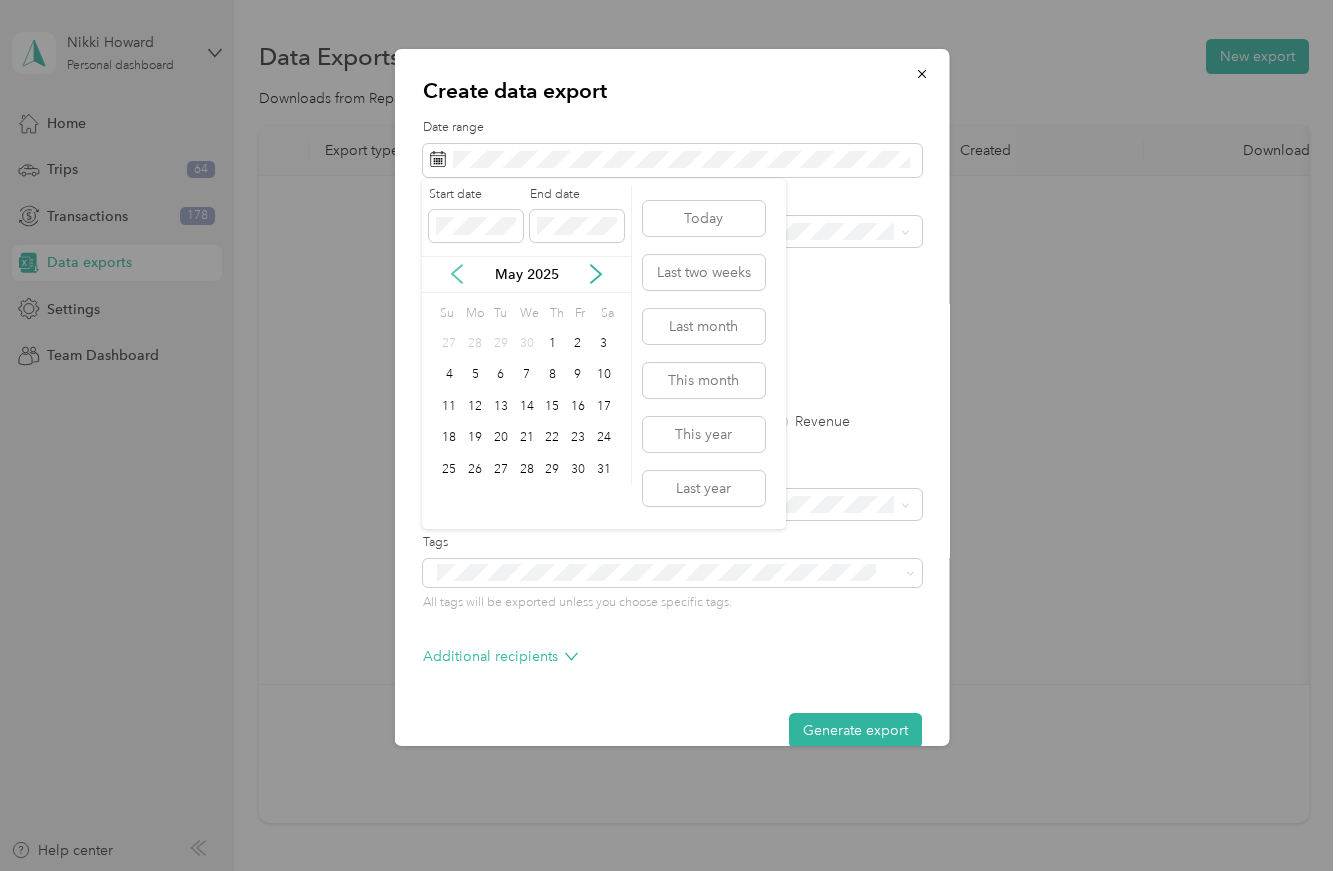 click 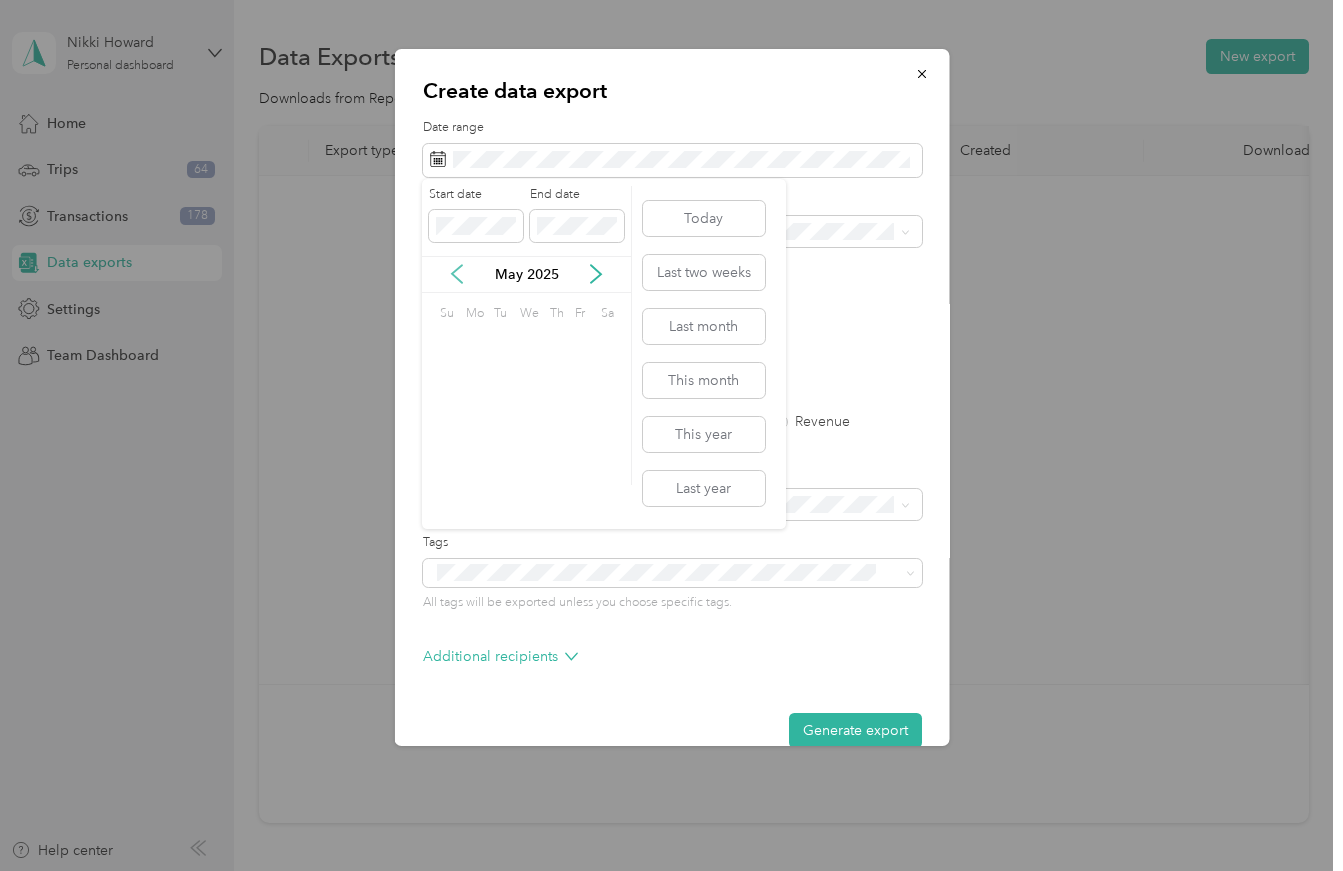 click 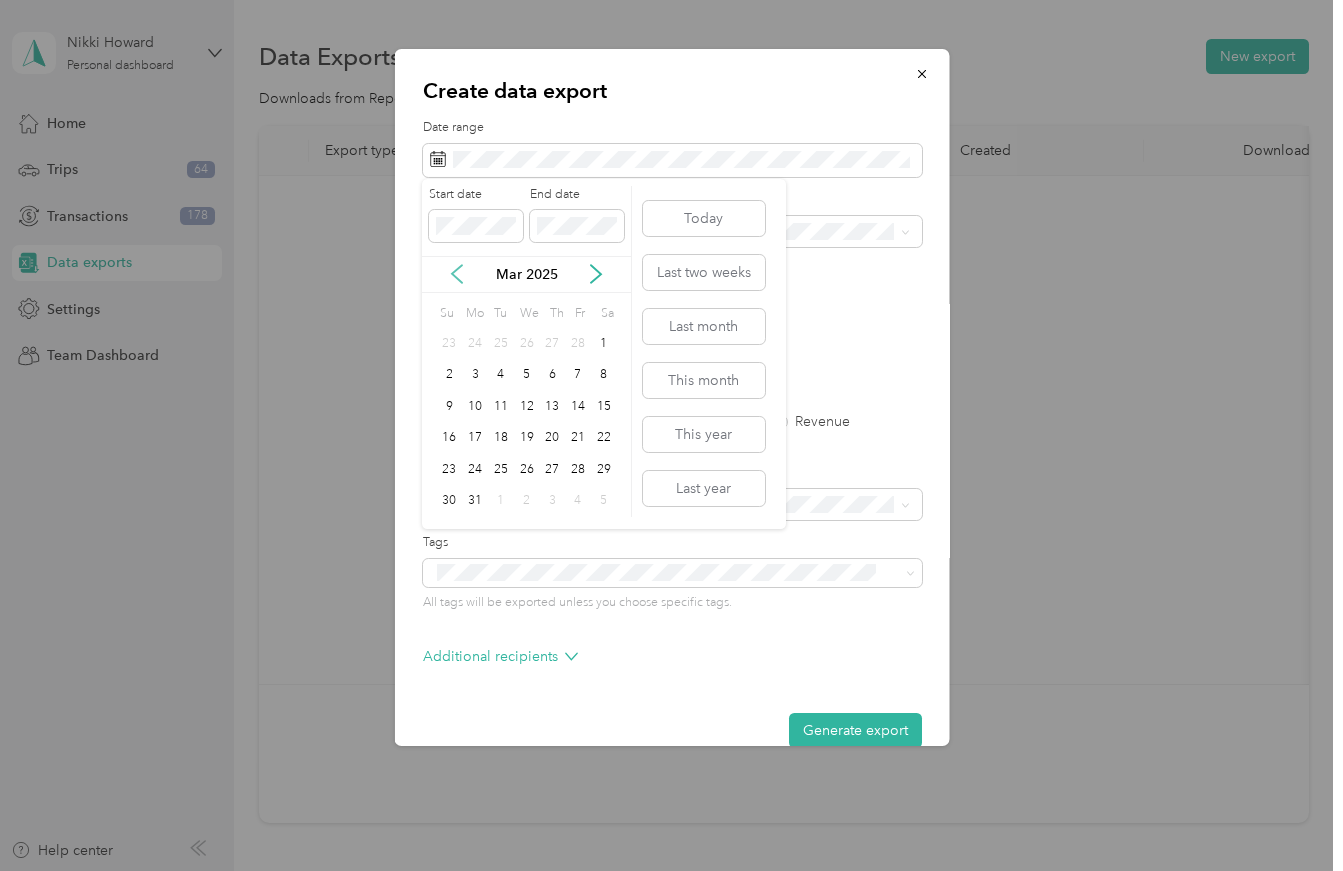 click 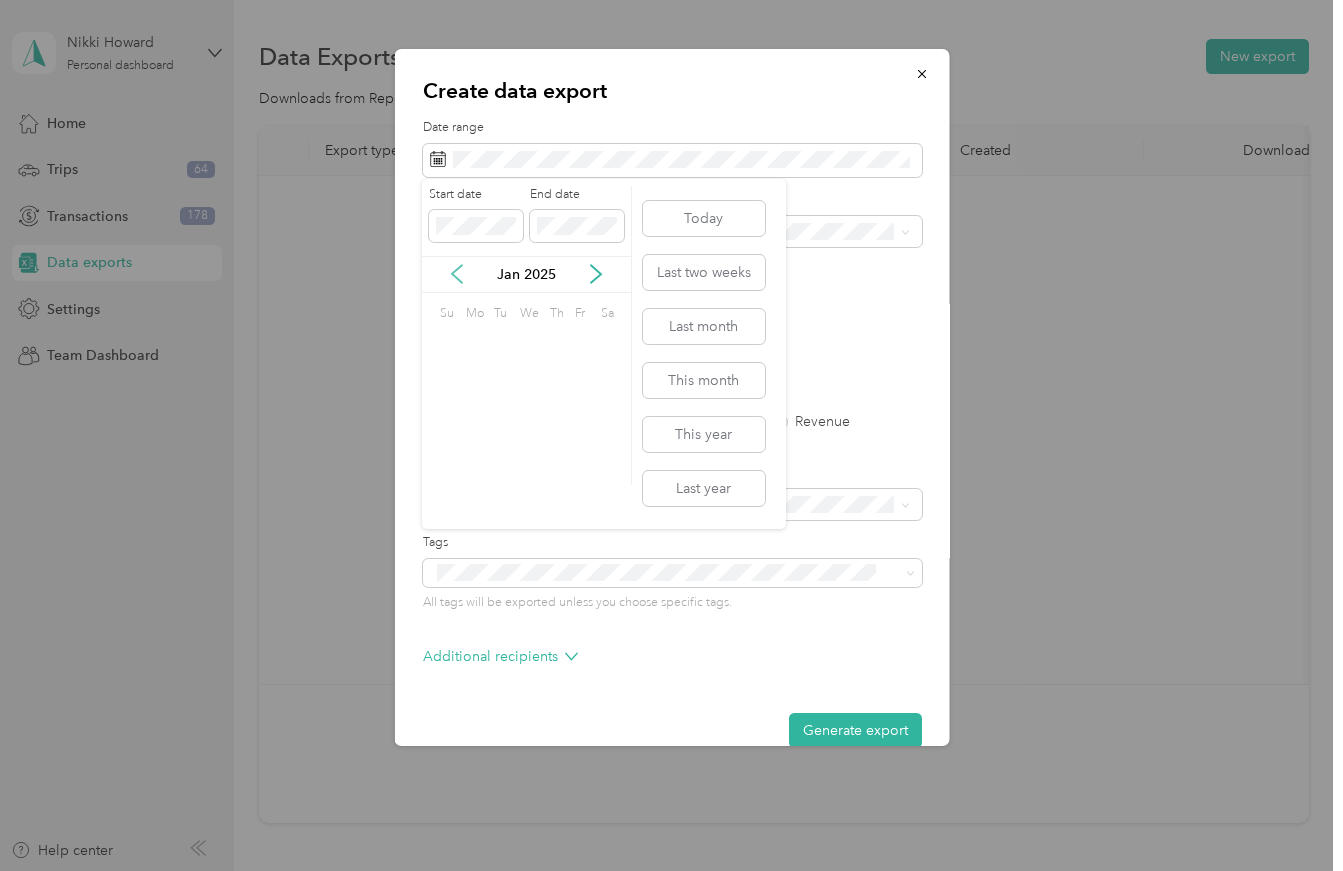 click 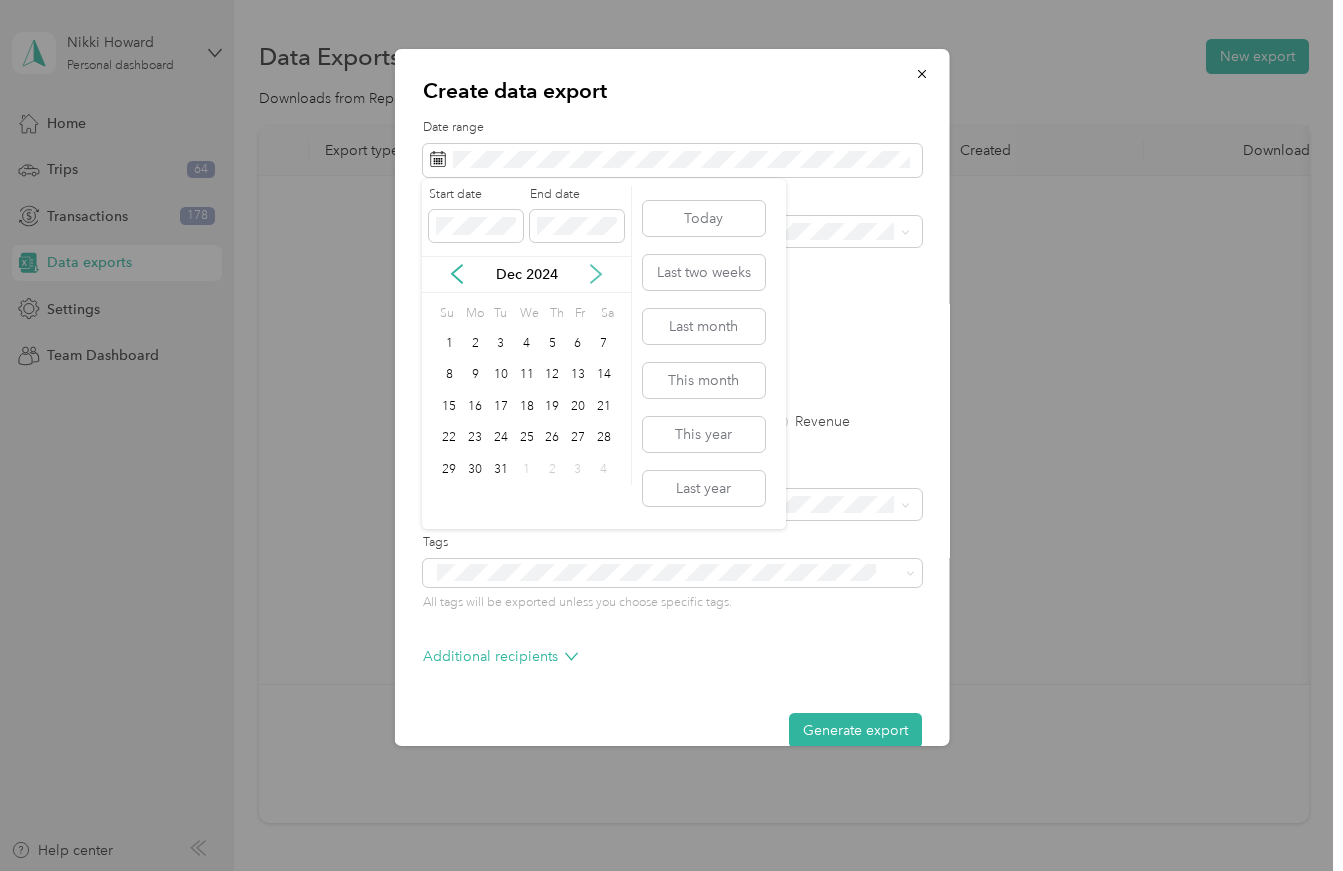 click 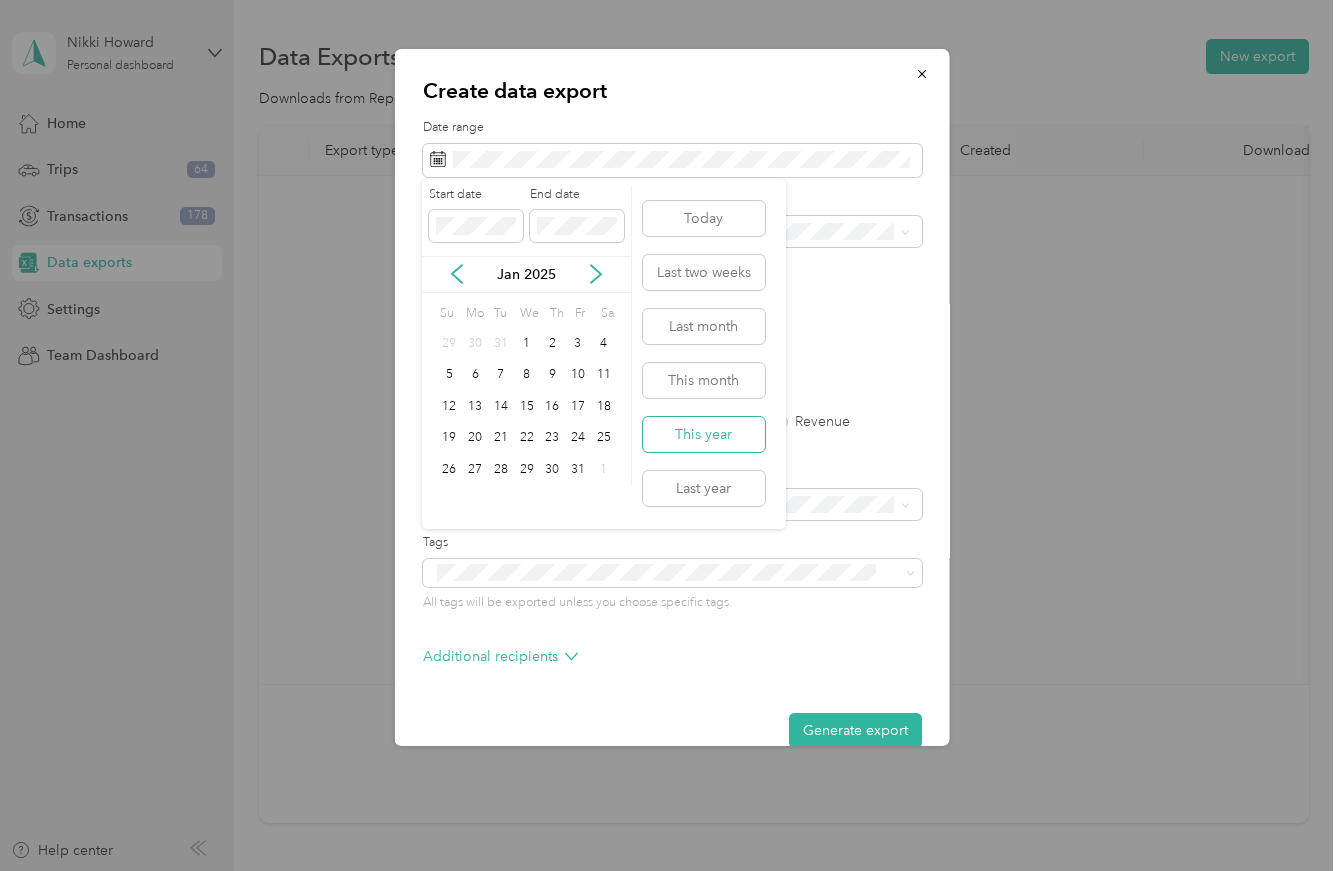click on "This year" at bounding box center (704, 434) 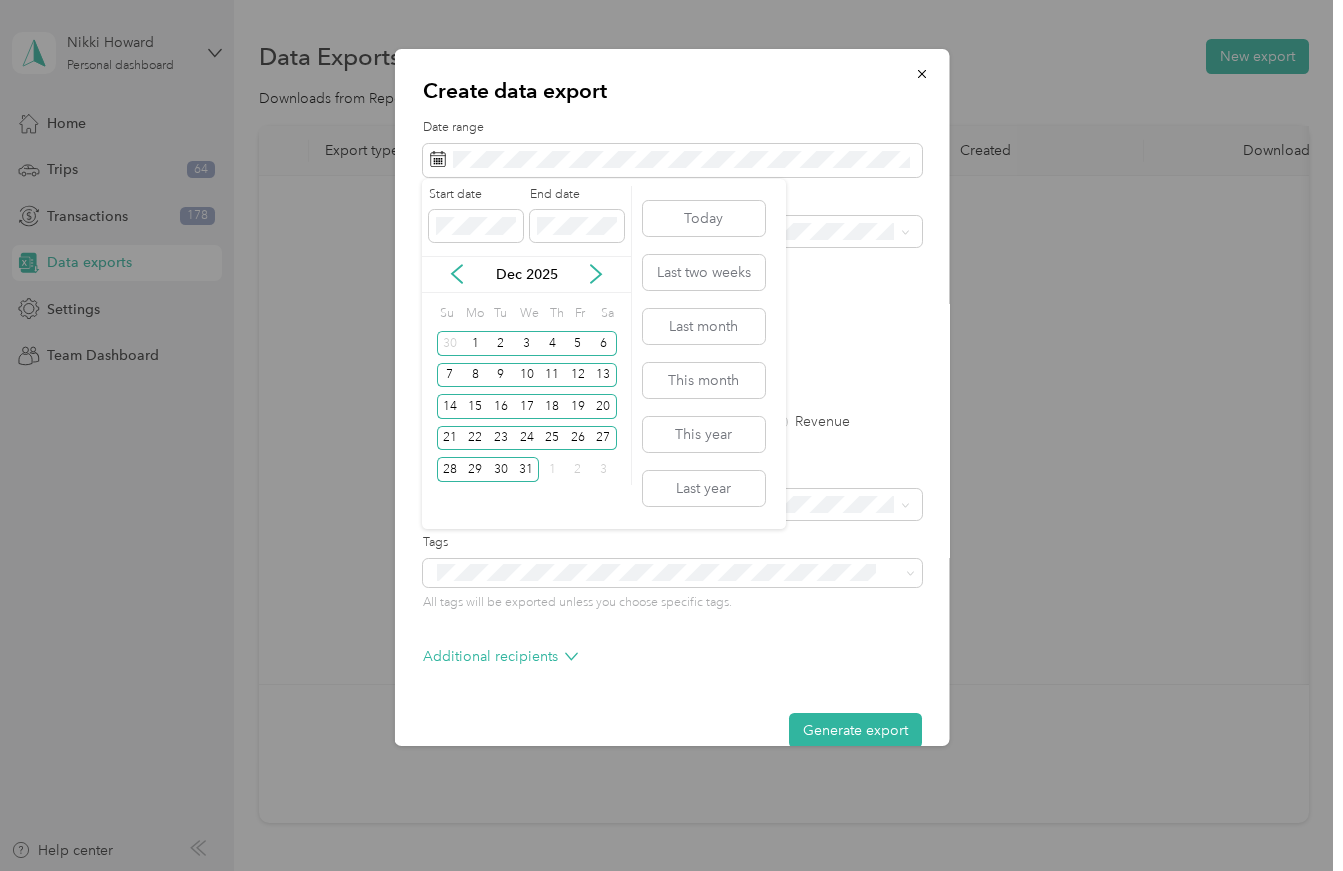 click on "Dec 2025" at bounding box center [526, 274] 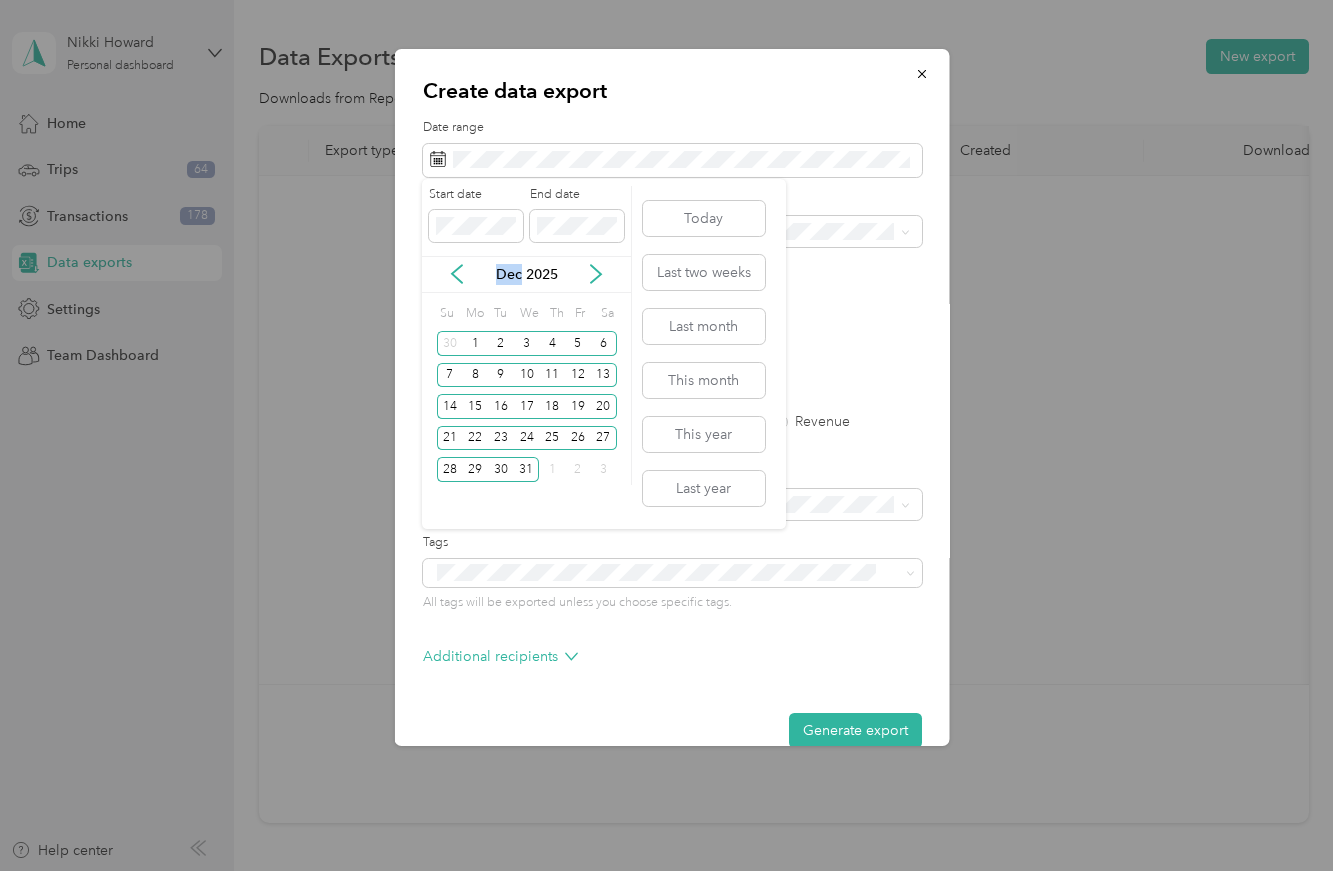 click on "Dec 2025" at bounding box center (526, 274) 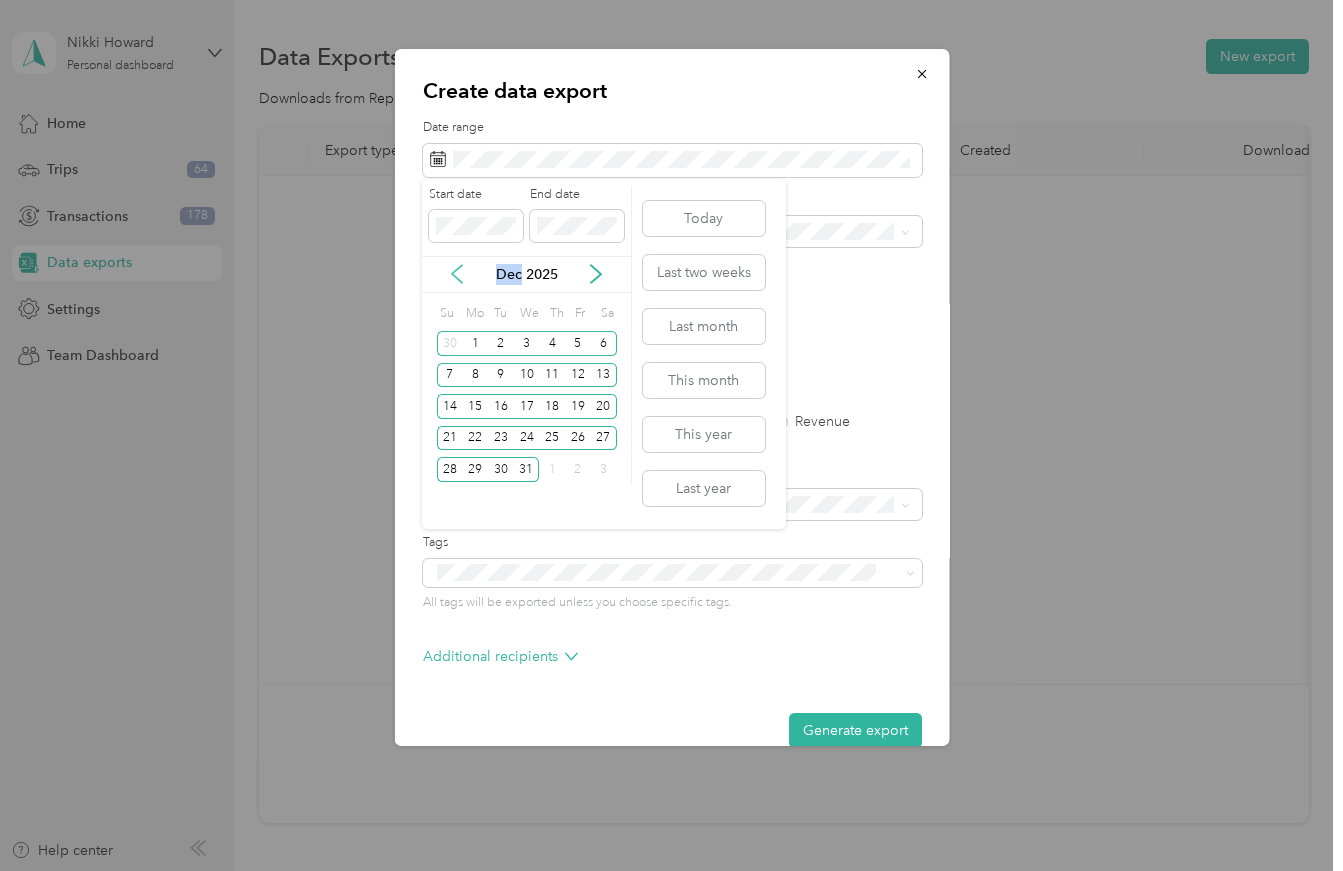 click 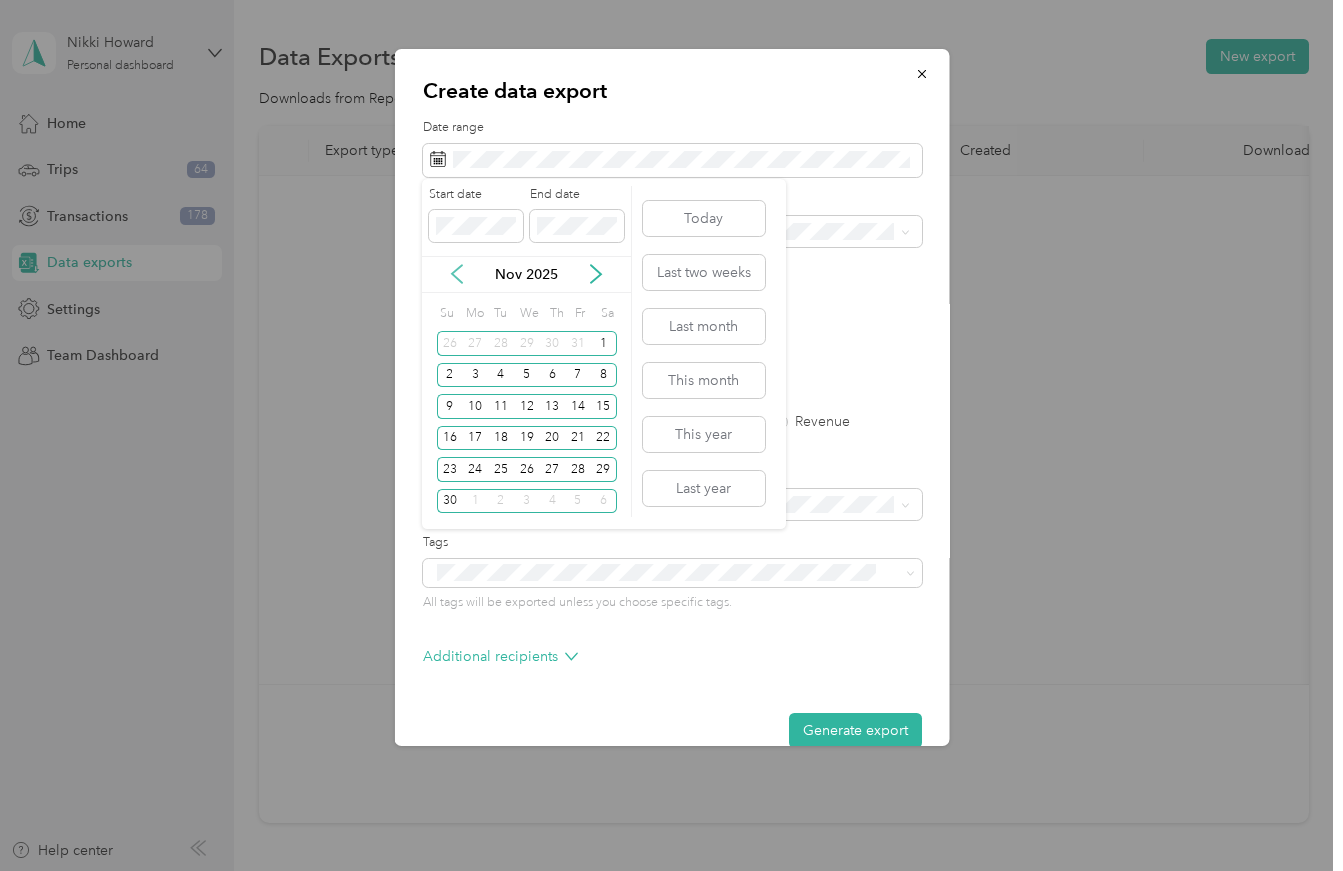 click 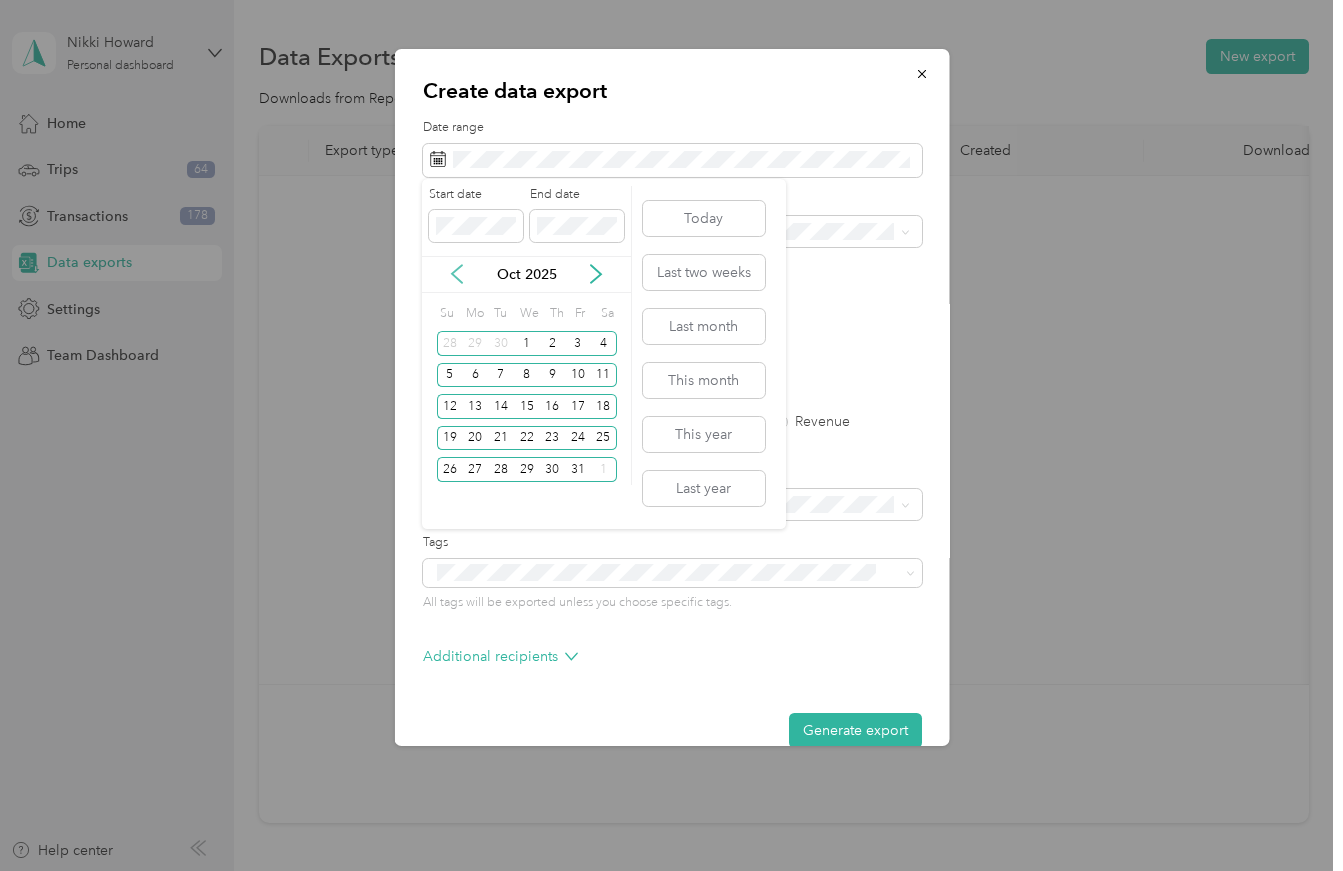 click 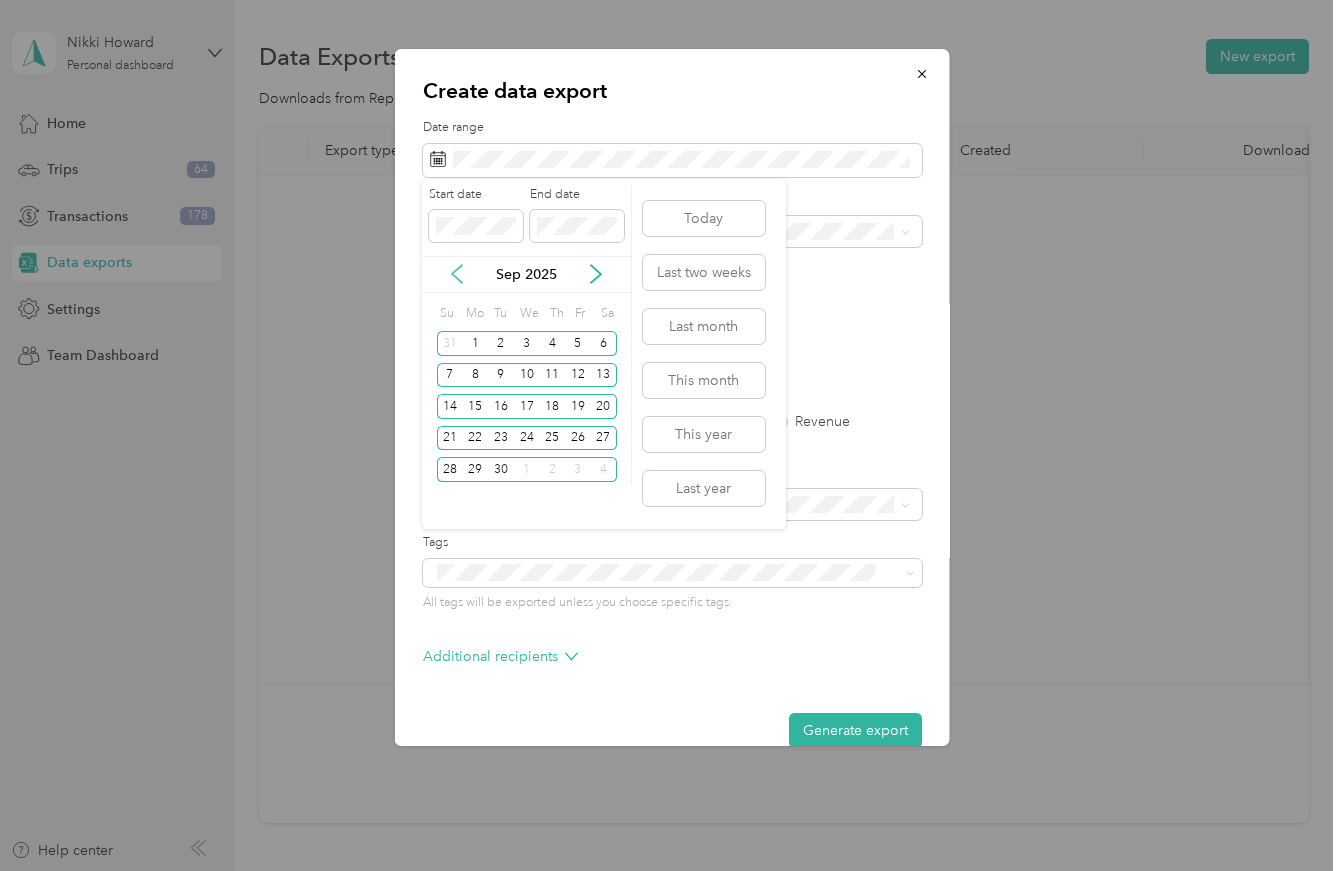 click 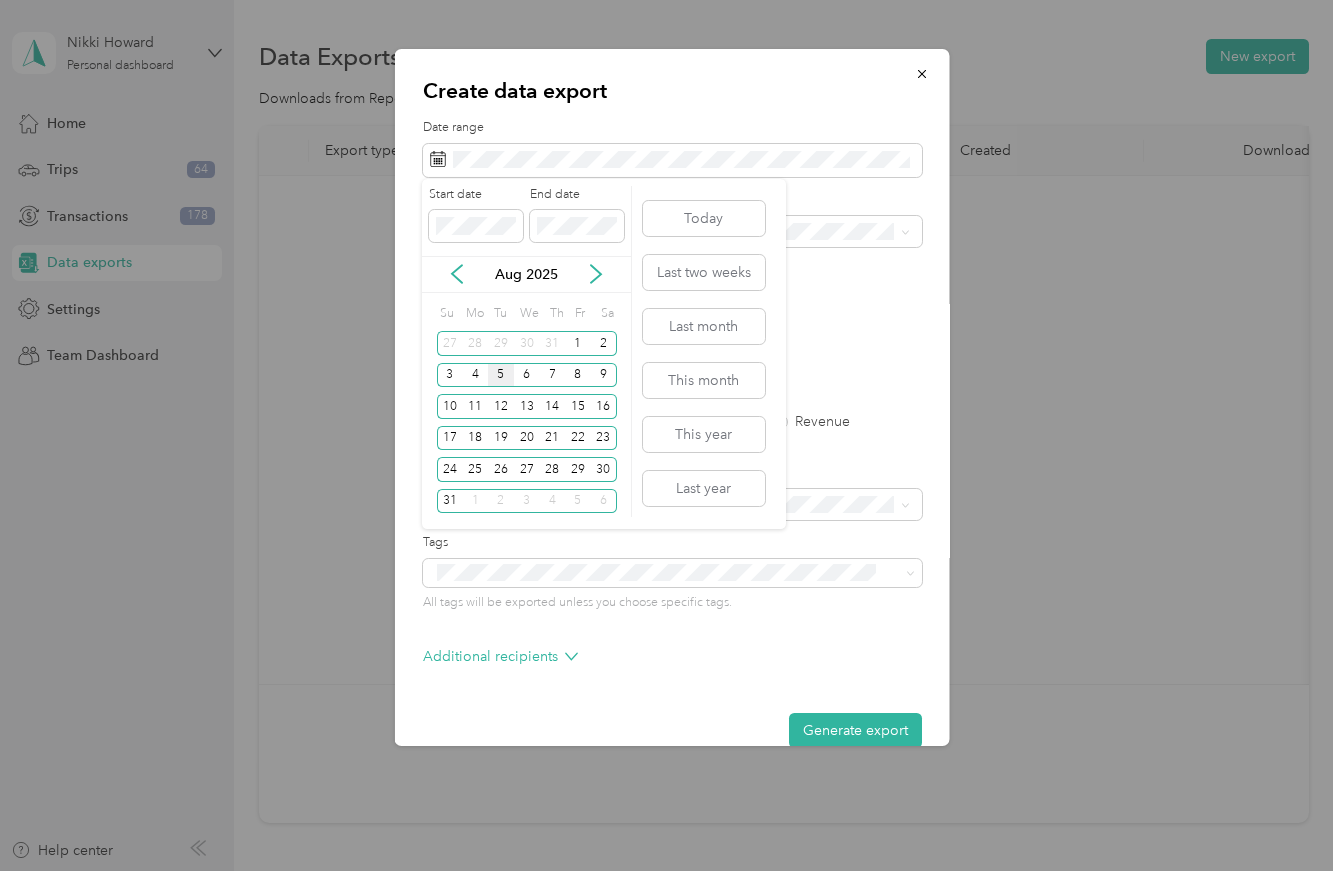 click on "5" at bounding box center [501, 375] 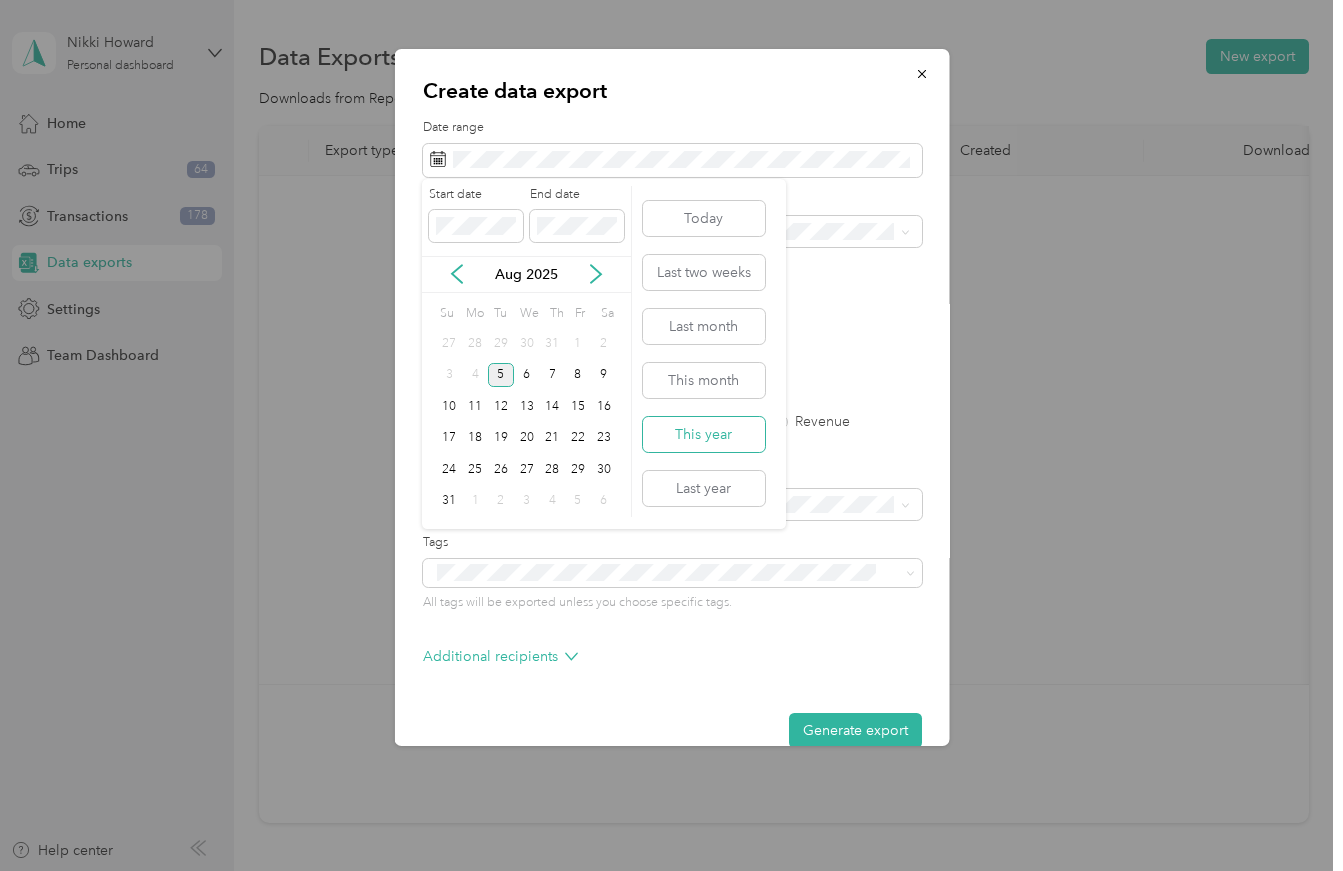 click on "This year" at bounding box center [704, 434] 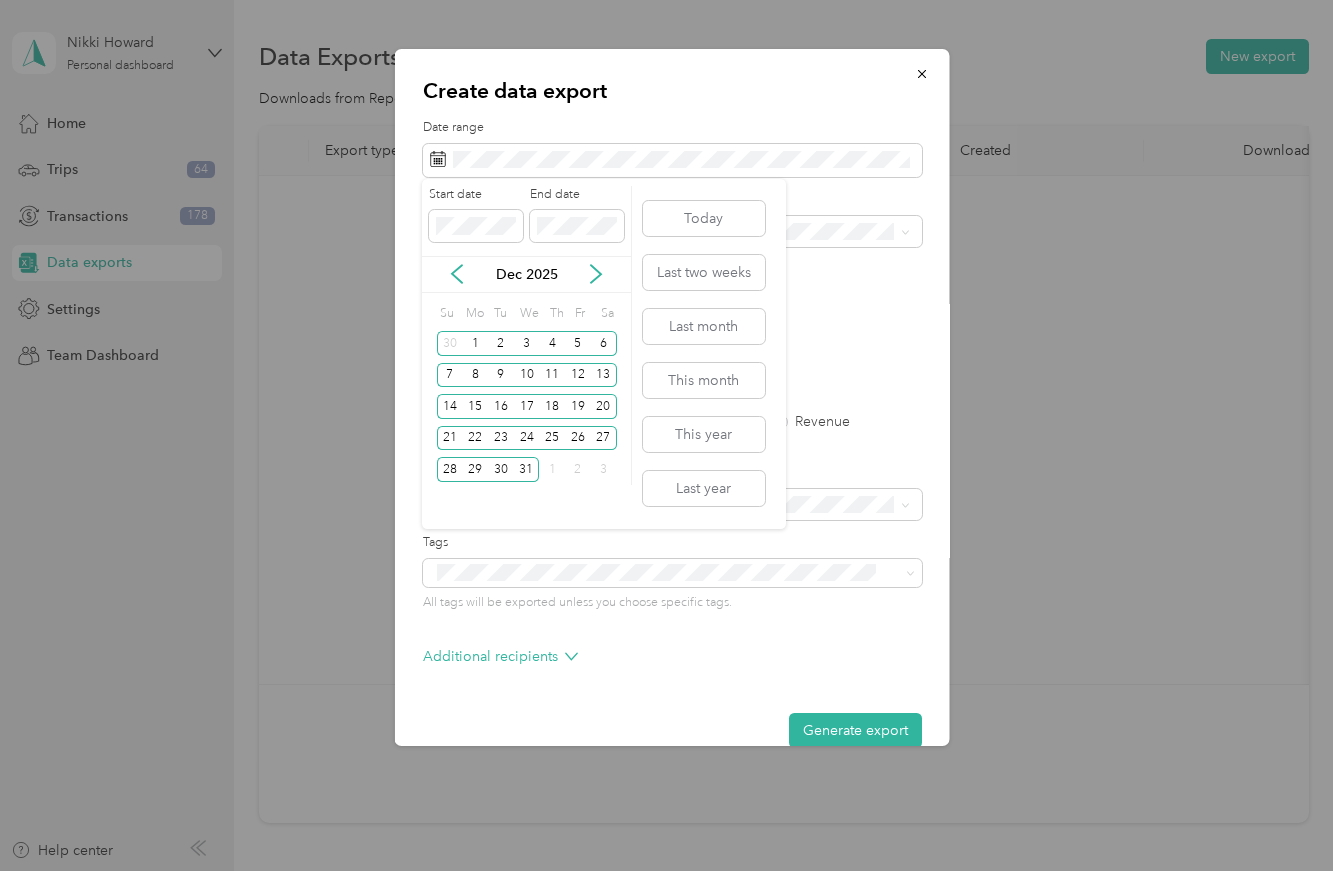 click on "Today Last two weeks Last month This month This year Last year" at bounding box center [702, 354] 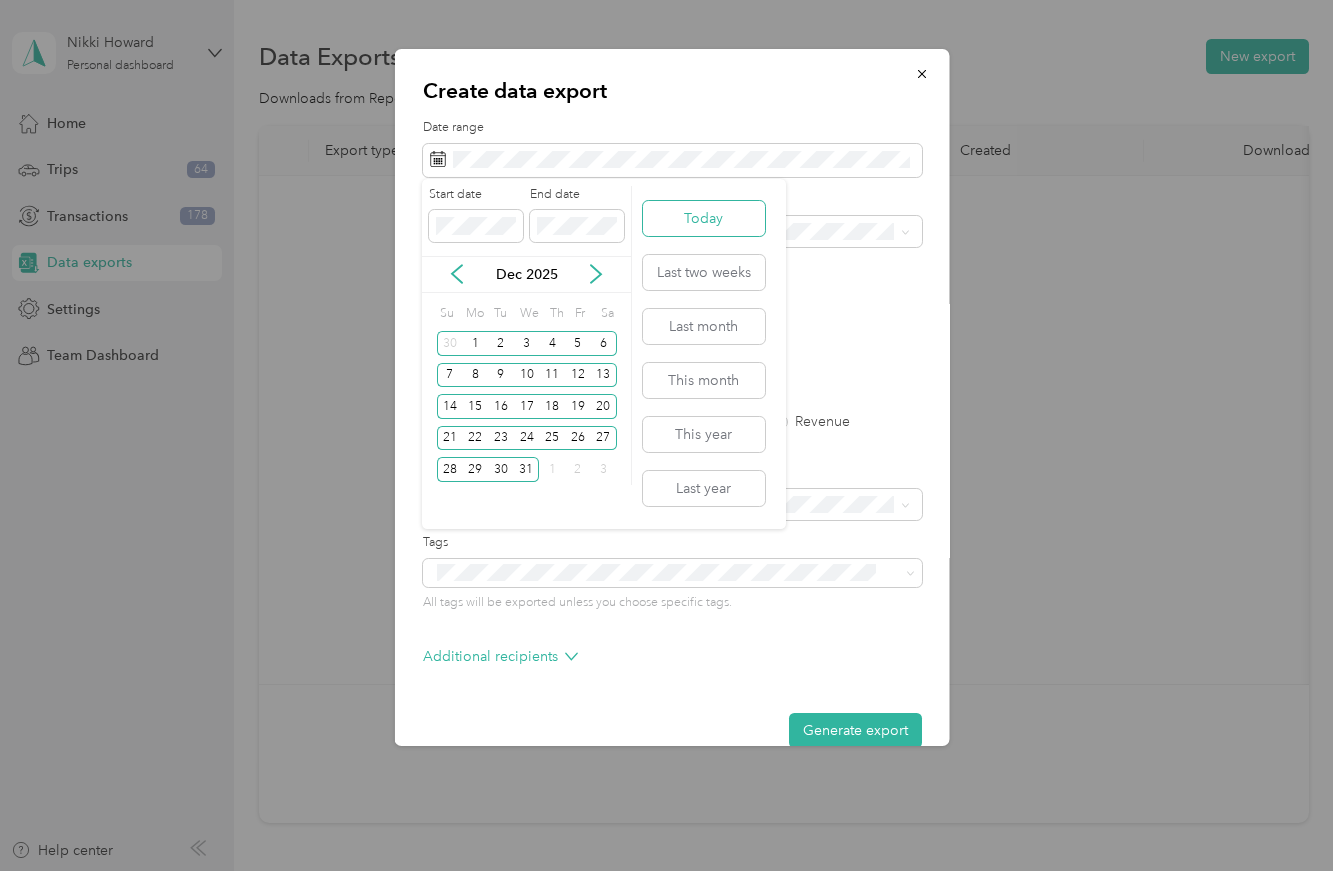 click on "Today" at bounding box center (704, 218) 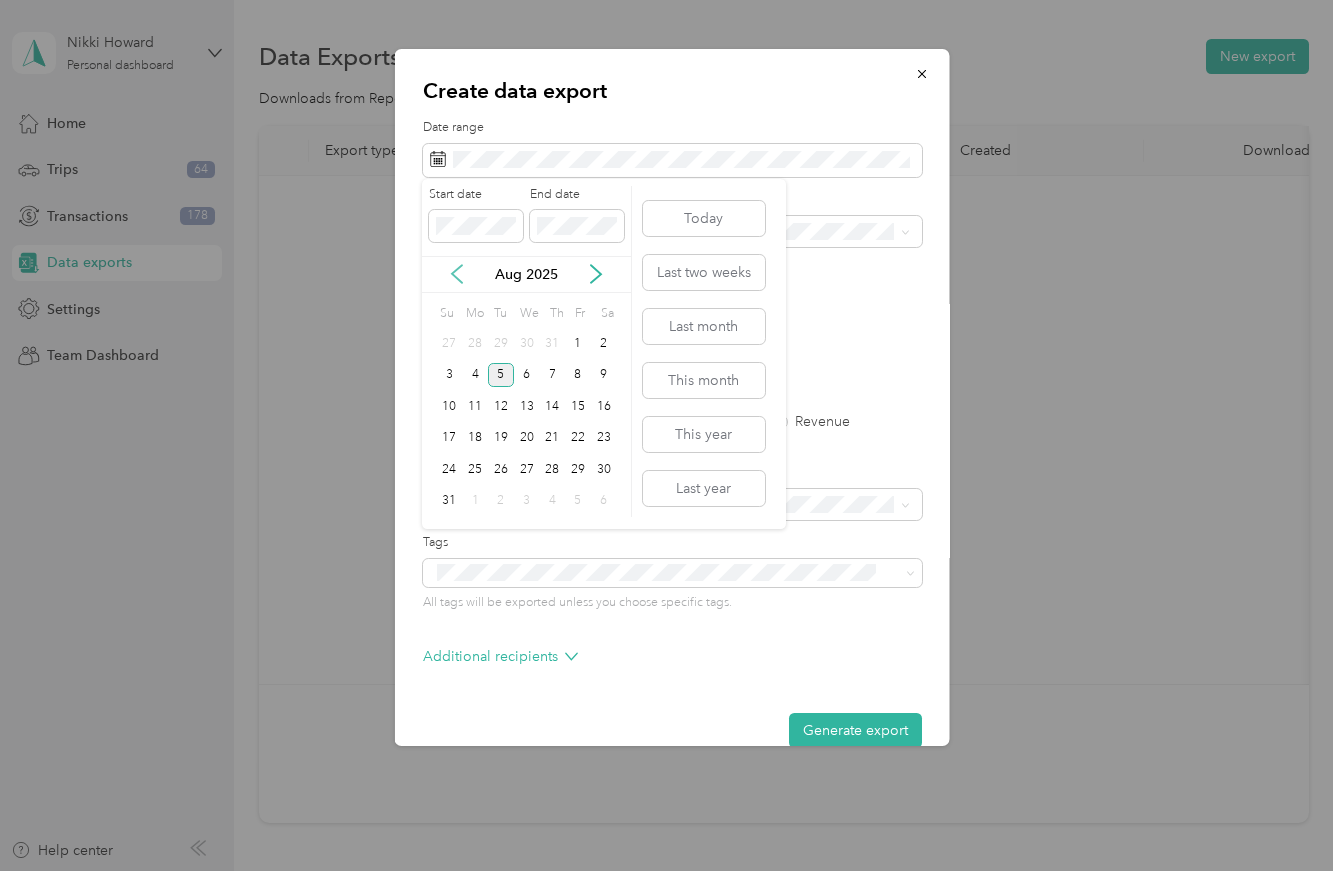 click 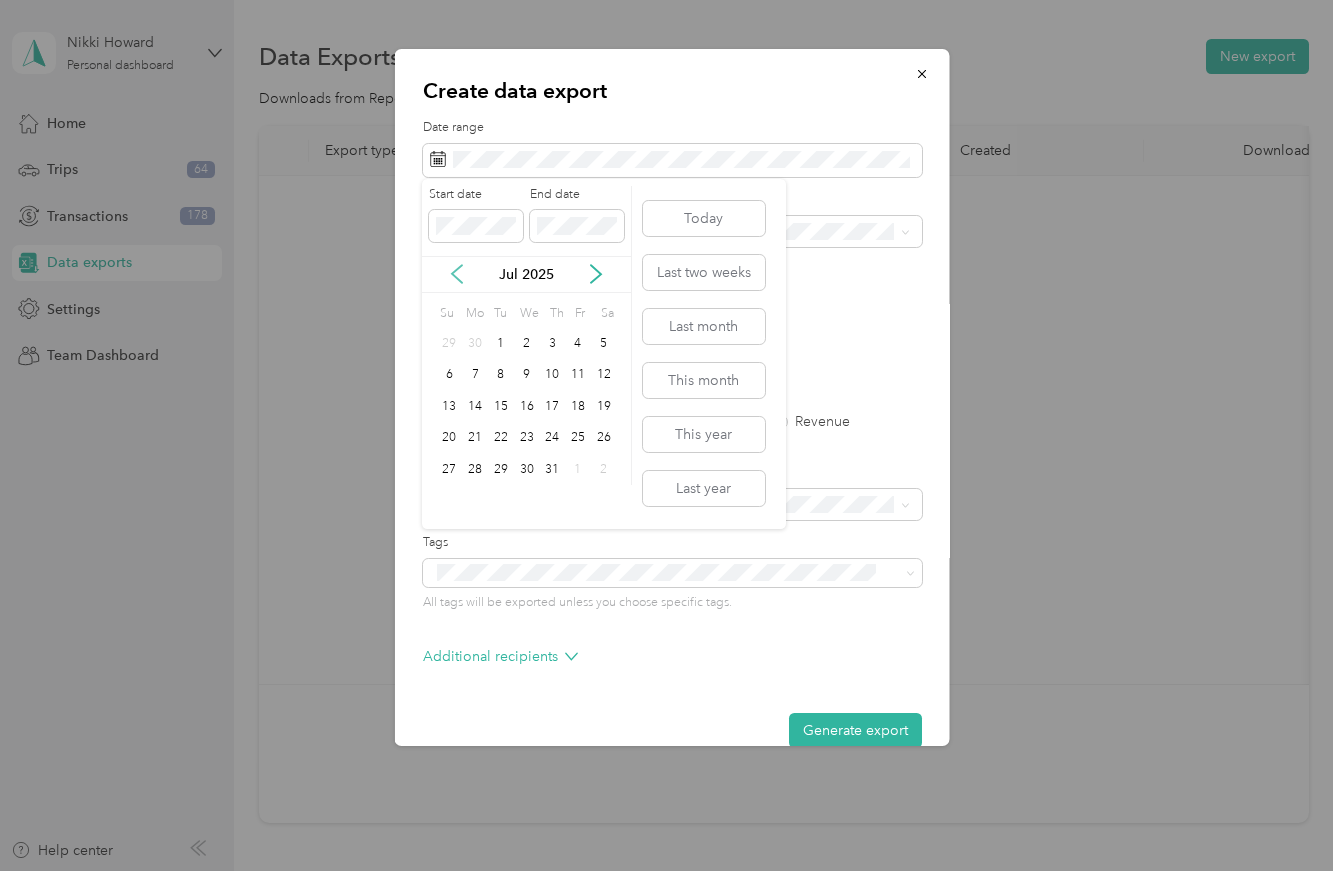 click 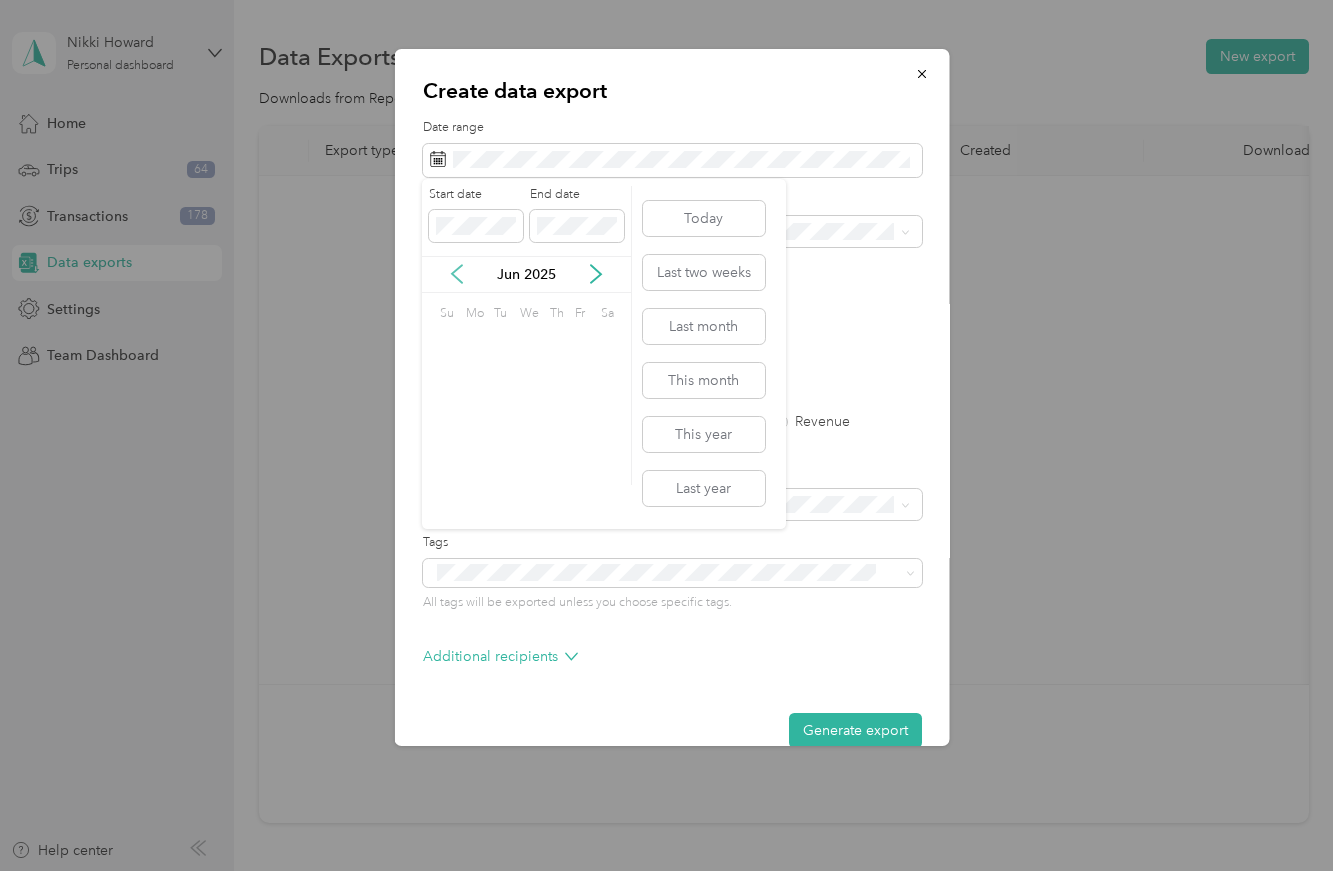 click 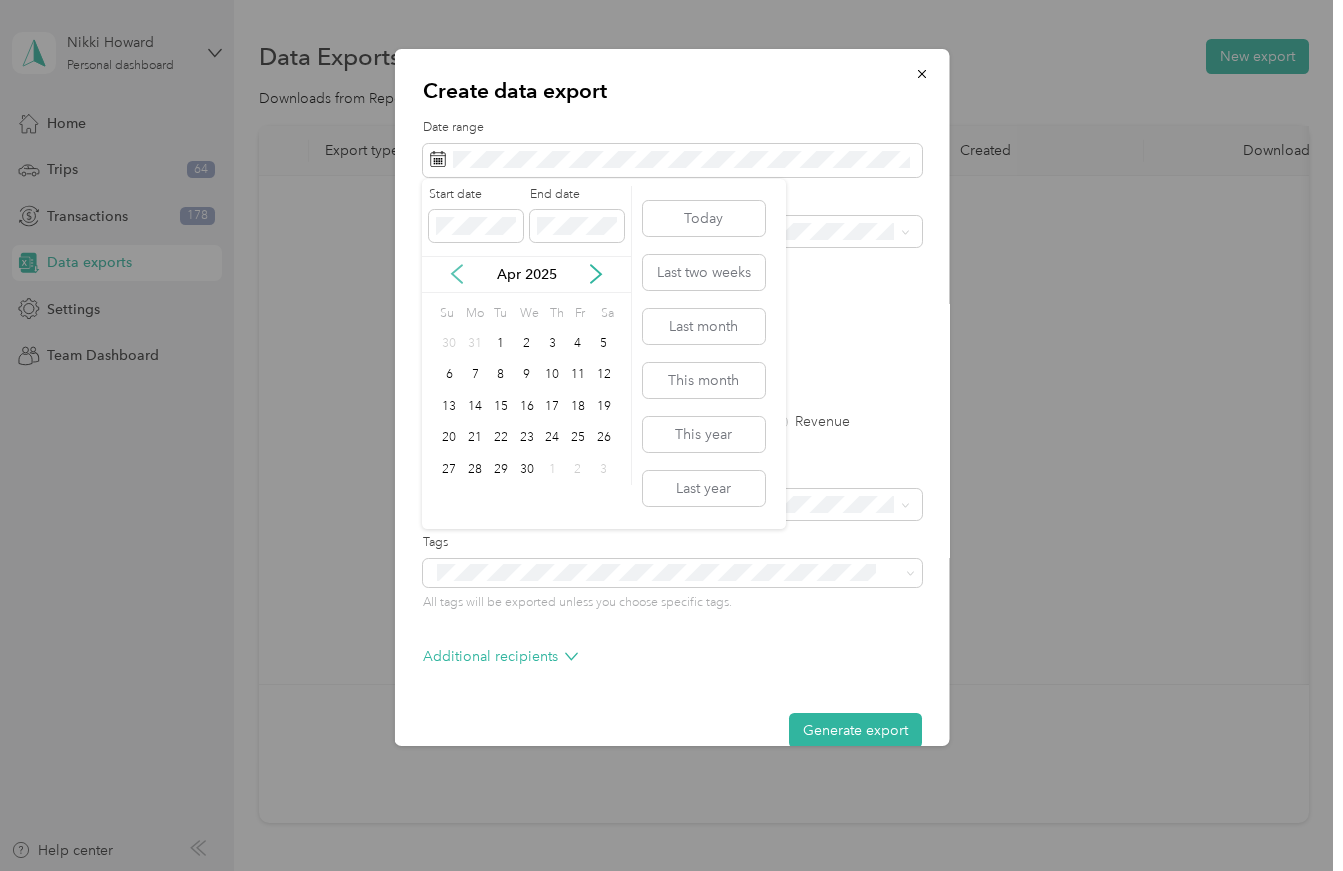 click 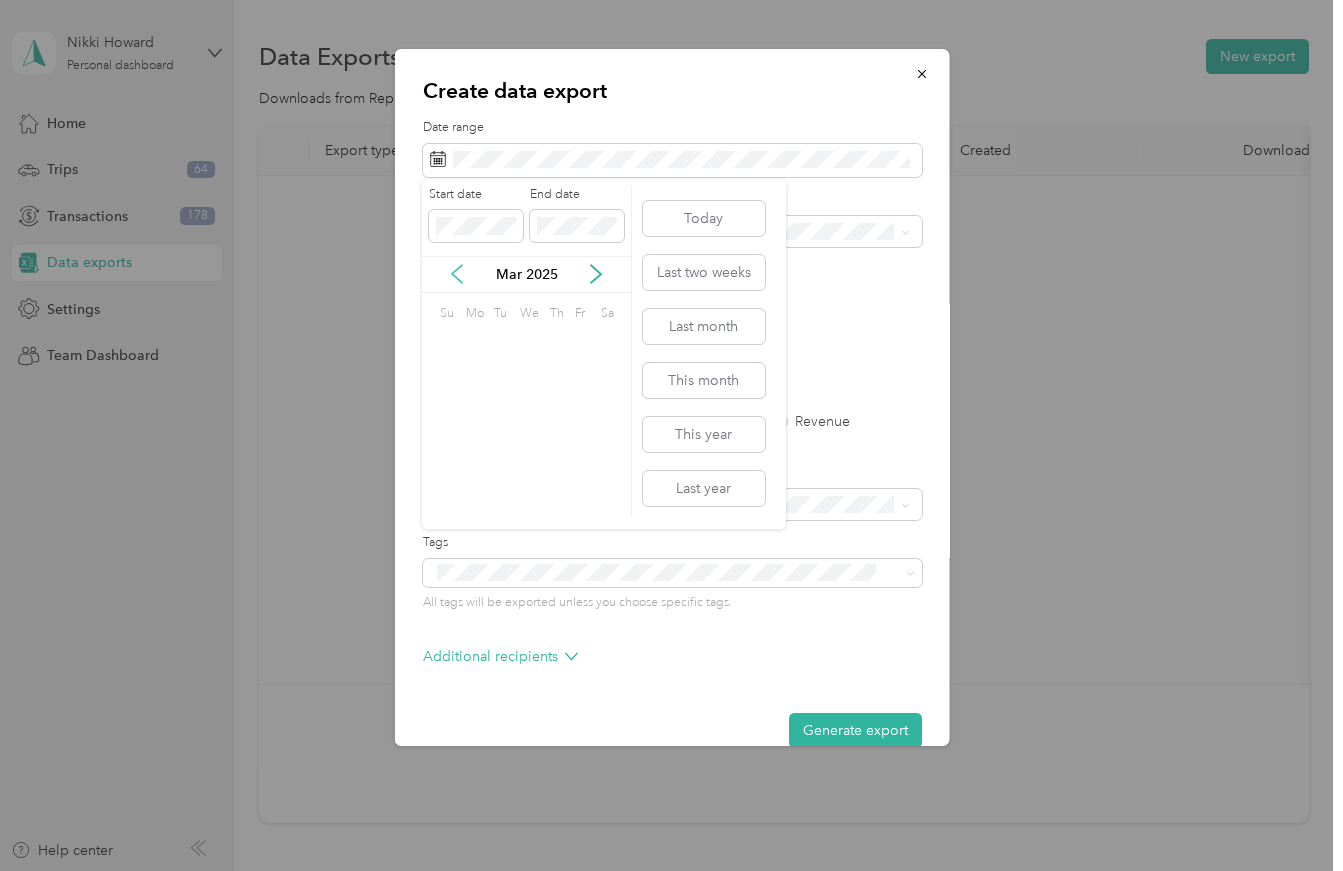 click 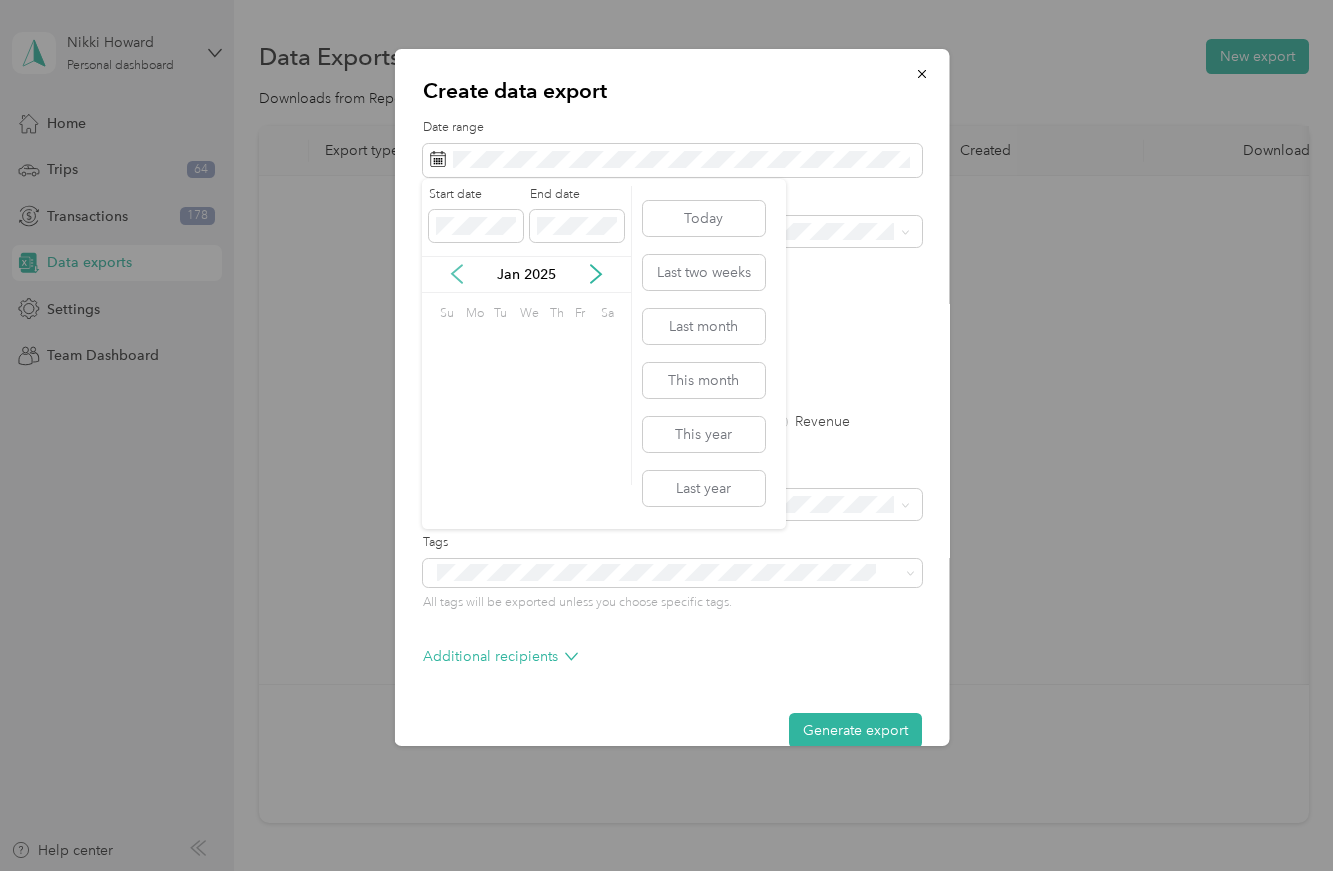 click 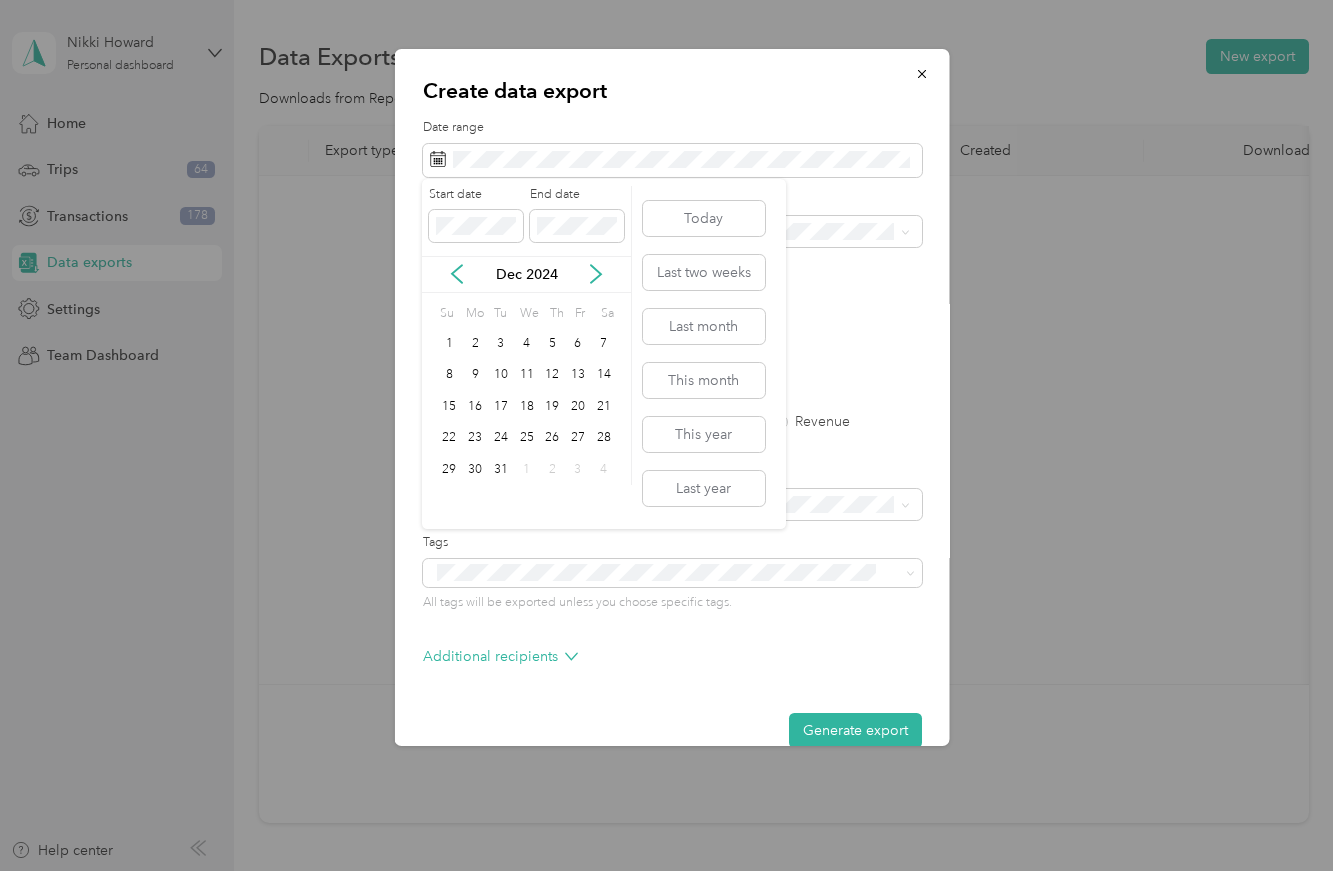 drag, startPoint x: 605, startPoint y: 270, endPoint x: 579, endPoint y: 300, distance: 39.698868 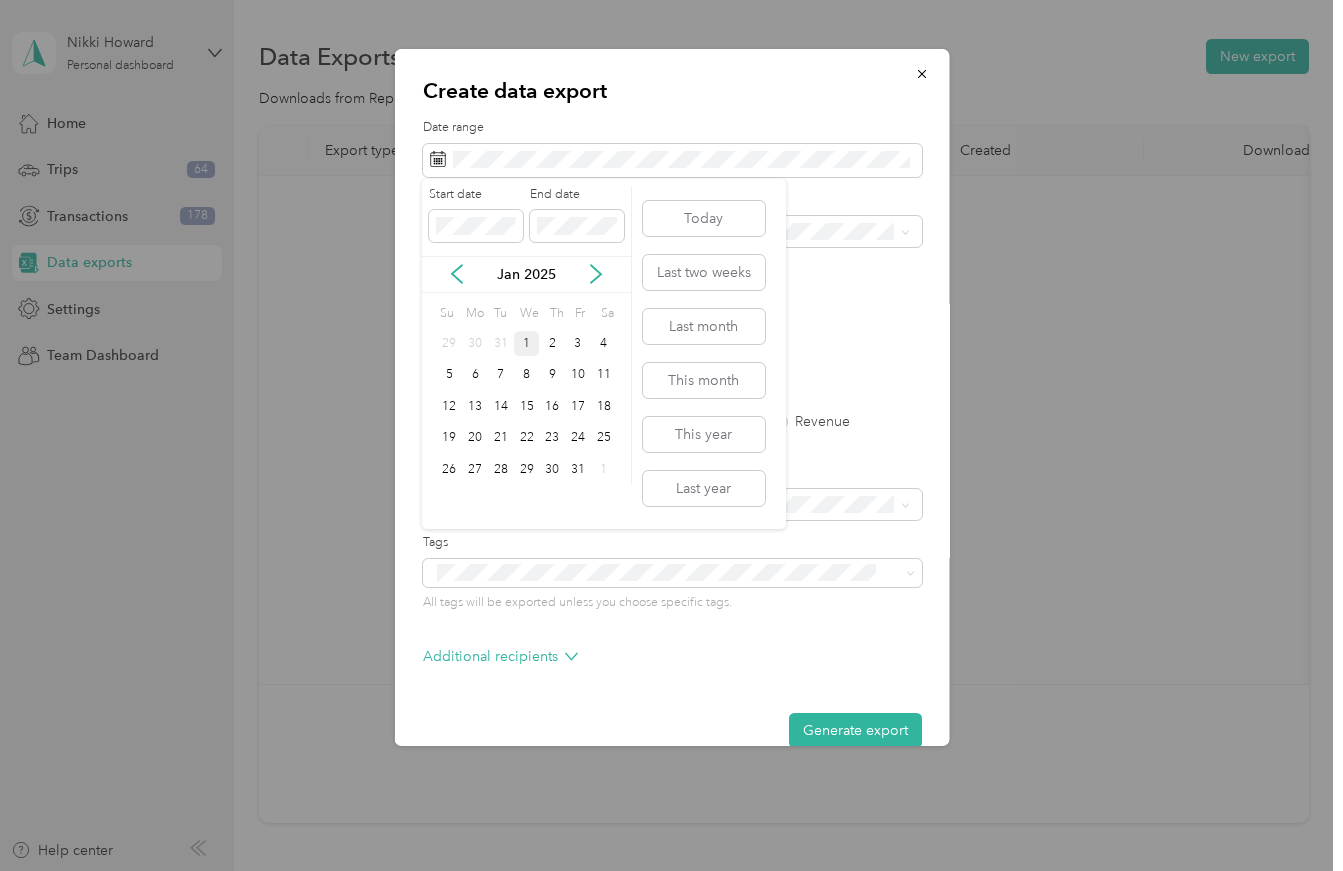 click on "1" at bounding box center (527, 343) 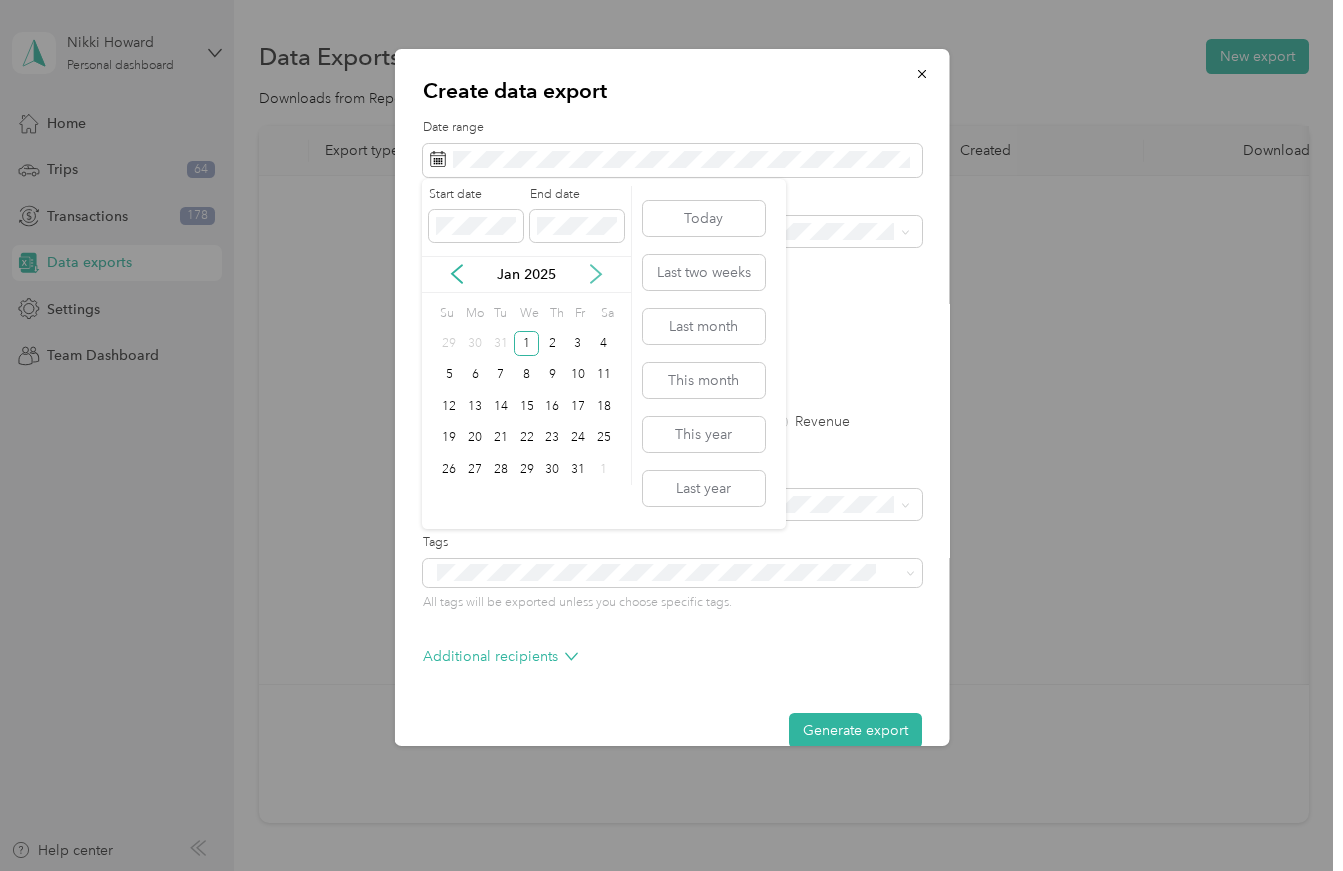 click 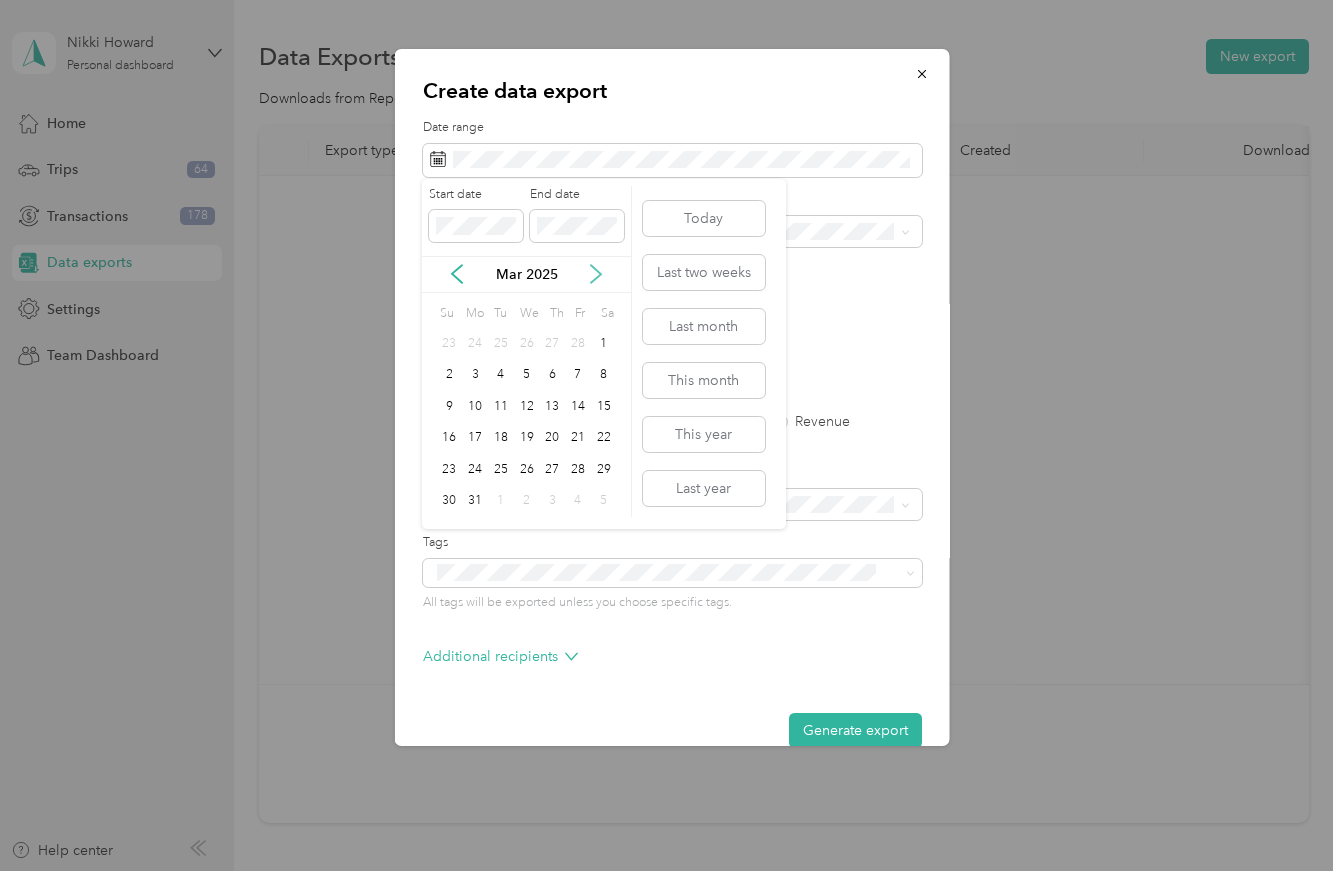 click 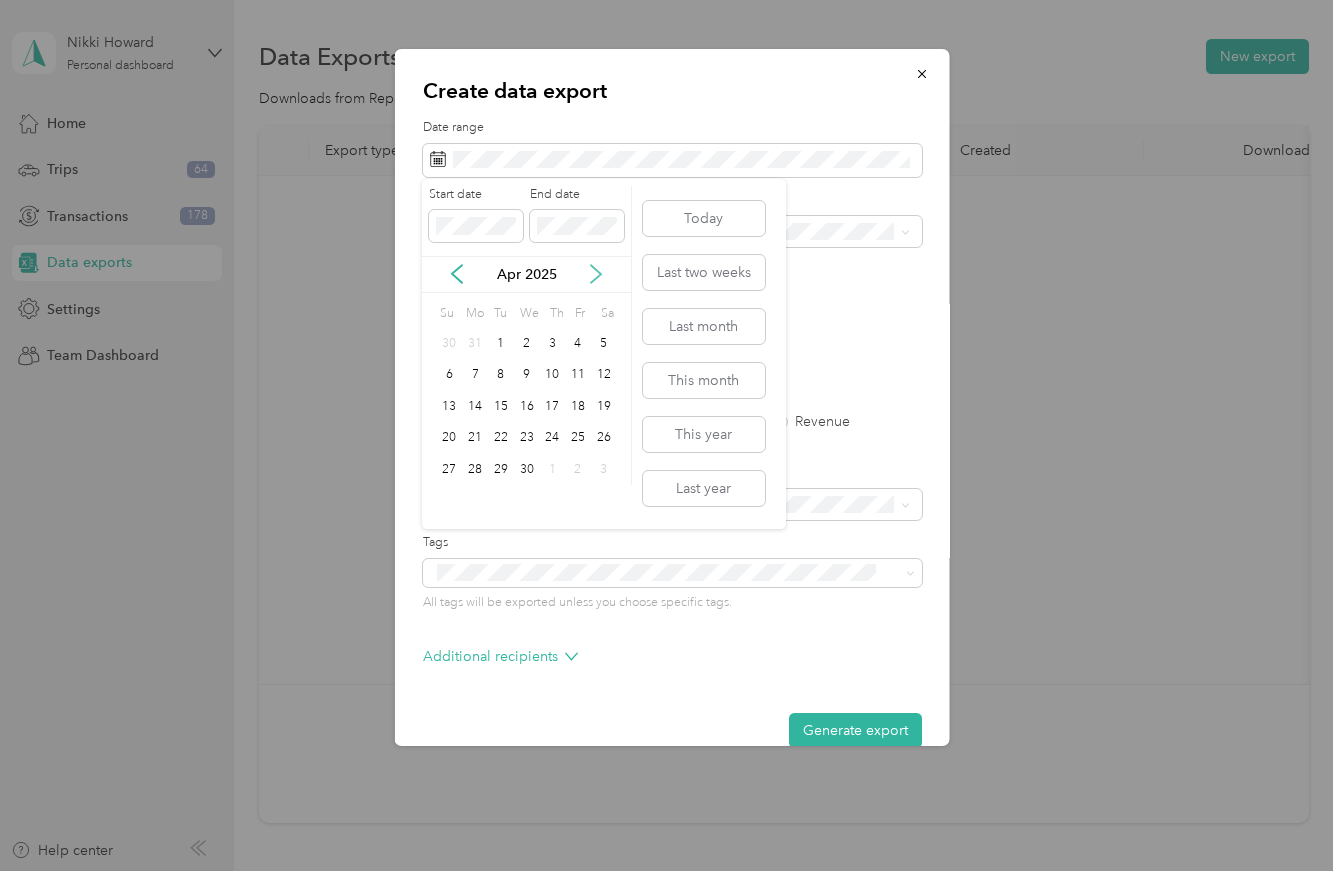 click 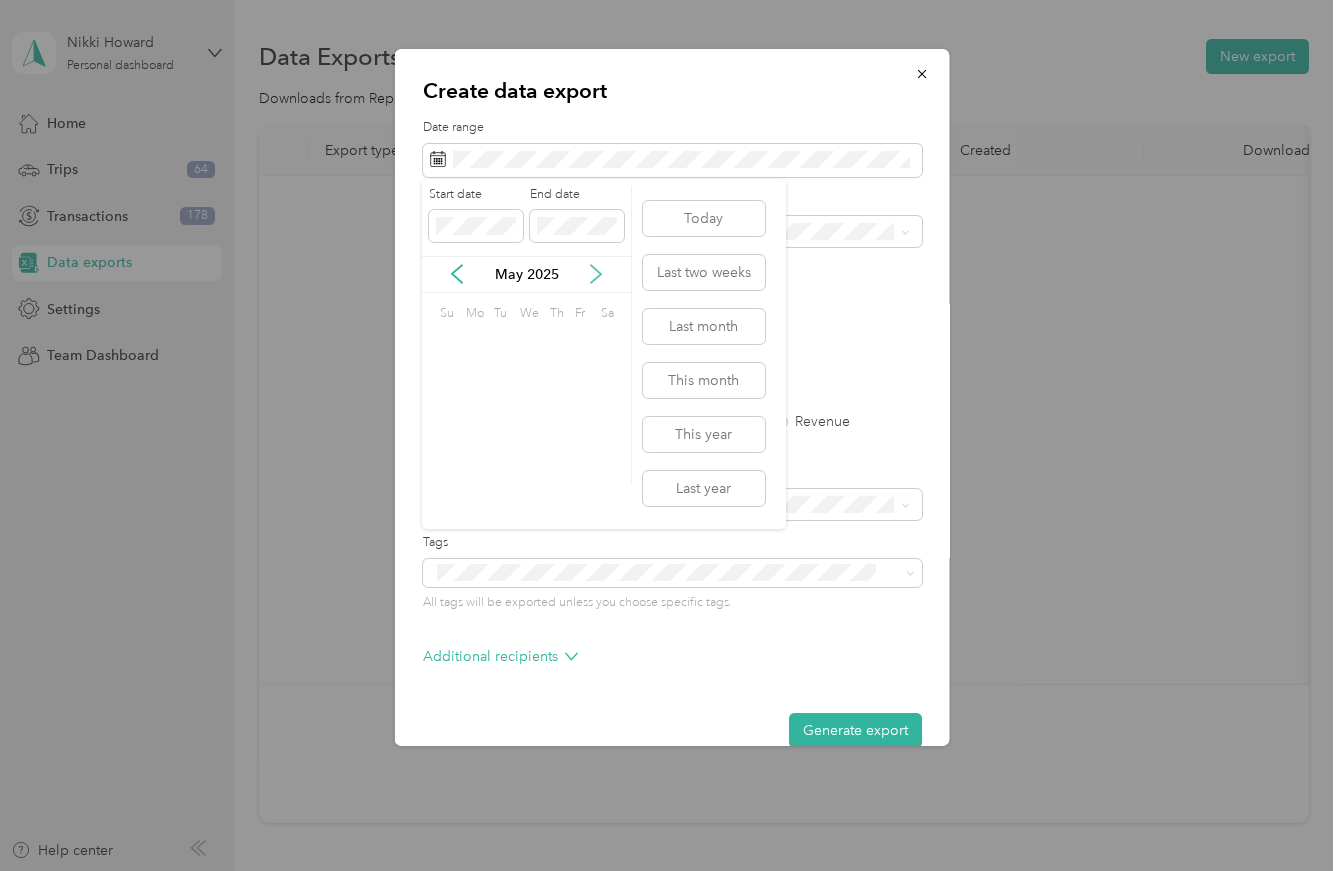 click 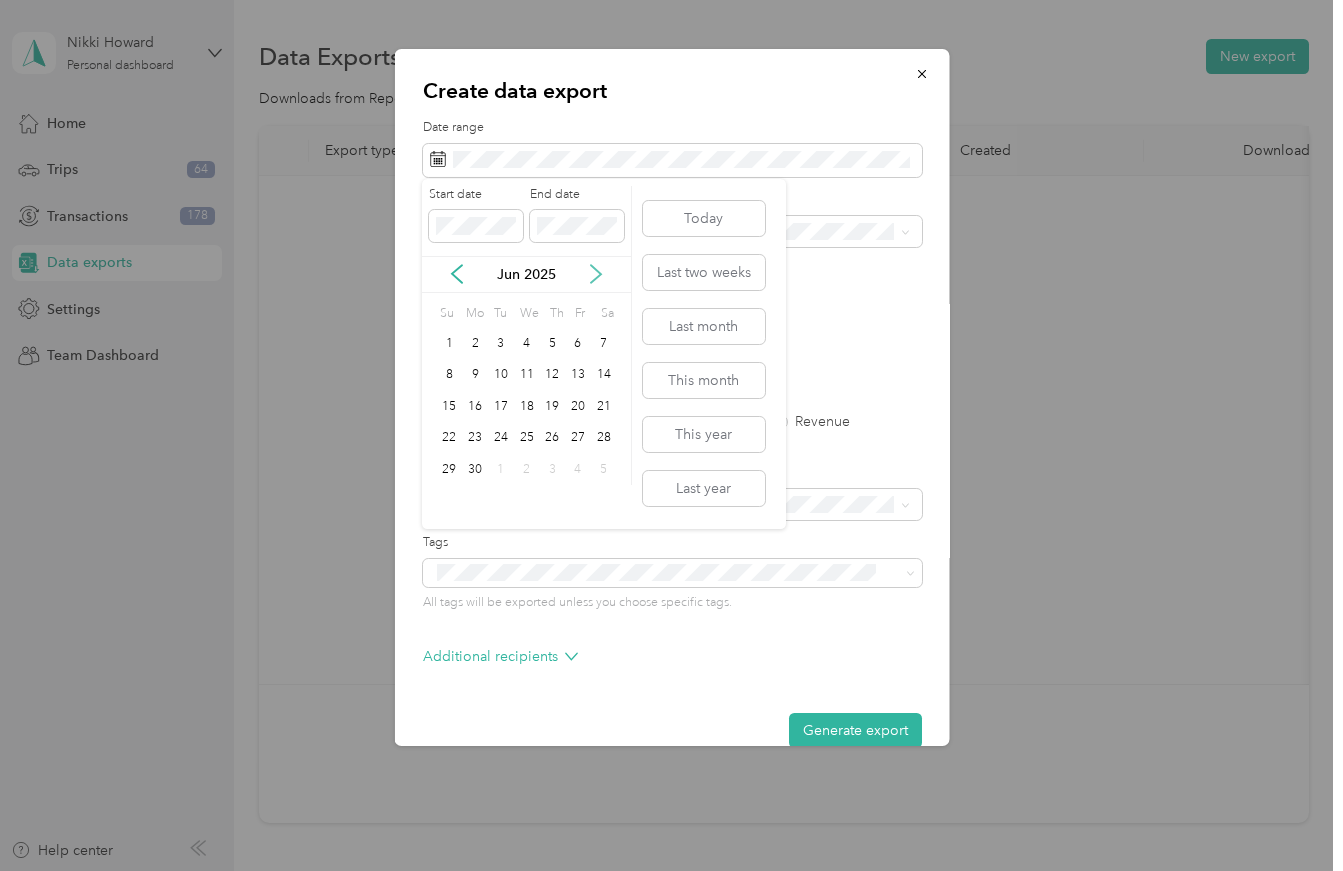 click 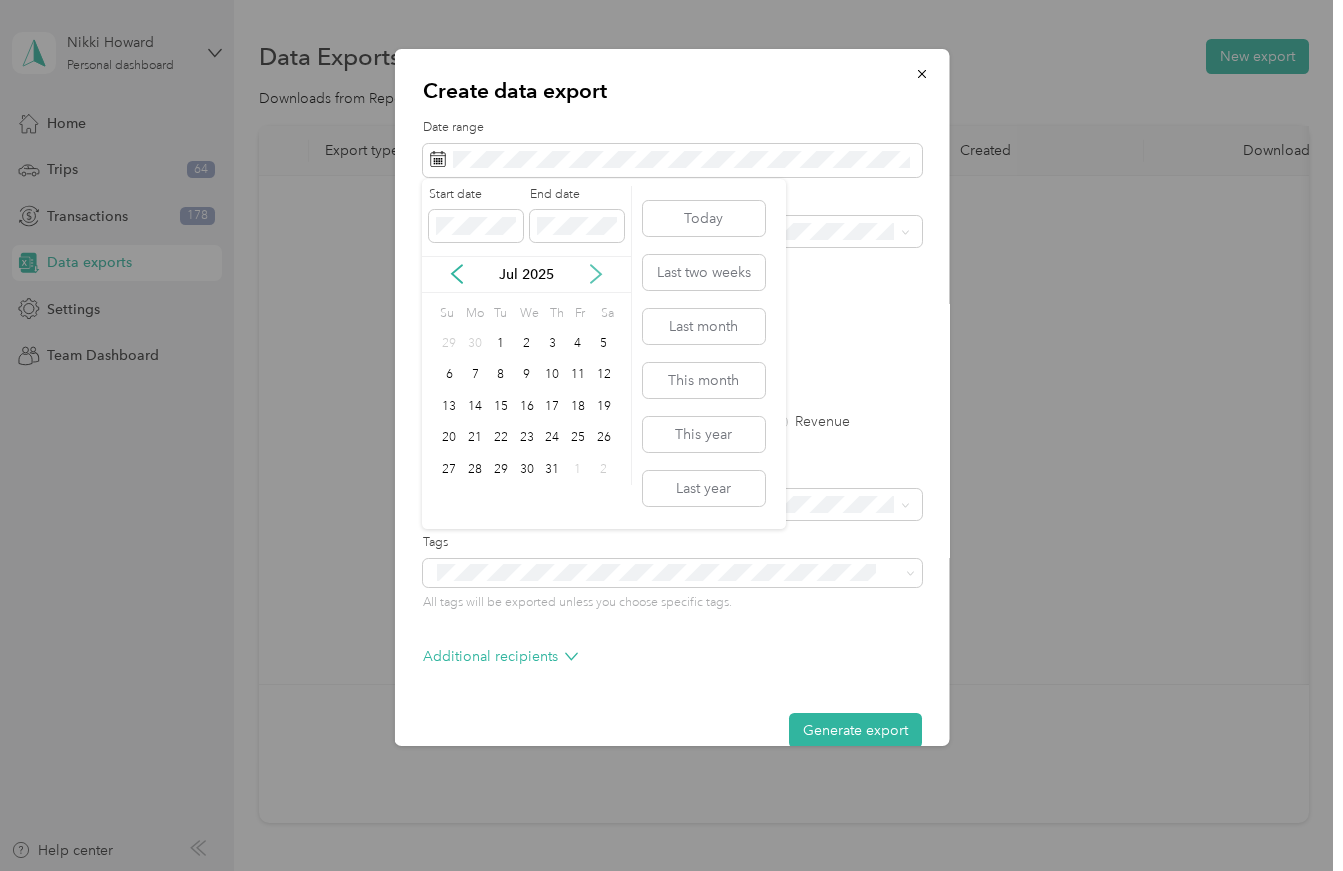 click 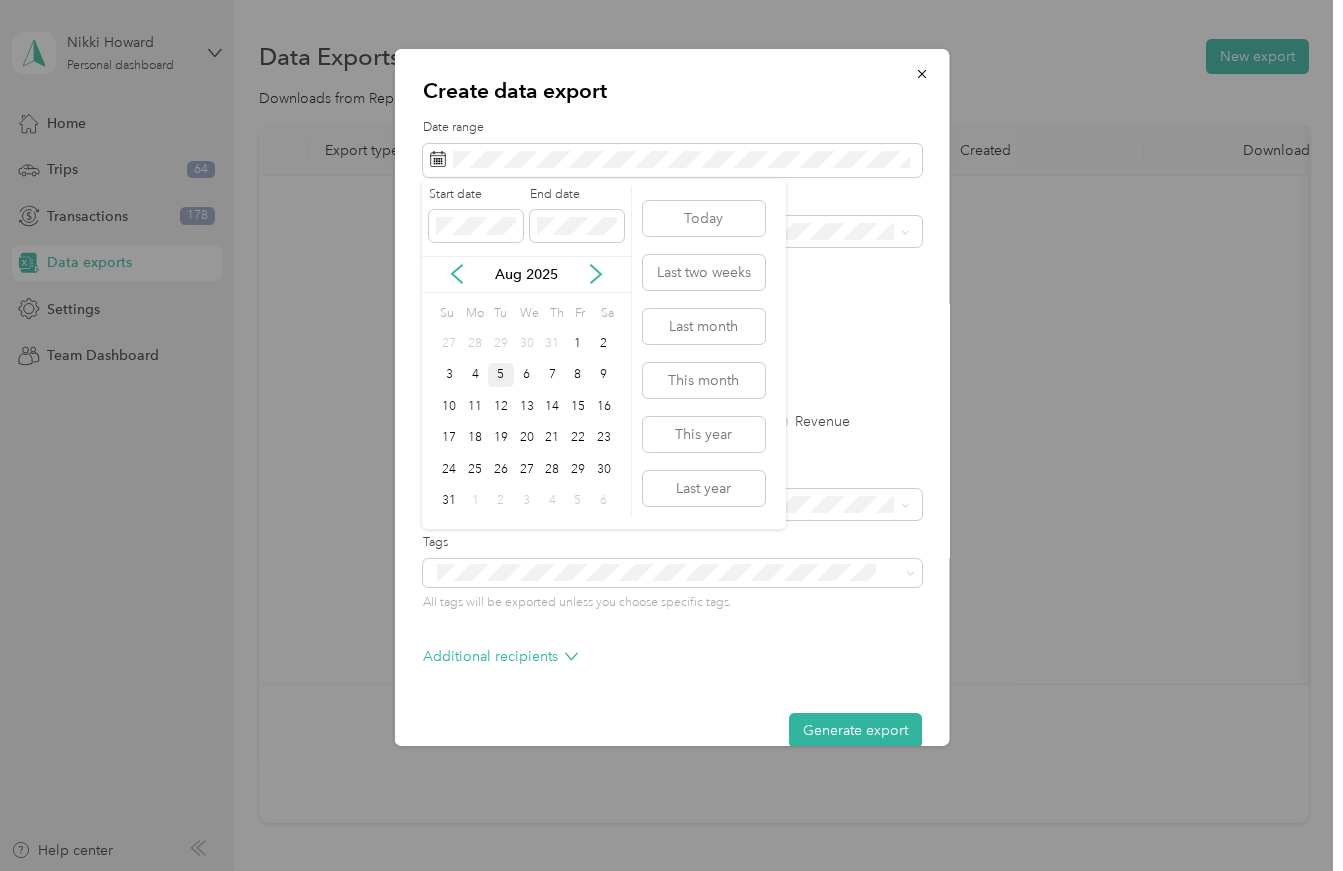 click on "5" at bounding box center [501, 375] 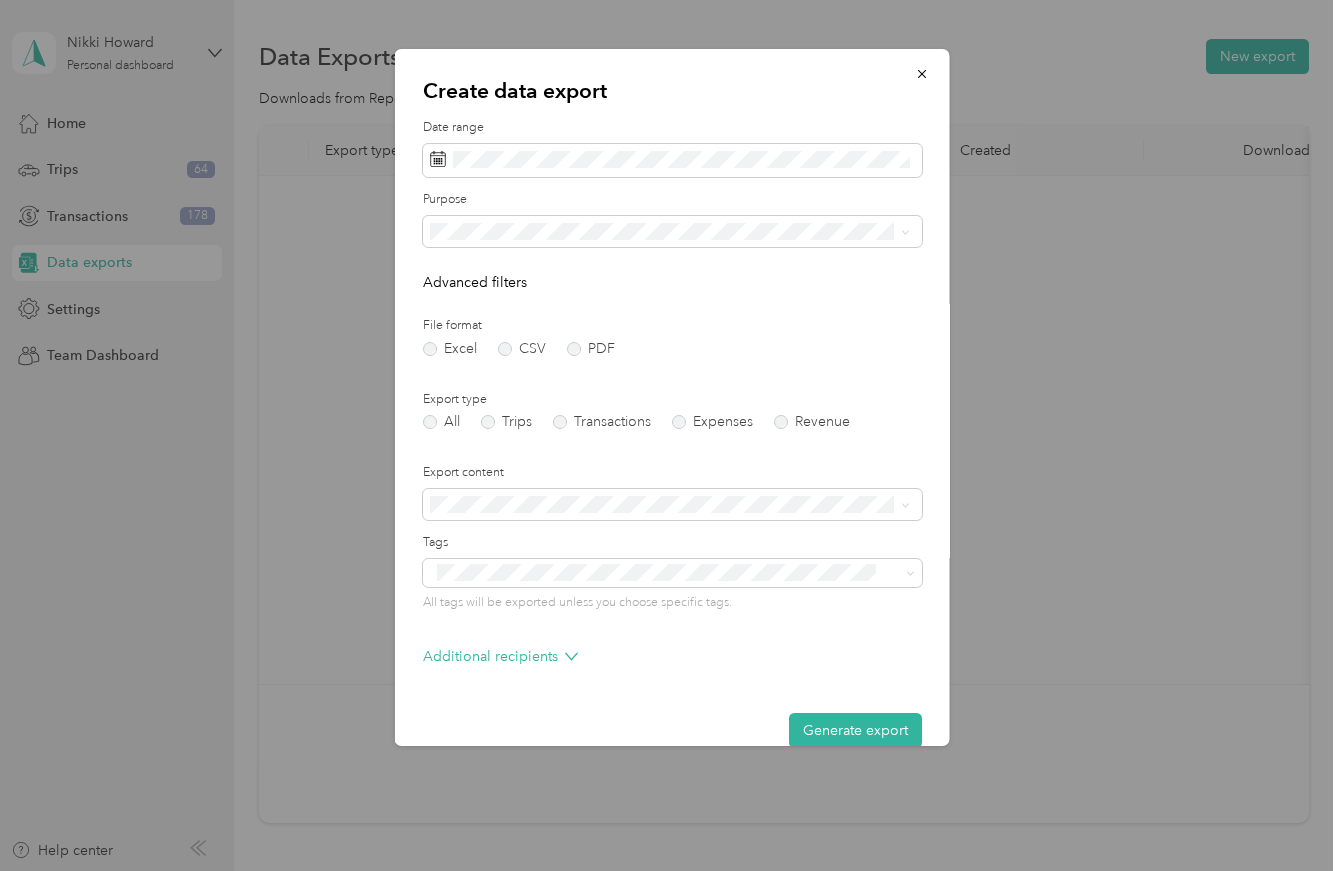click on "Date range" at bounding box center [671, 148] 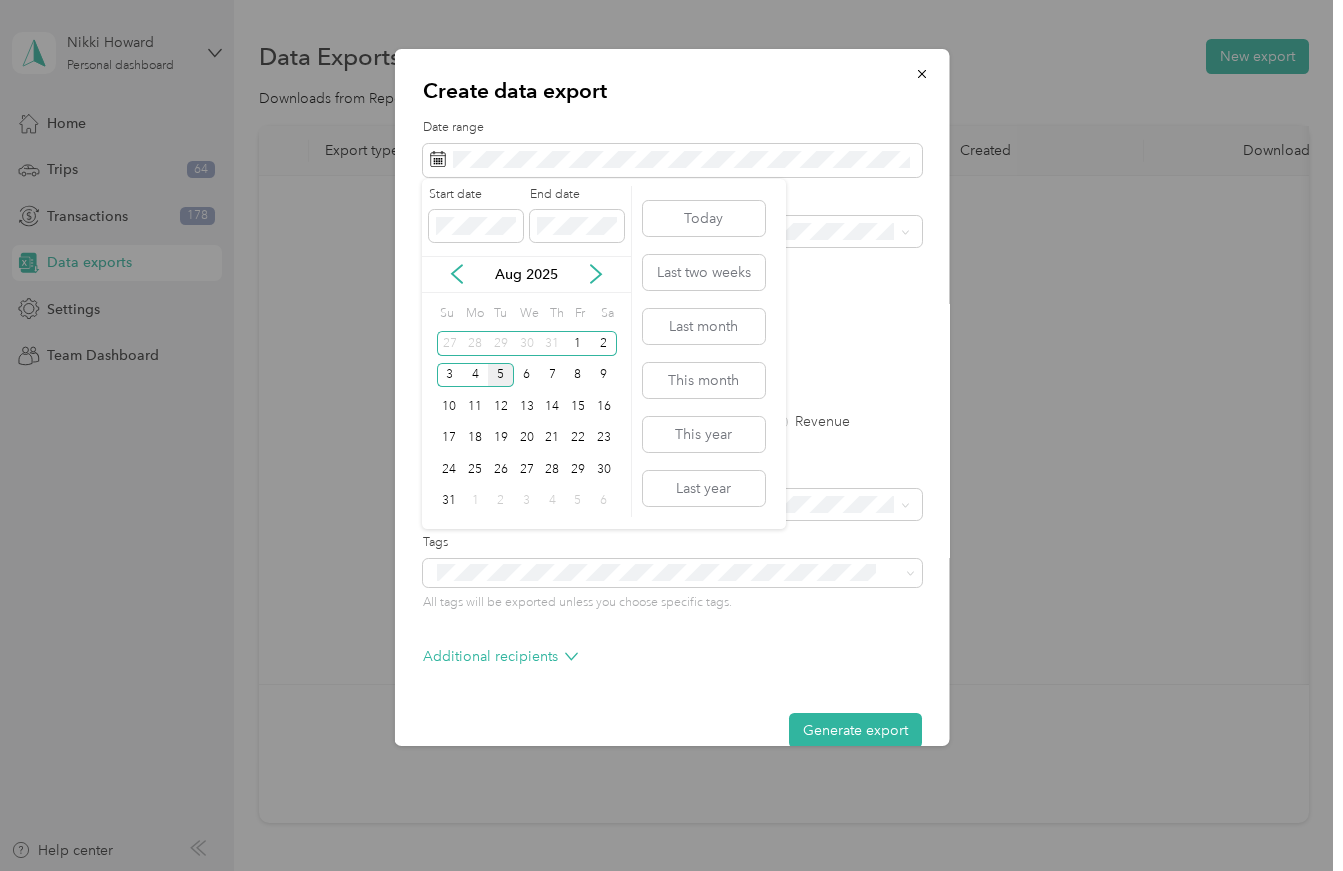 click on "Aug 2025" at bounding box center [526, 274] 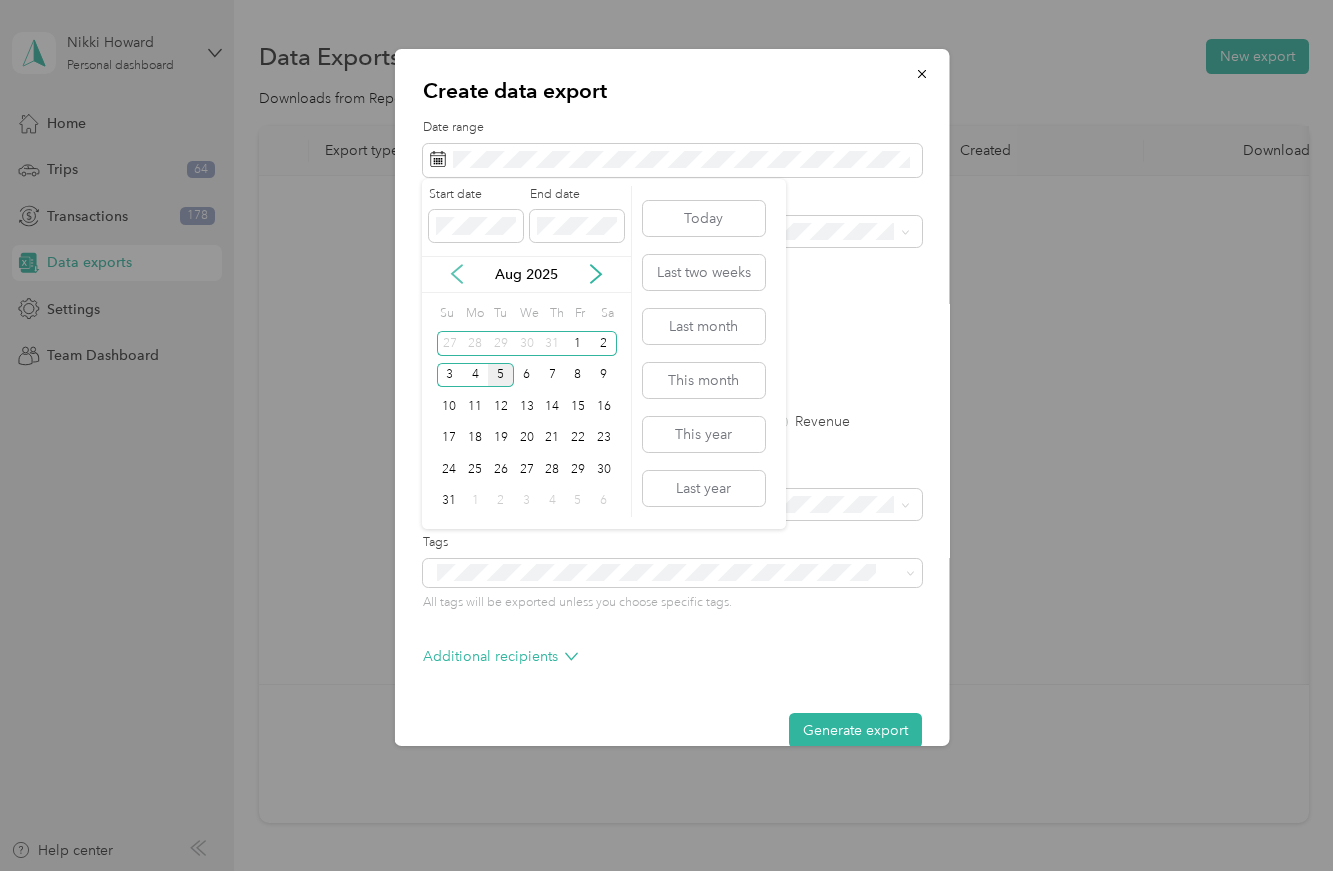 click 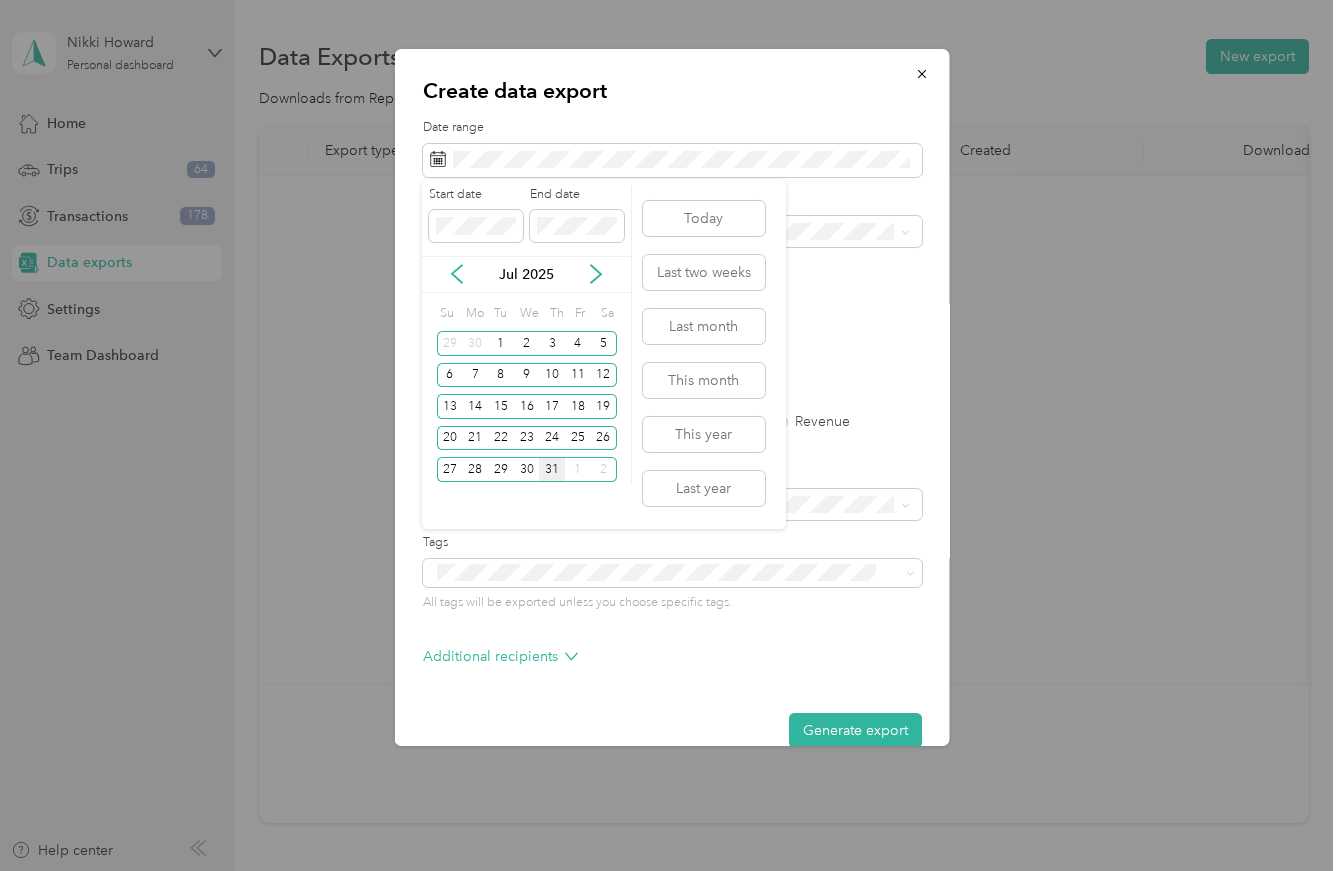 click on "31" at bounding box center (552, 469) 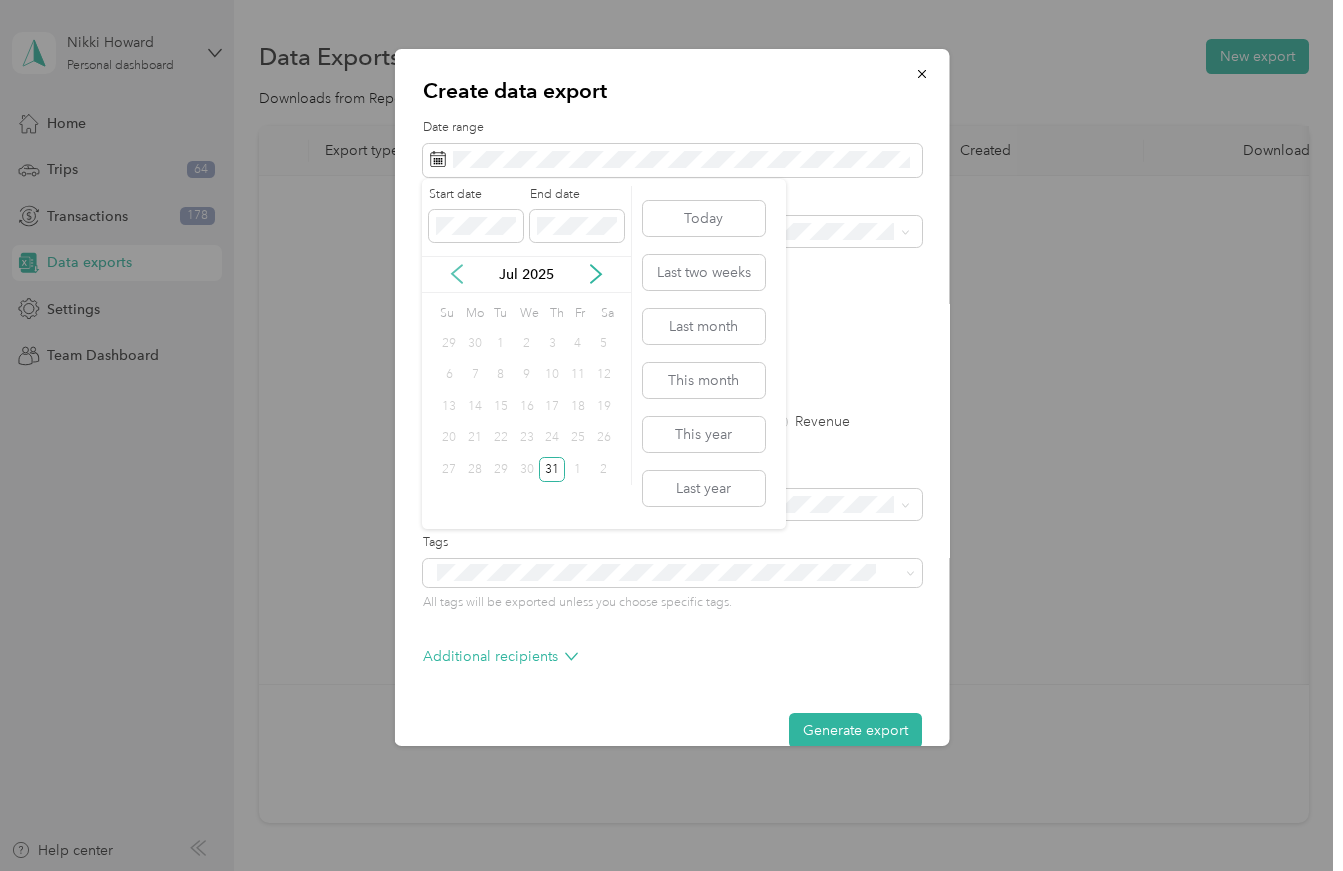 click 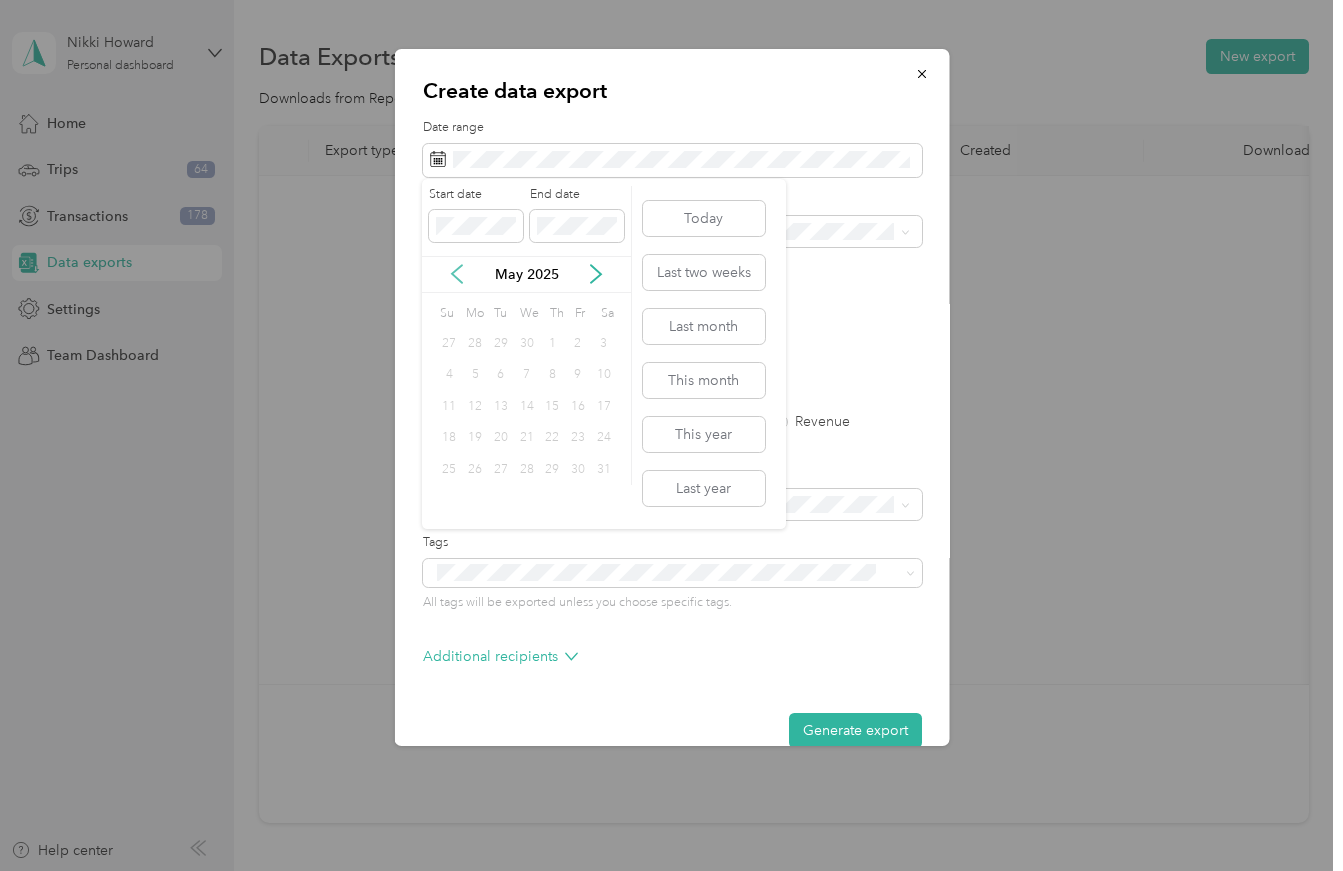 click 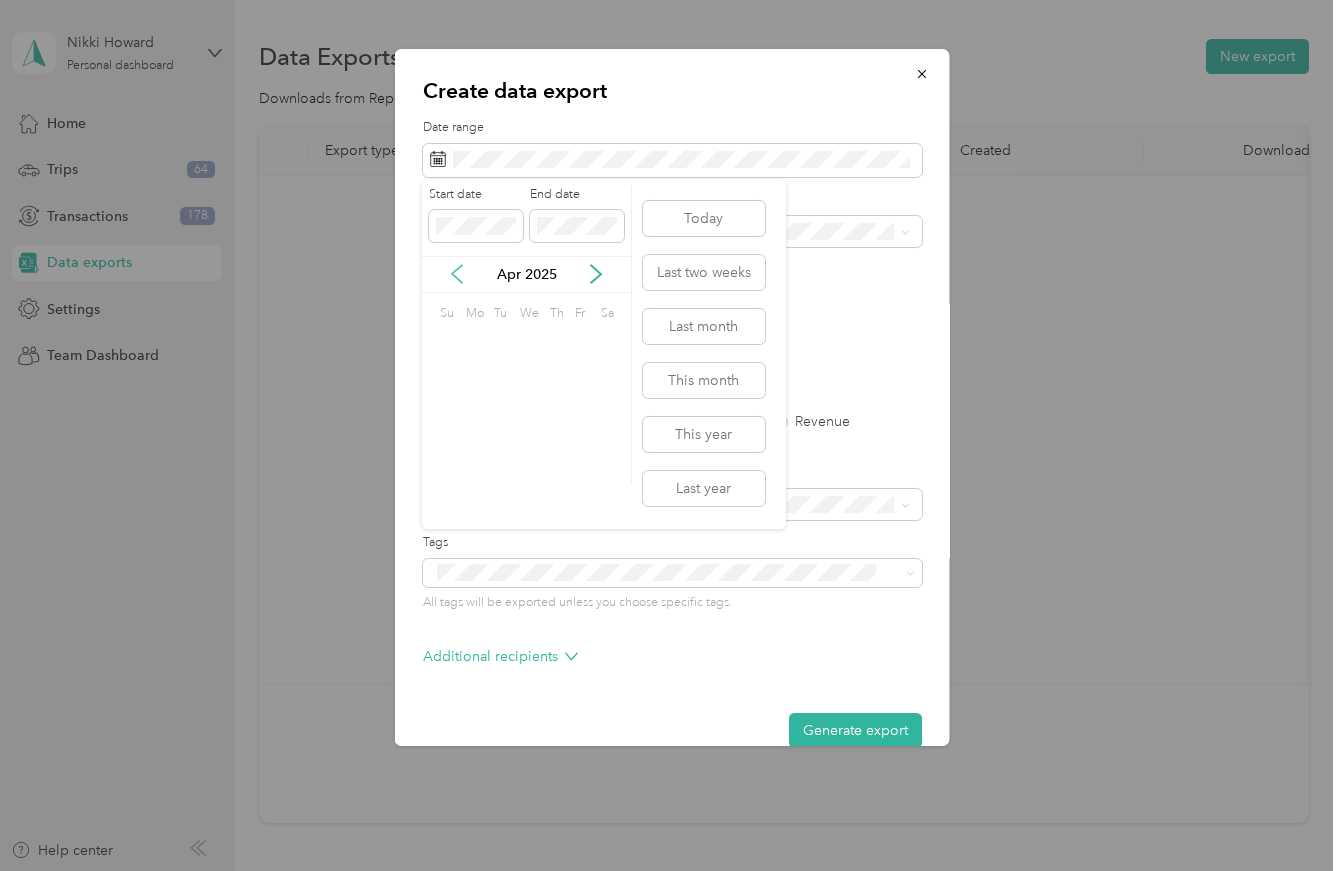 click 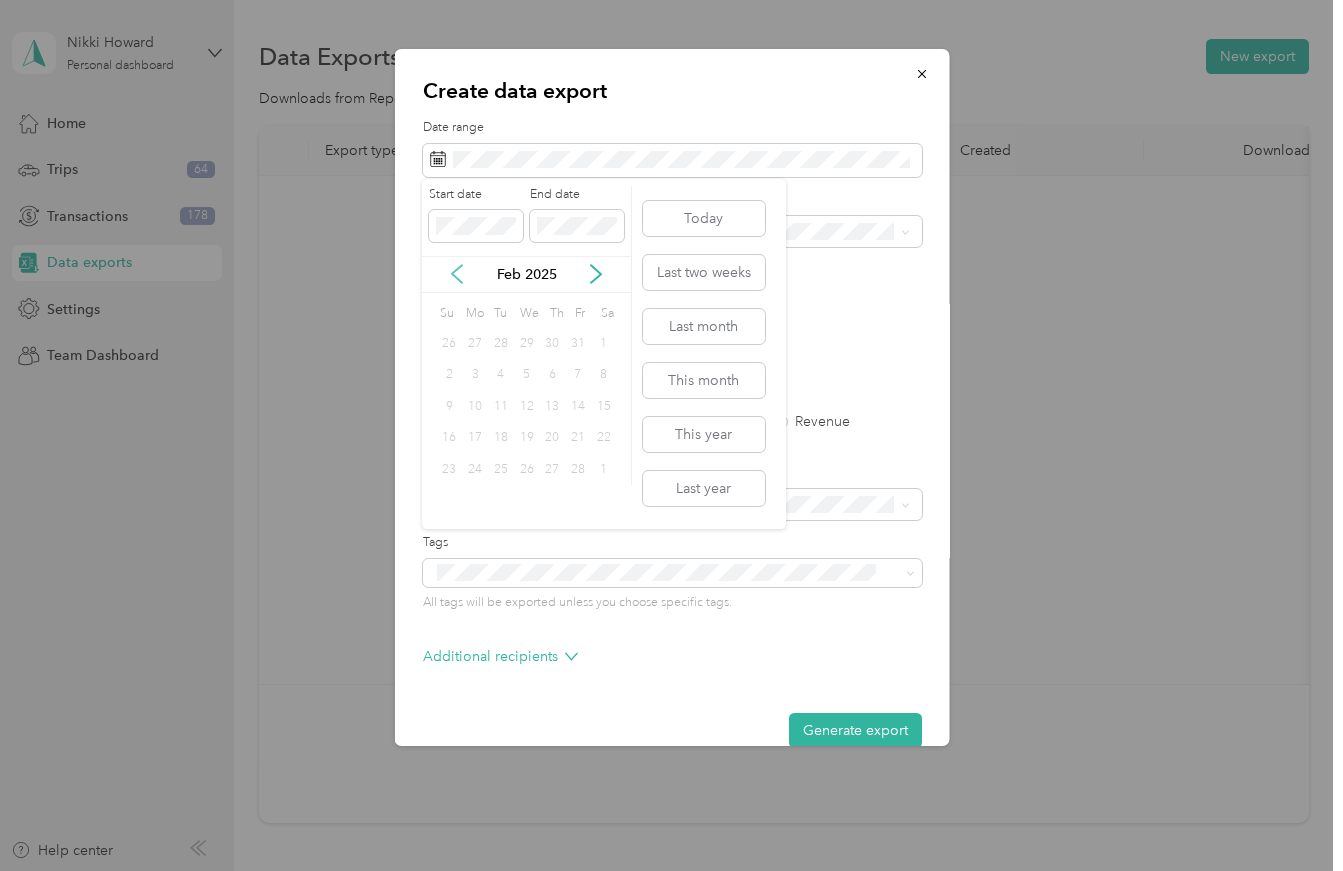 click 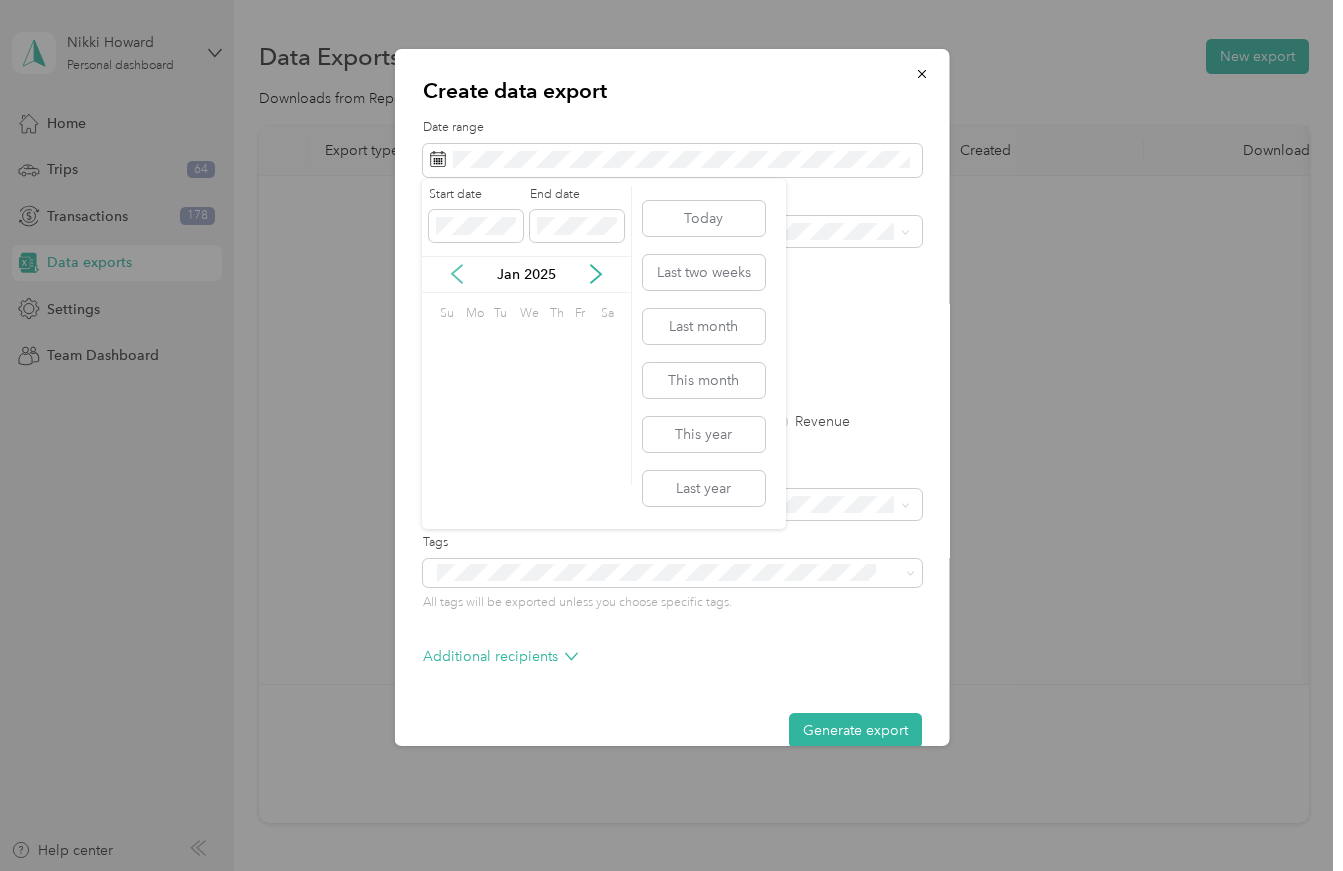click 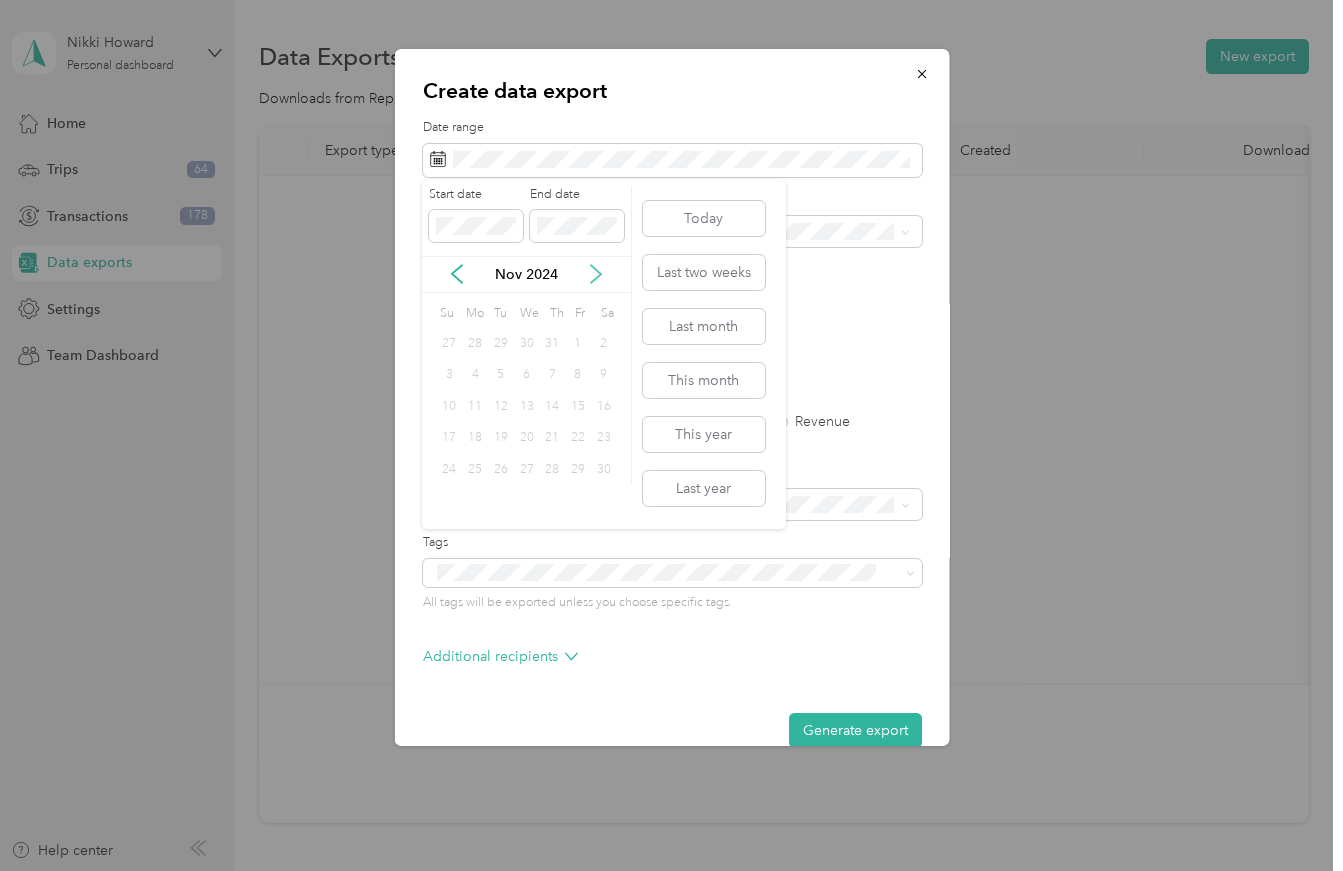 click 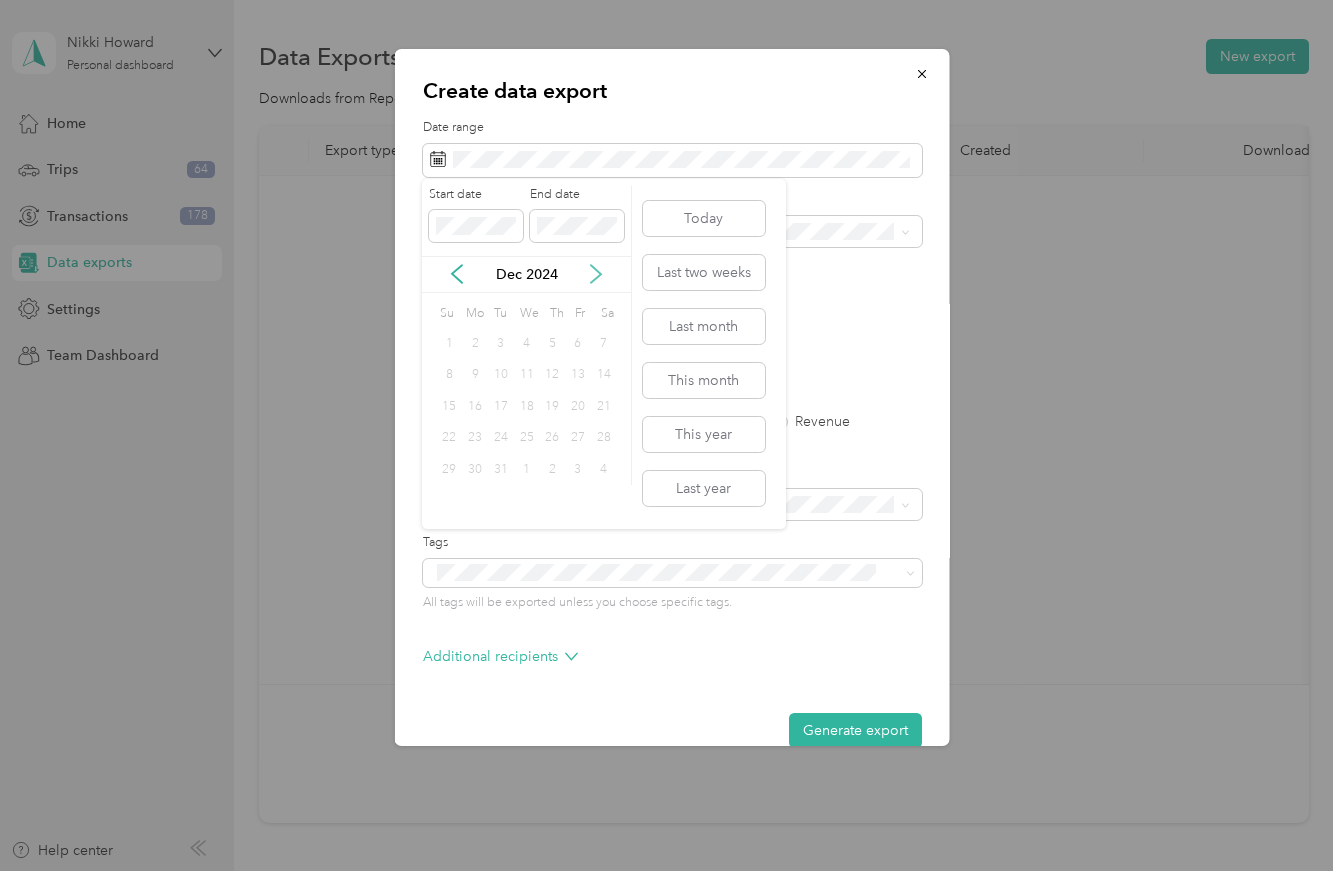 click 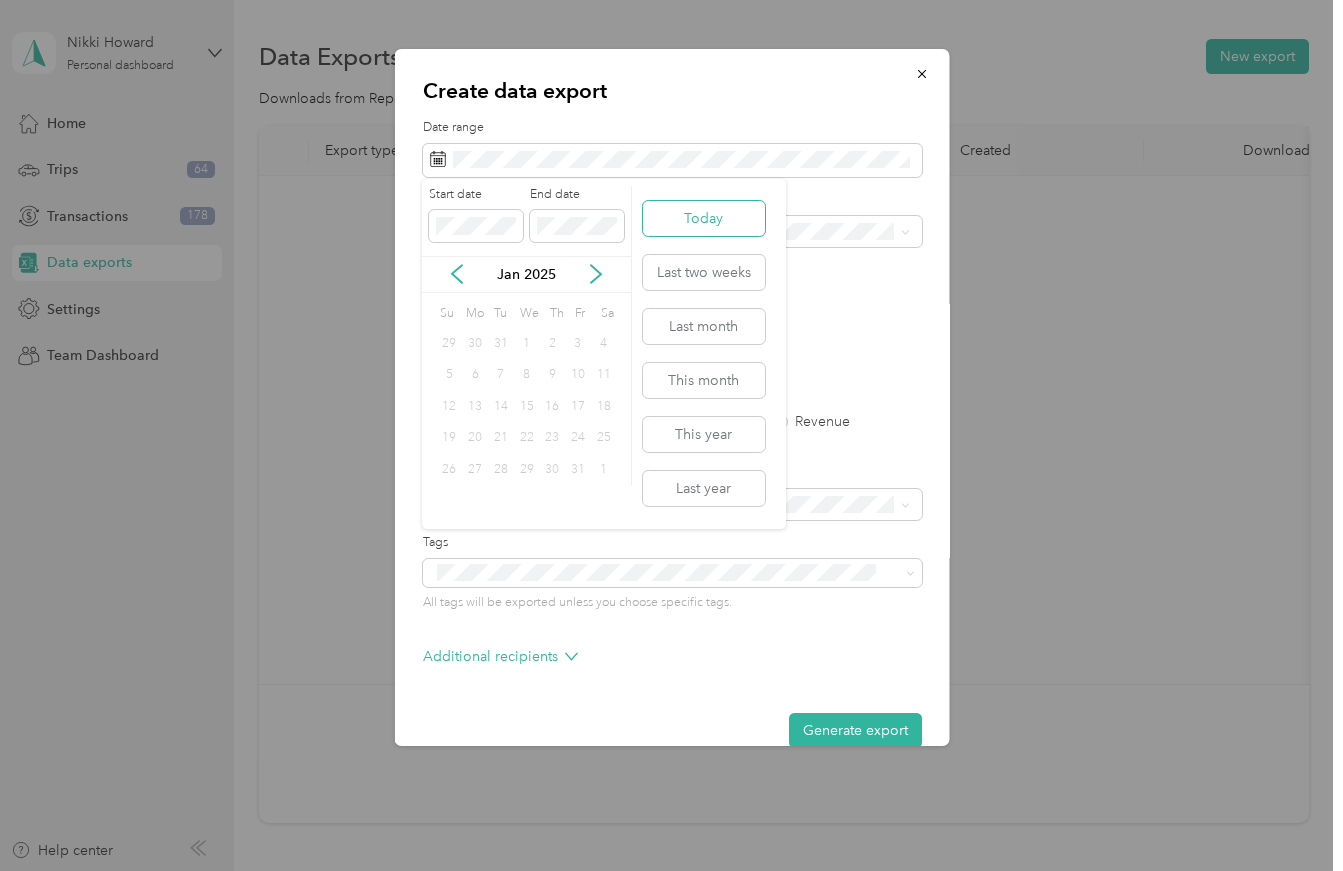 click on "Today" at bounding box center [704, 218] 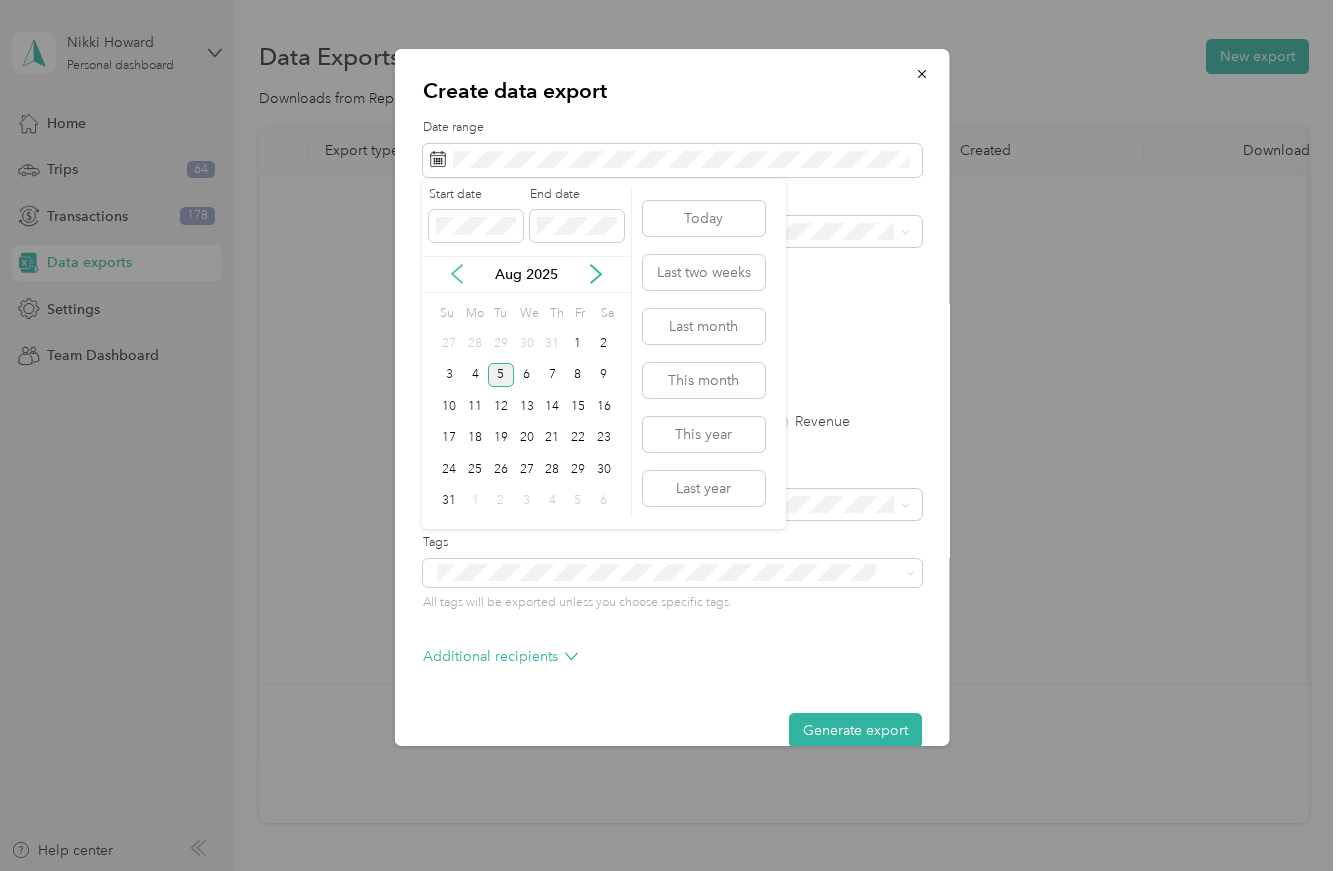click 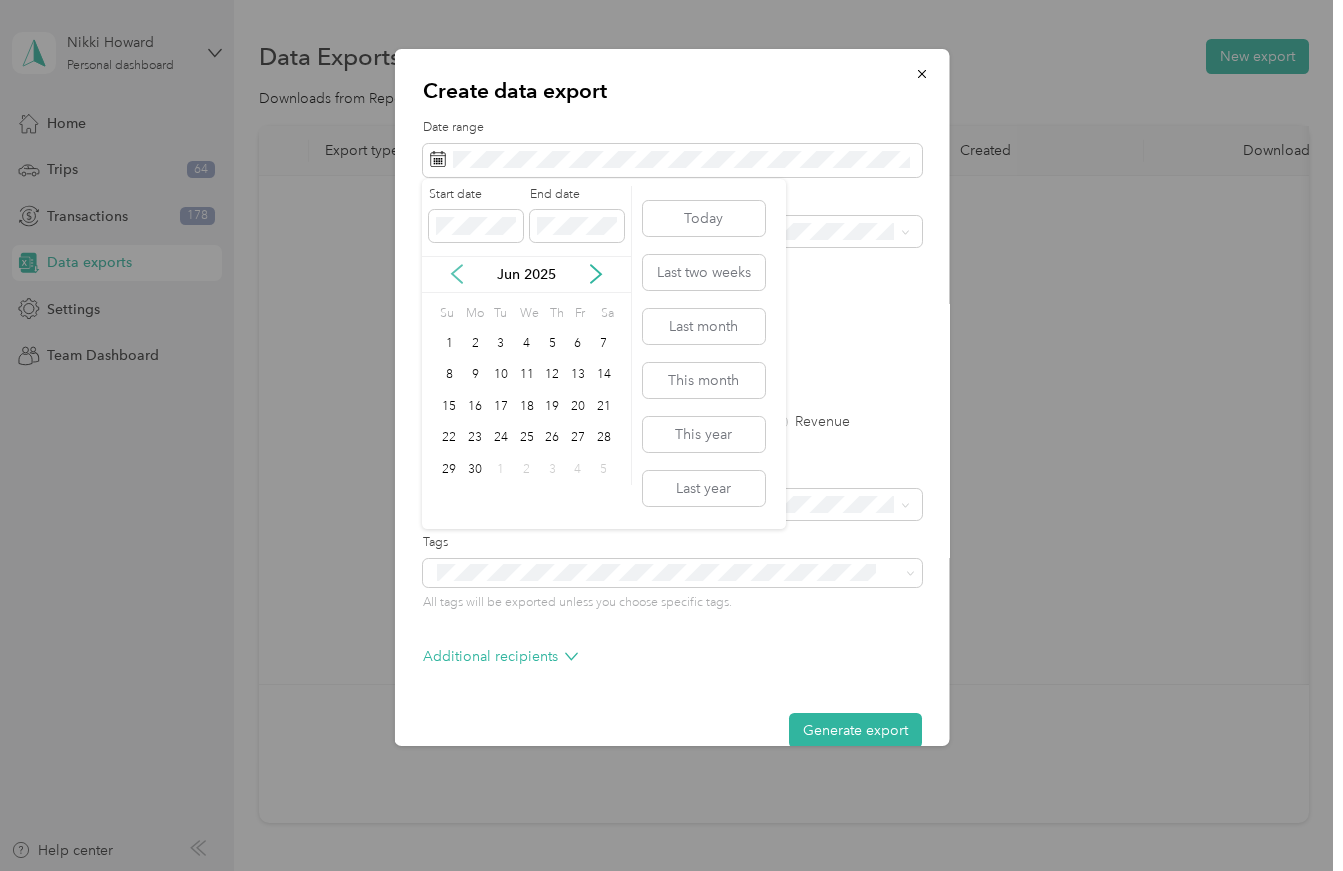 click 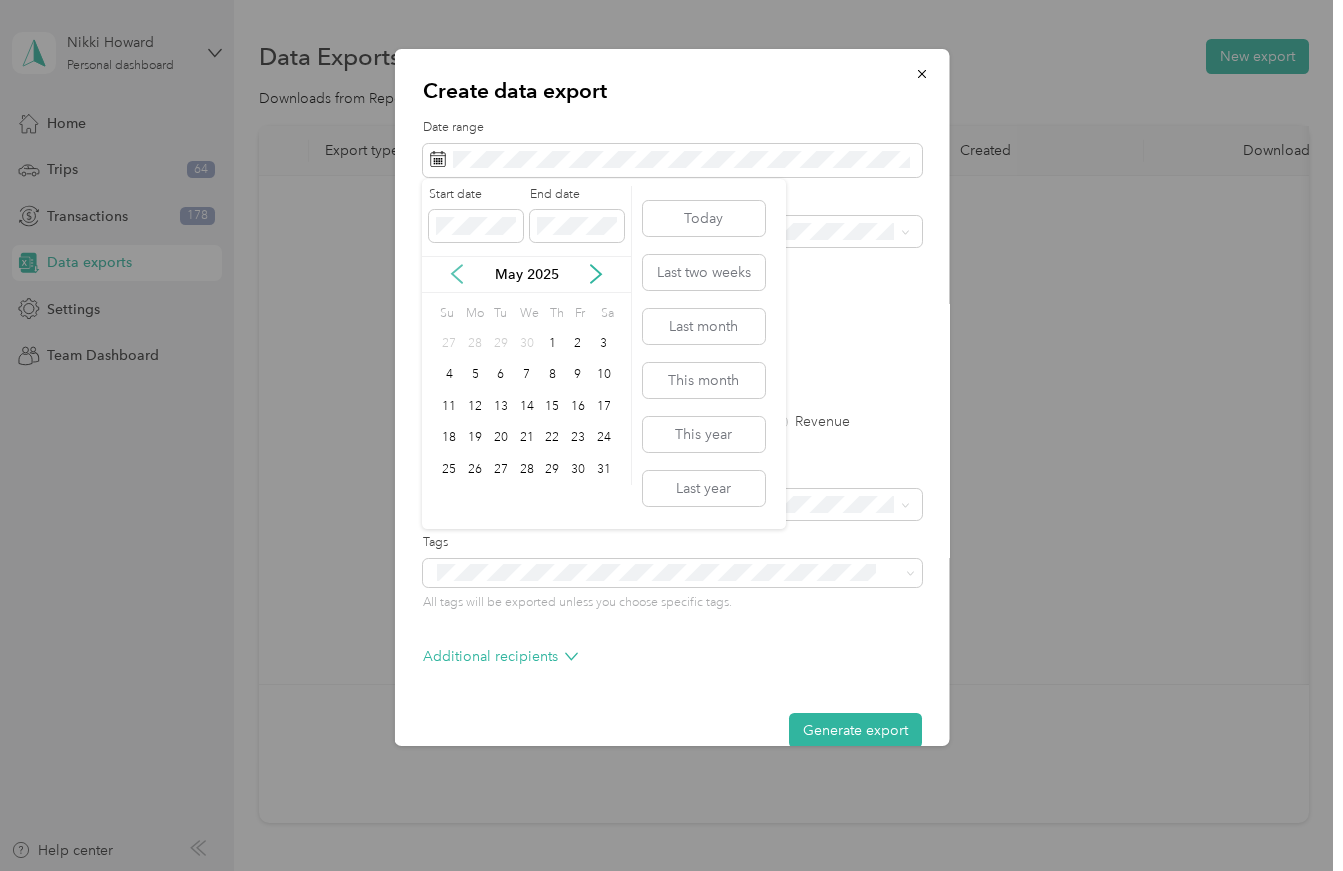 click 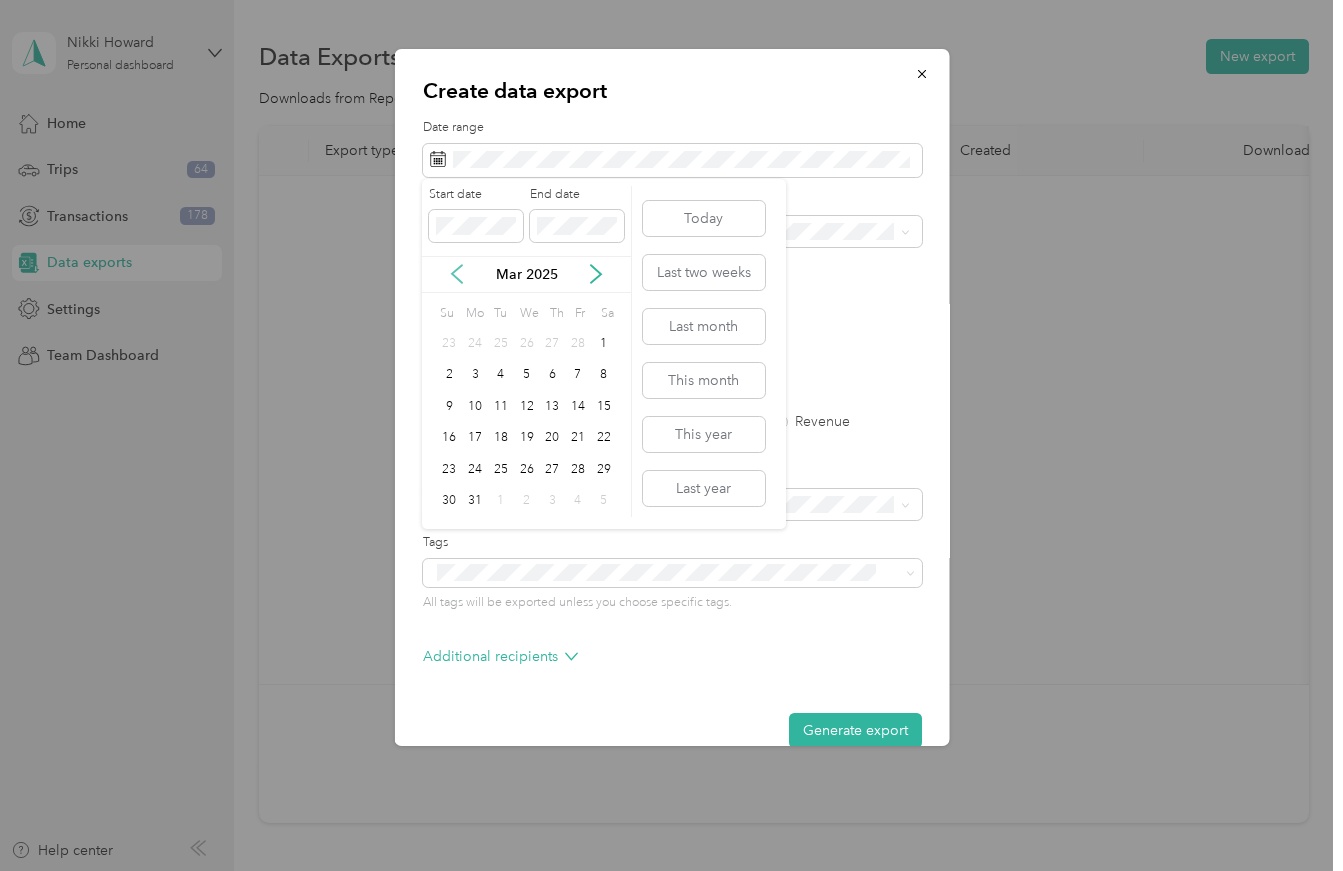 click 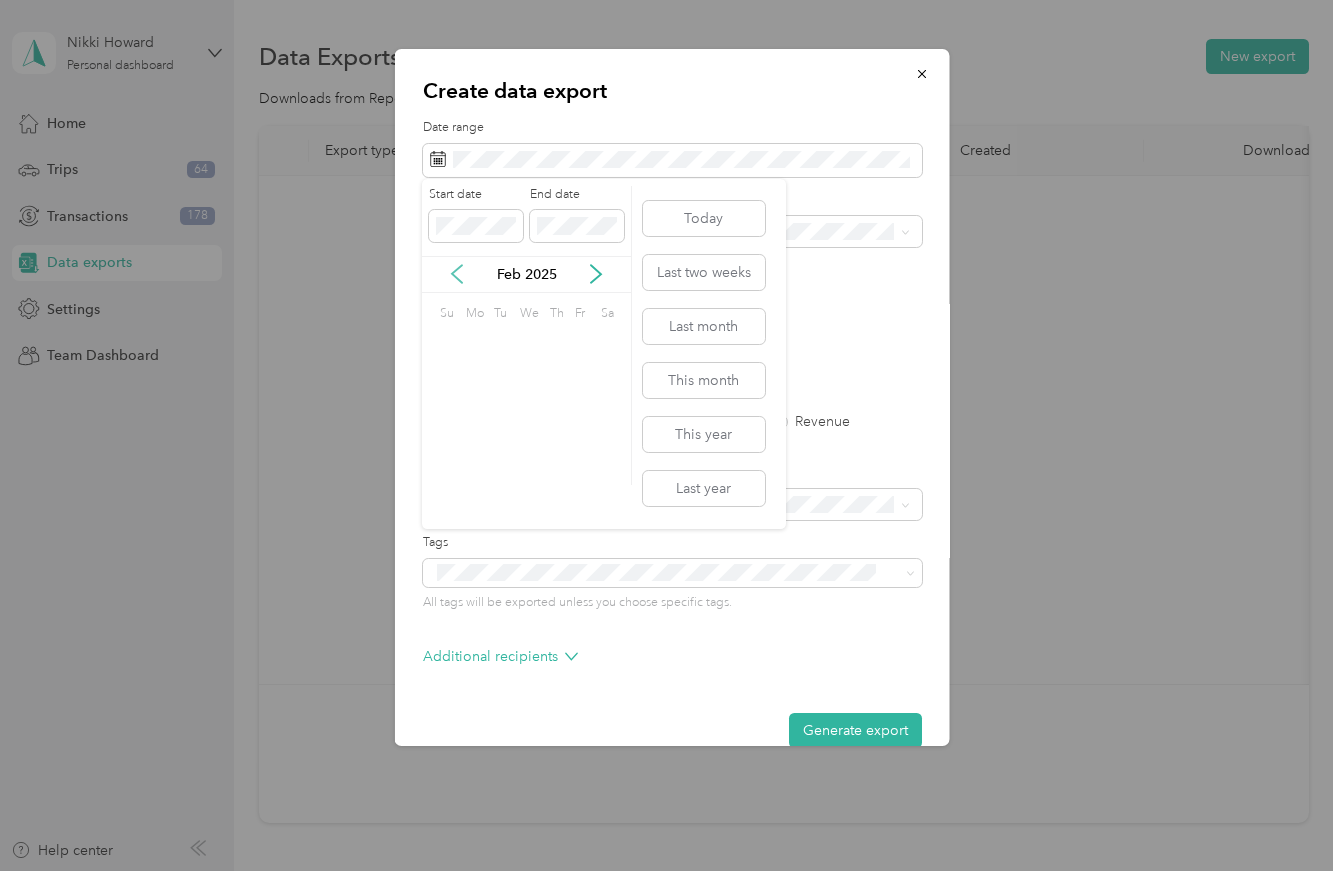 click 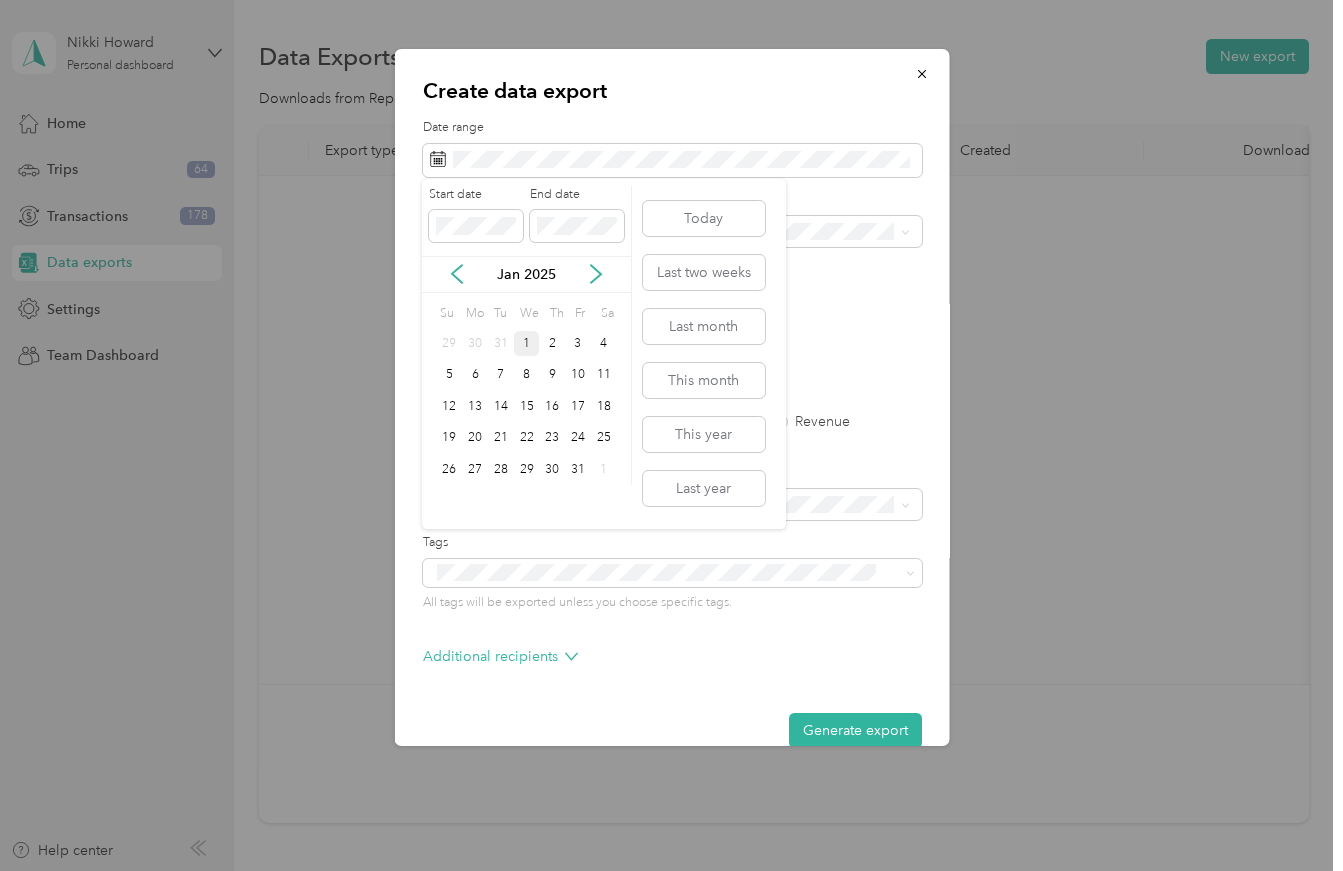 click on "1" at bounding box center (527, 343) 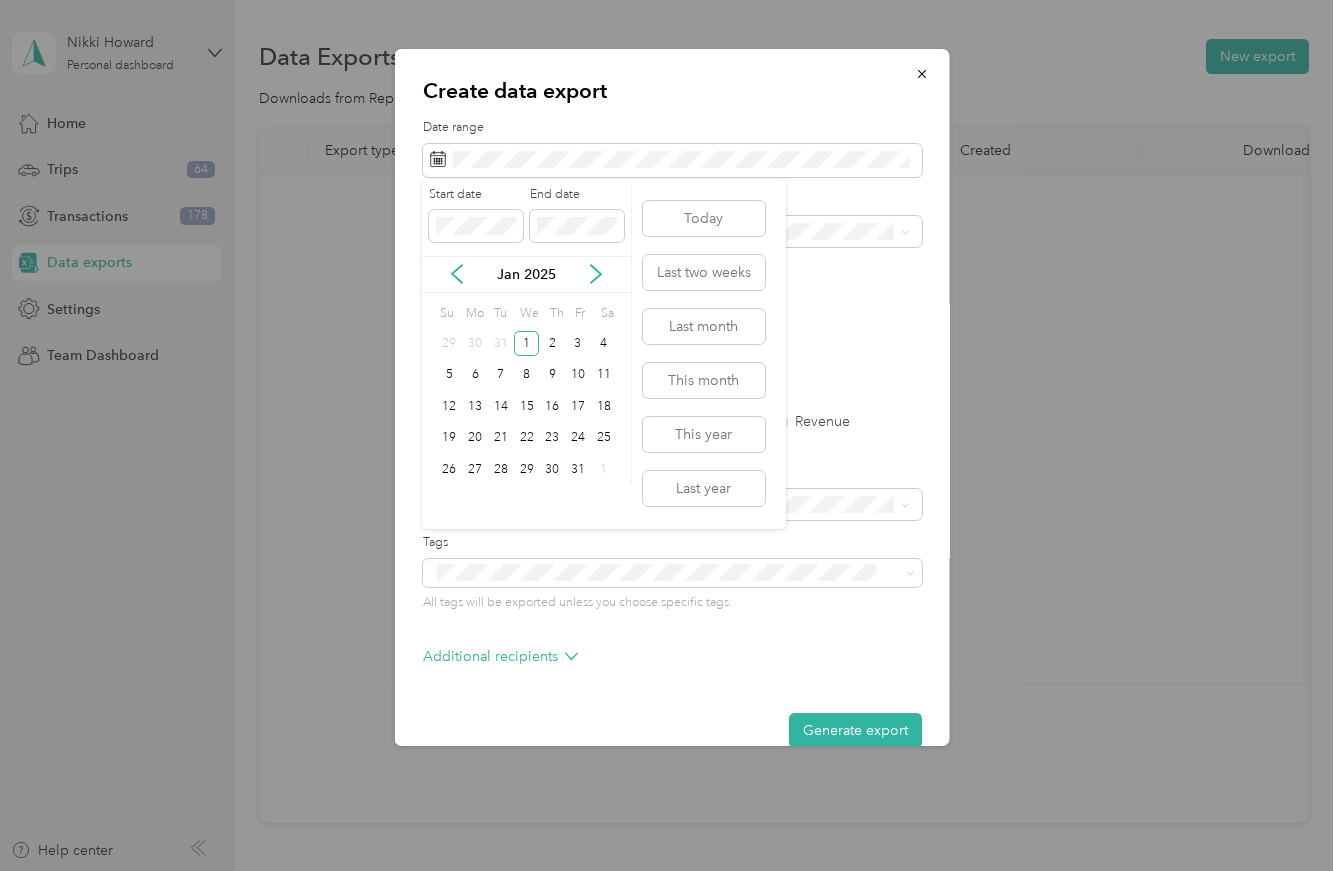 click on "Jan 2025" at bounding box center (526, 274) 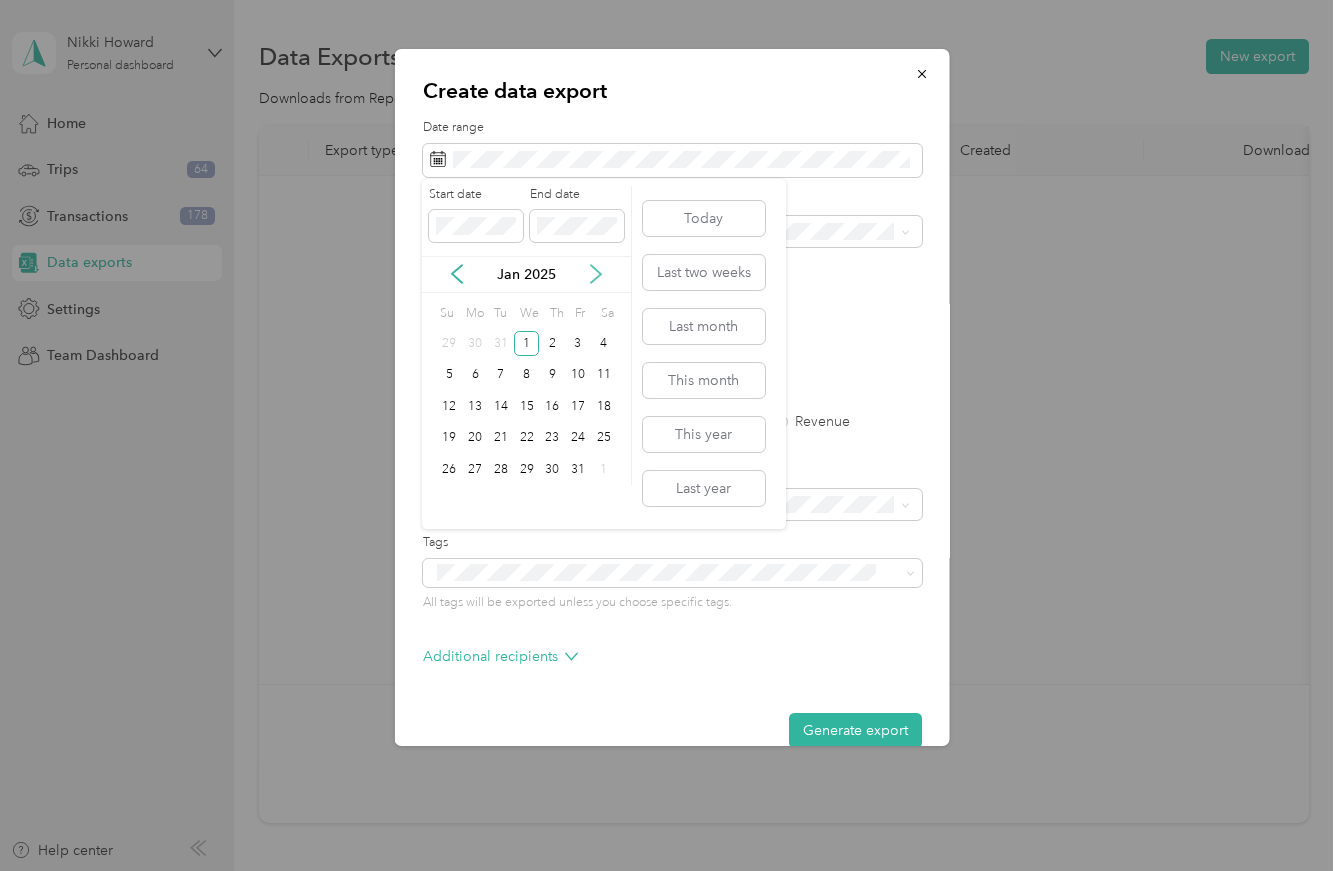 click 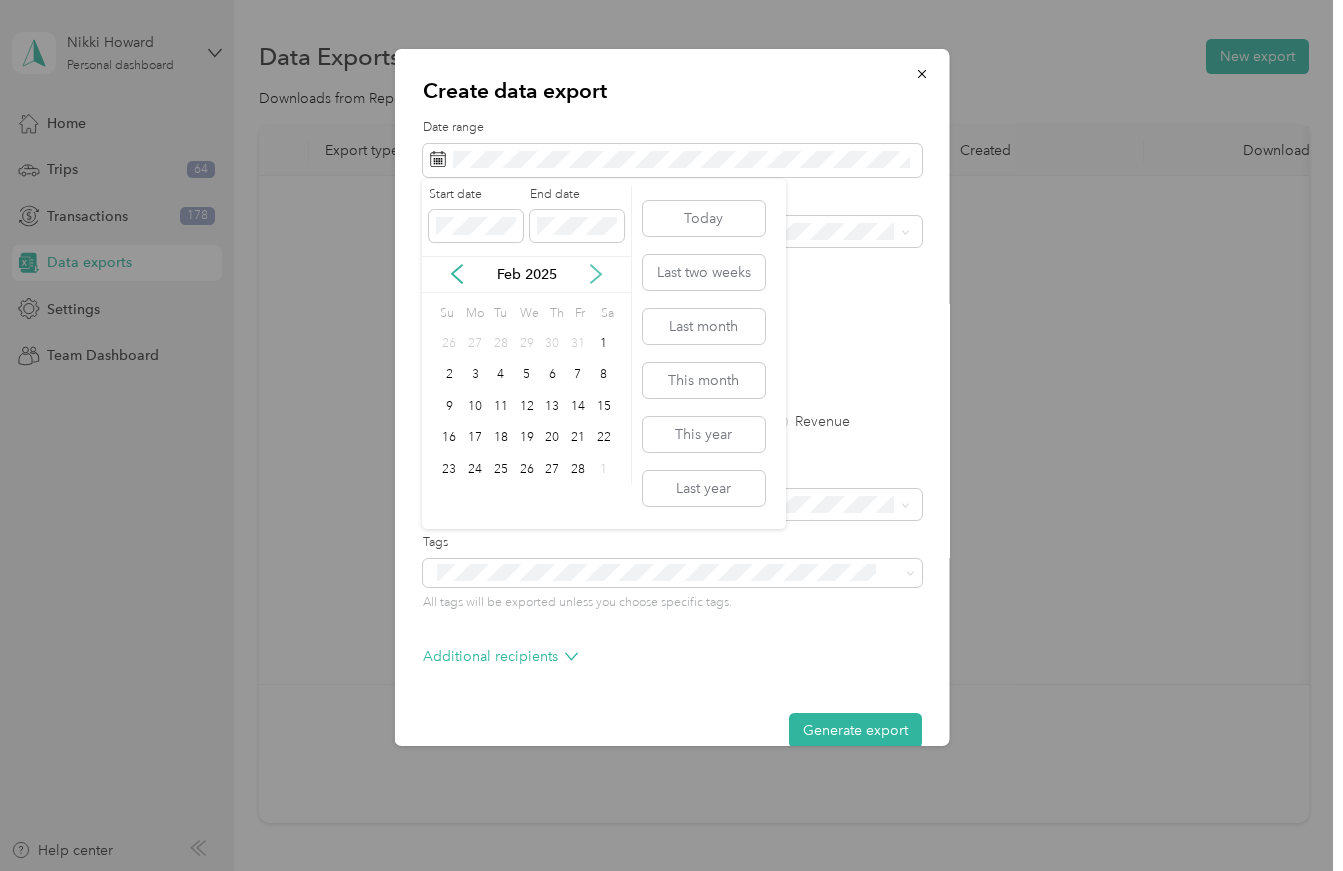 click 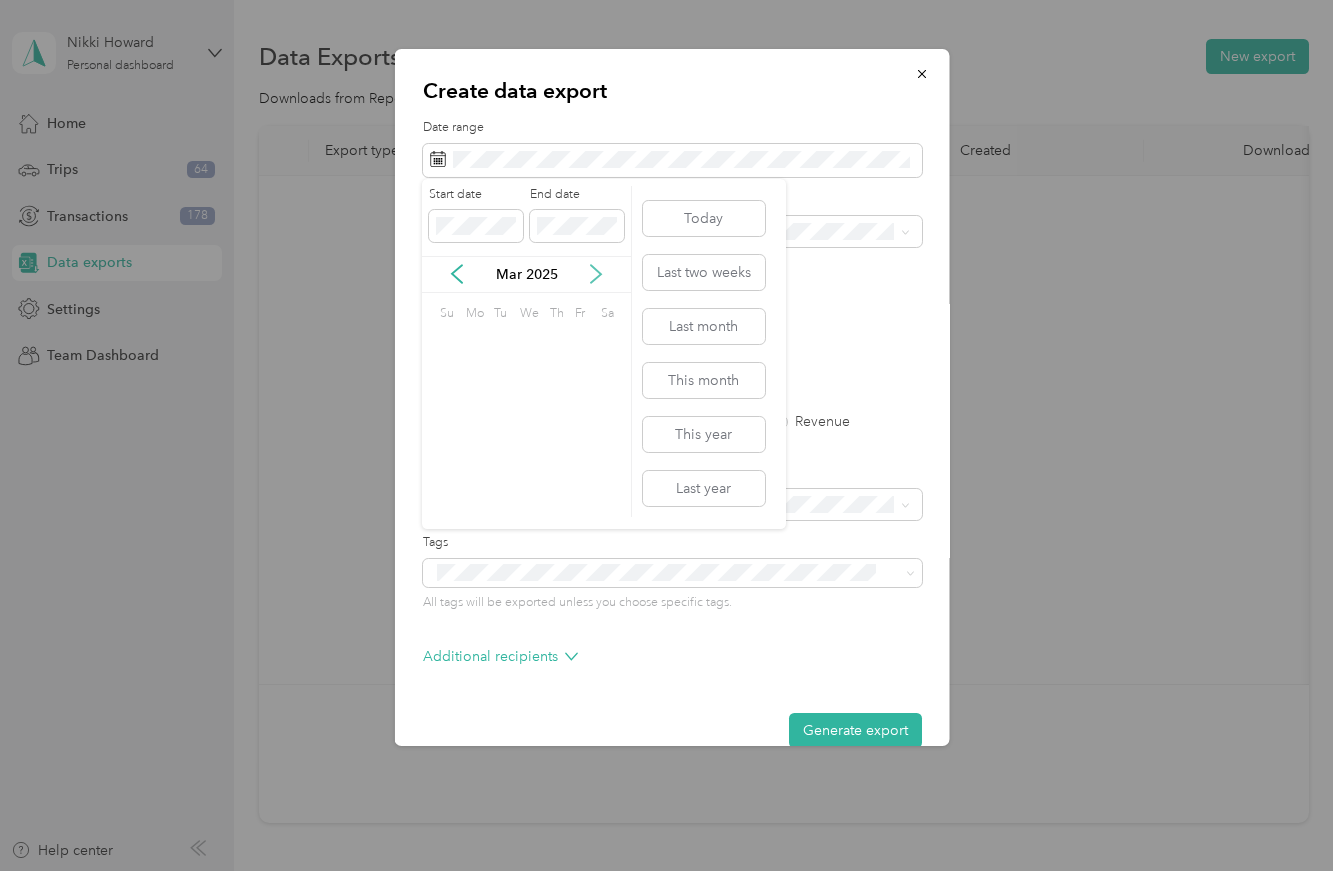 click 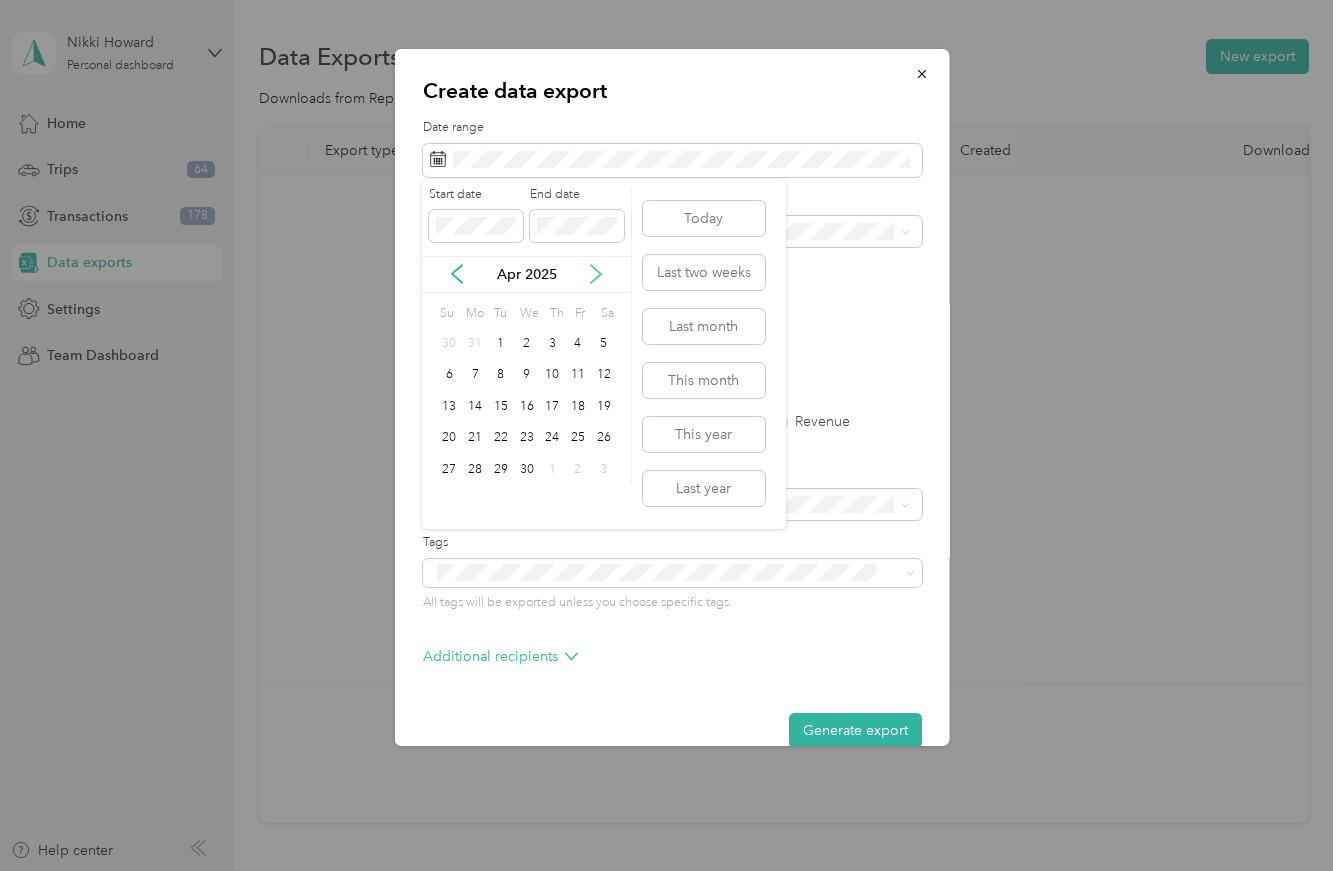 click 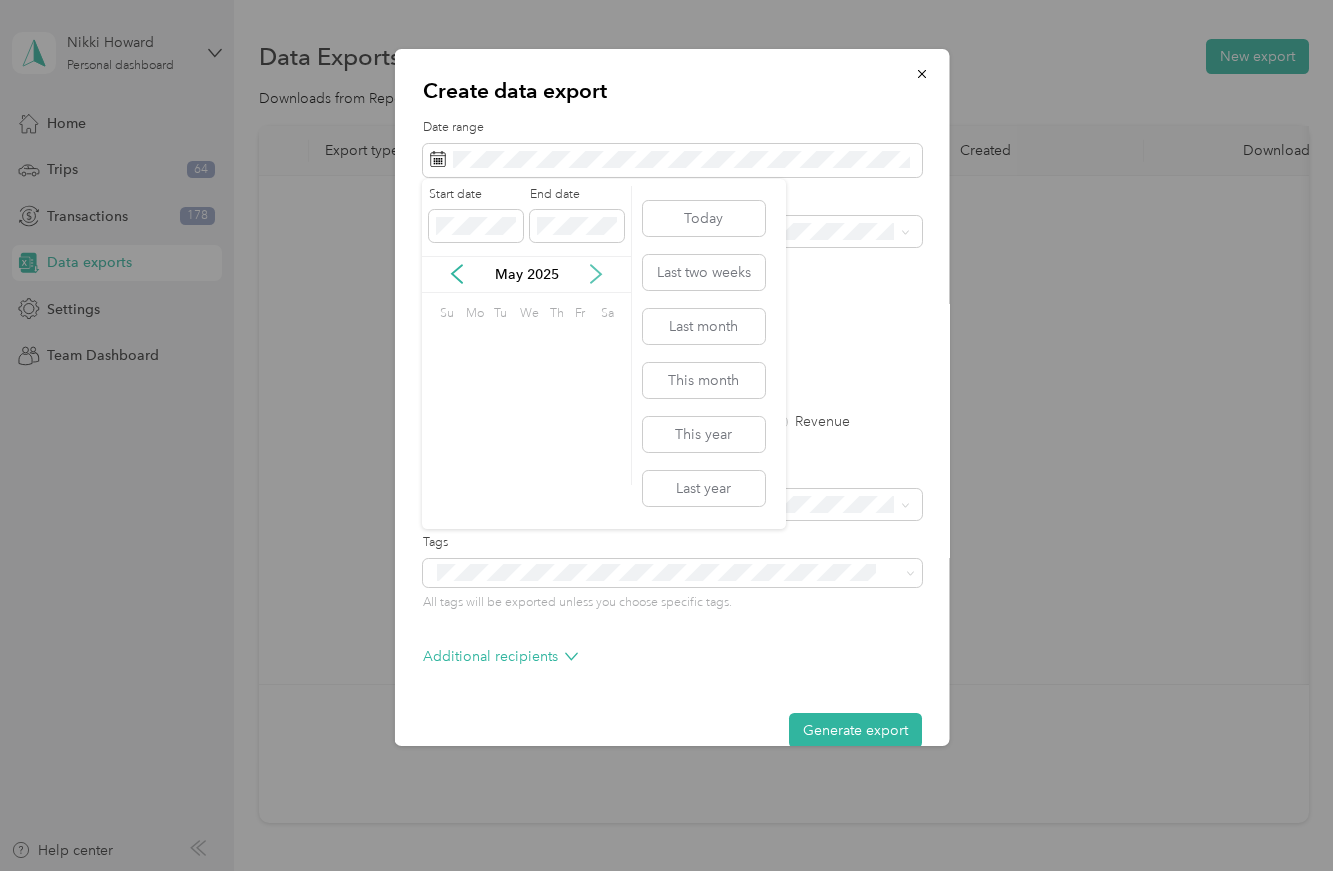click 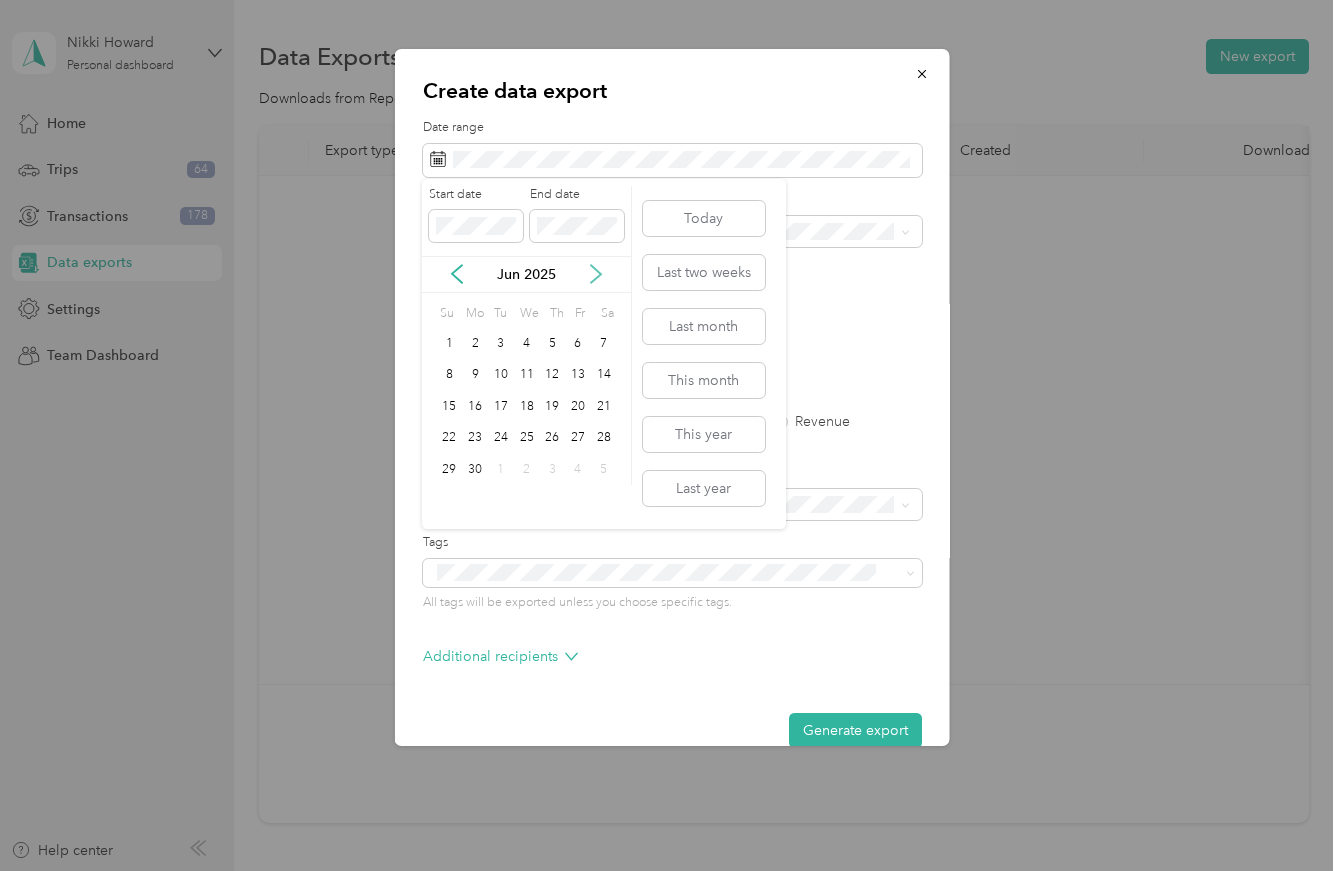 click 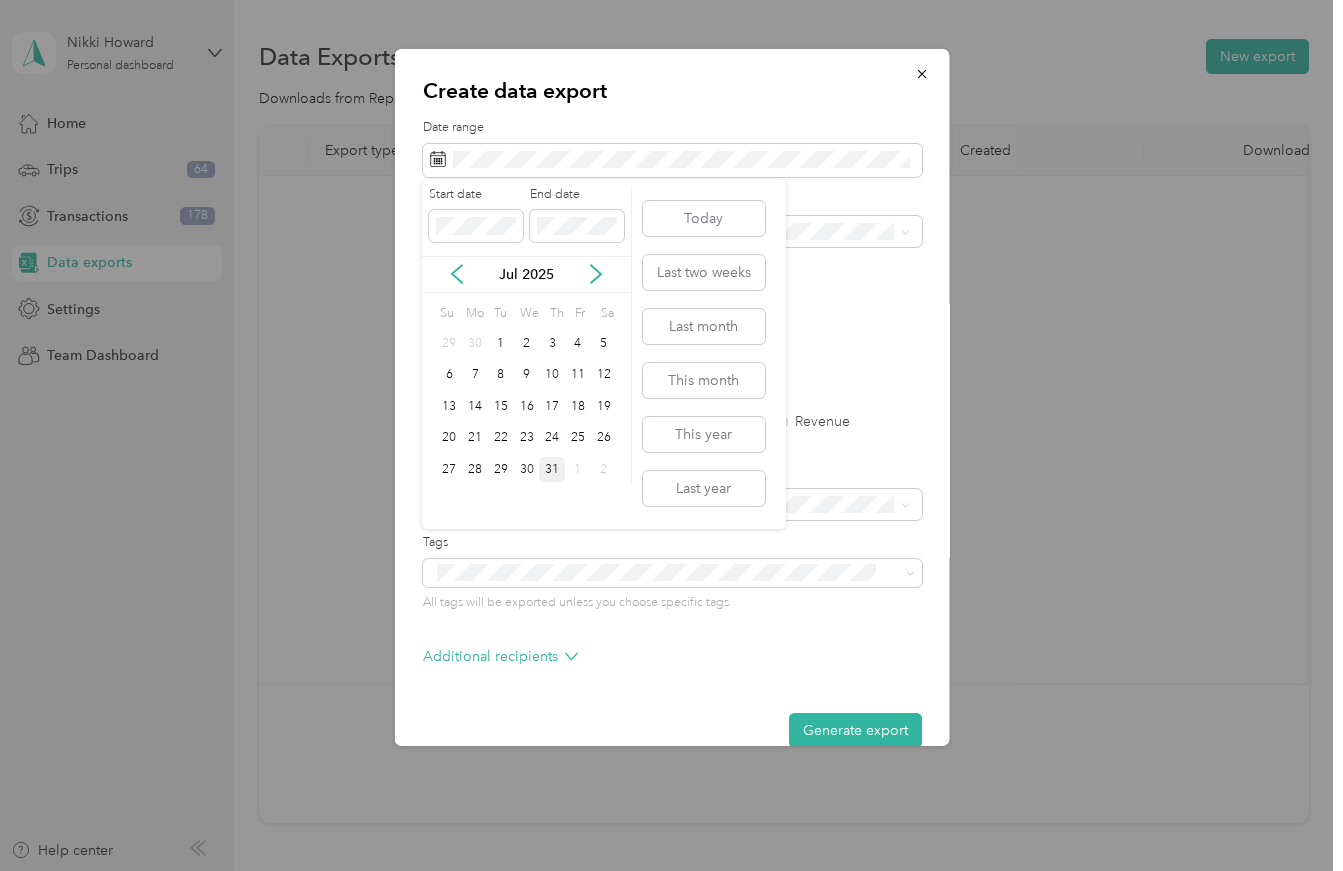 click on "31" at bounding box center (552, 469) 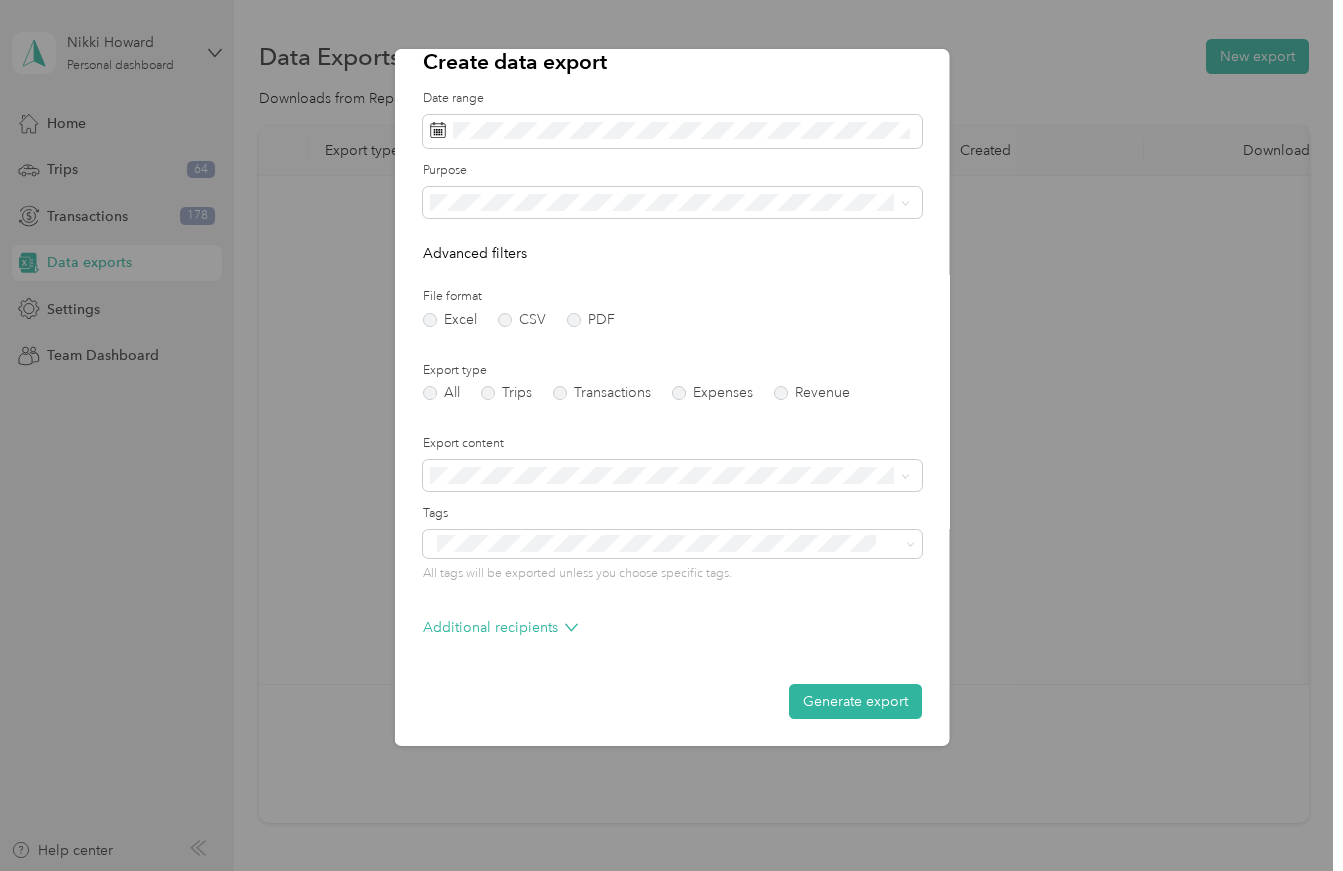 scroll, scrollTop: 27, scrollLeft: 0, axis: vertical 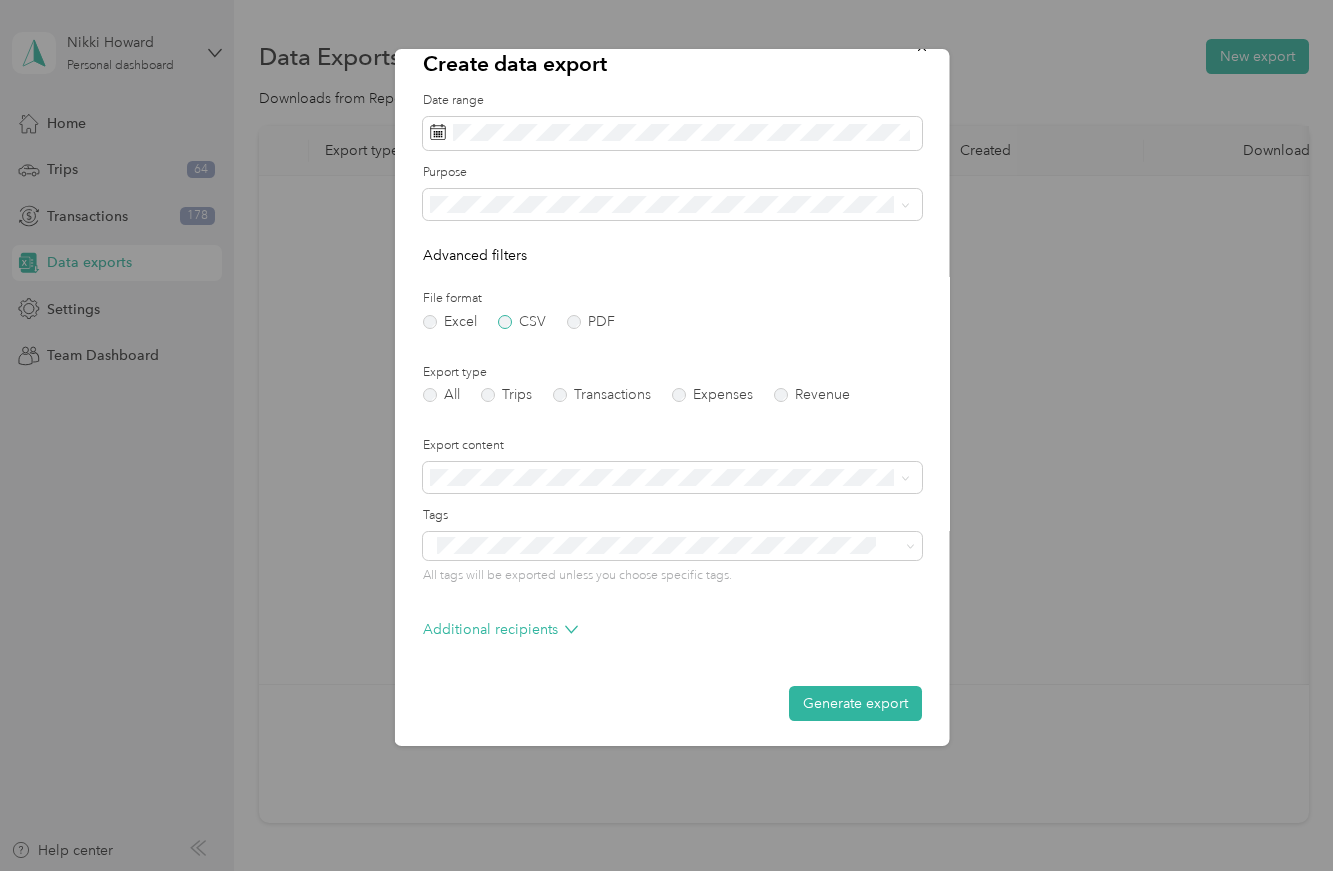 click on "CSV" at bounding box center [521, 322] 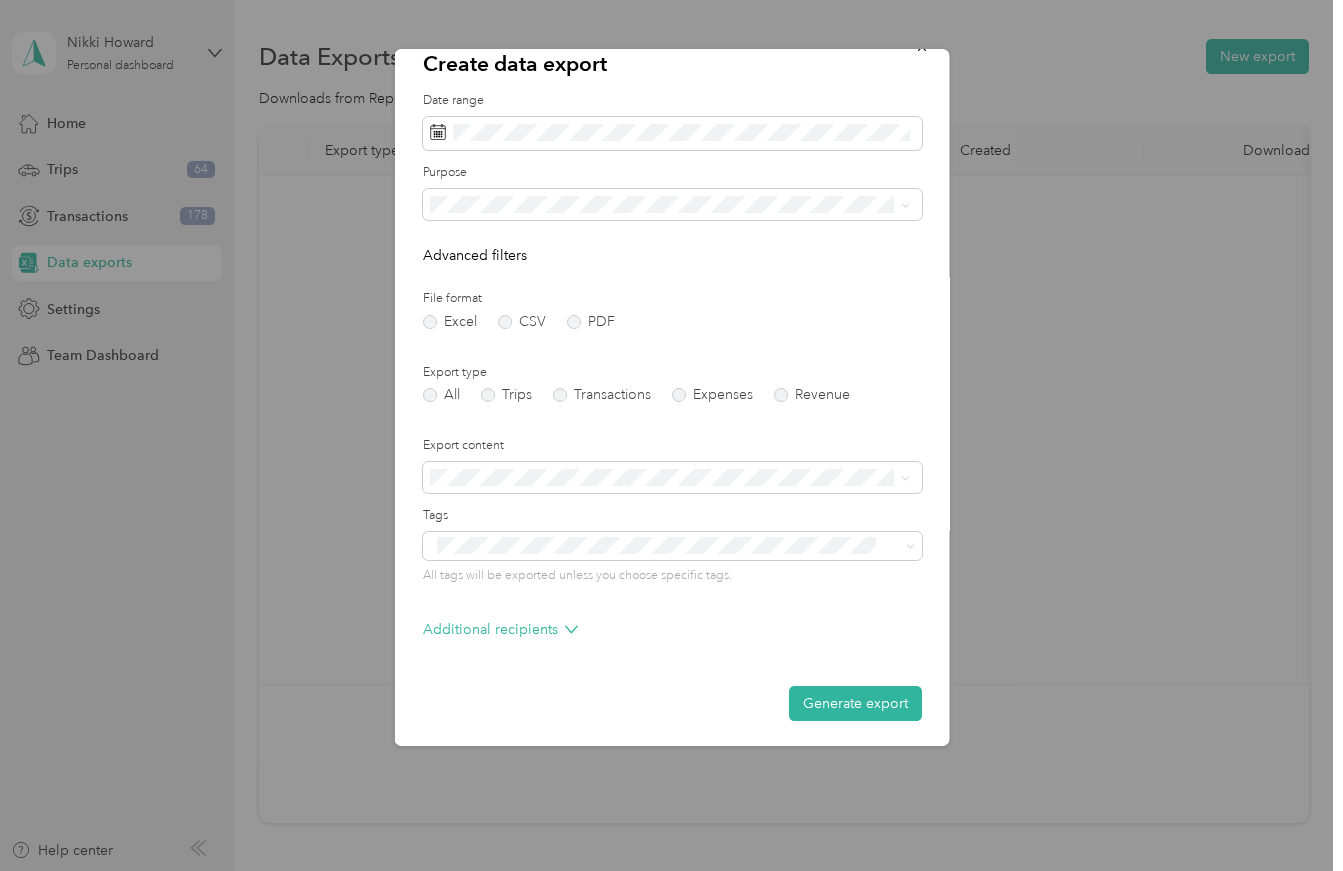 scroll, scrollTop: 0, scrollLeft: 0, axis: both 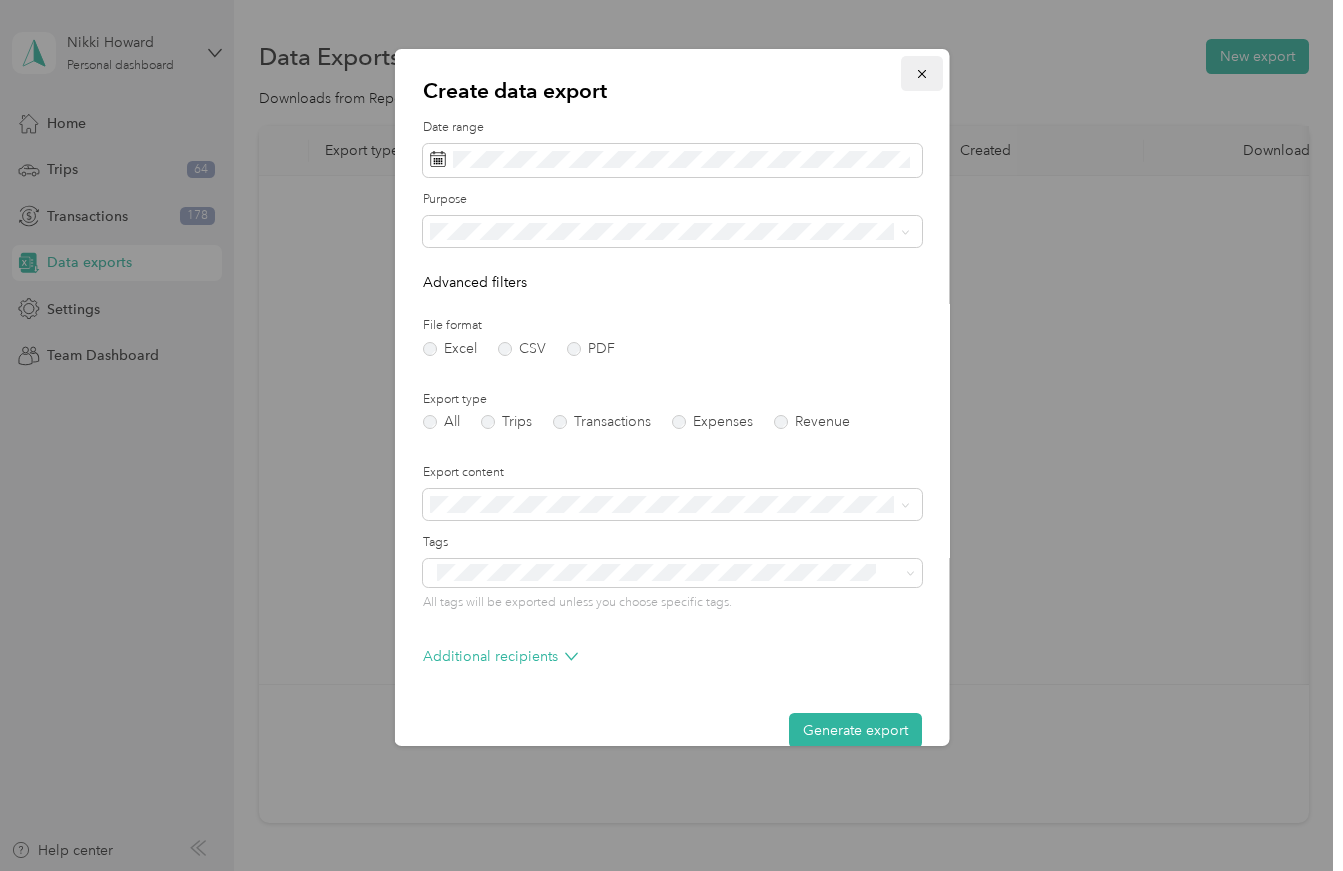 click 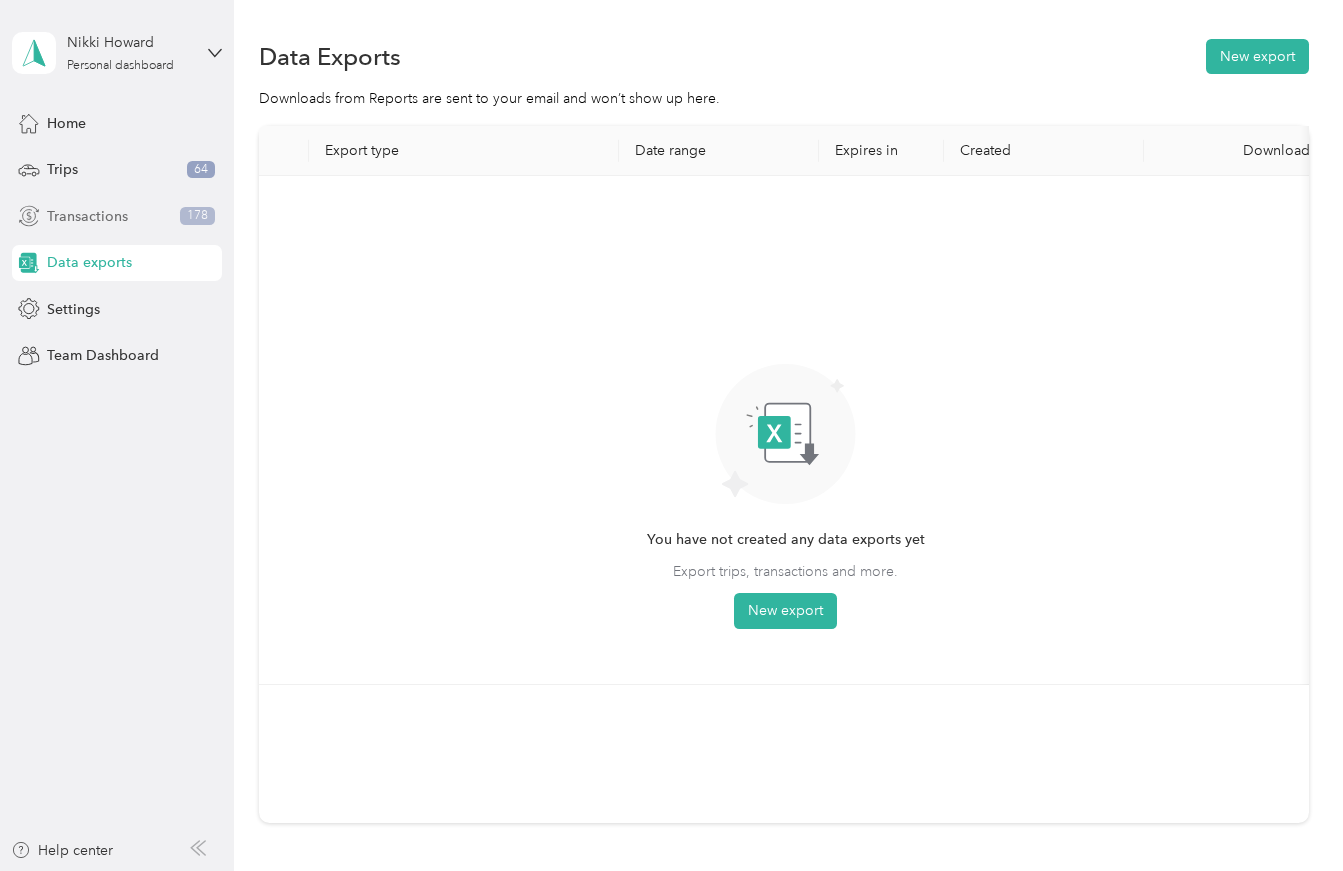 click on "Transactions 178" at bounding box center (117, 216) 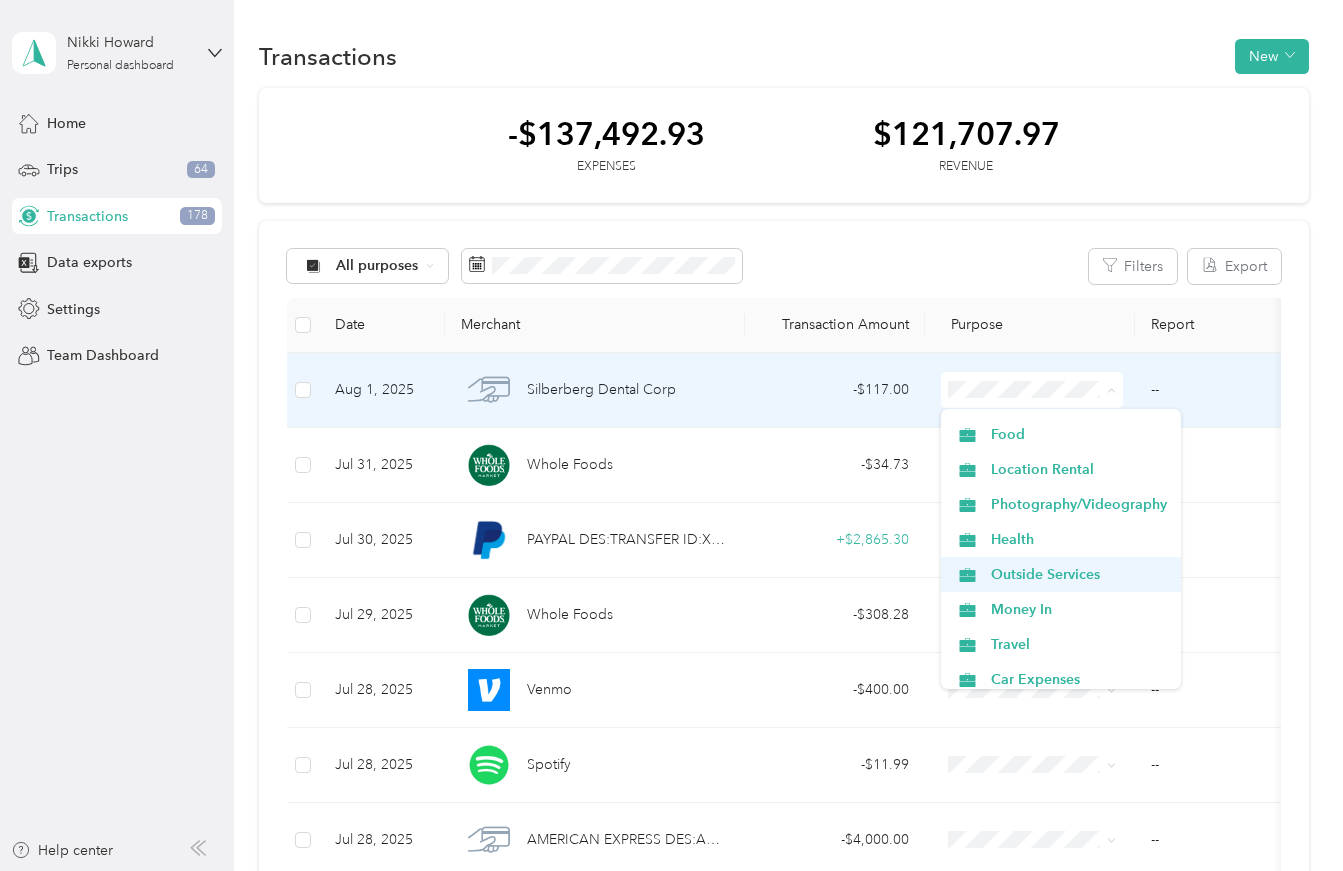 scroll, scrollTop: 208, scrollLeft: 0, axis: vertical 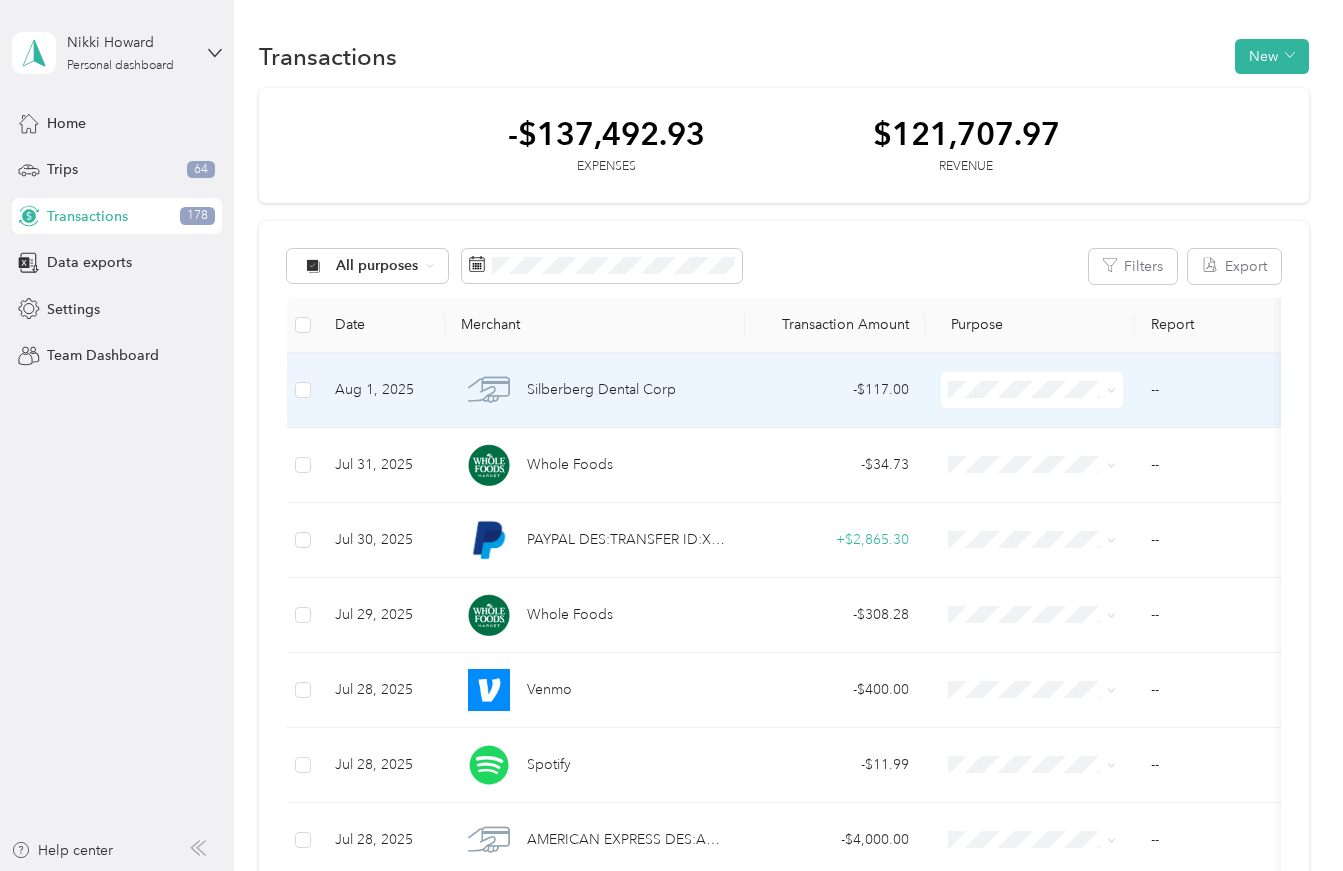 click on "Health" at bounding box center [1079, 533] 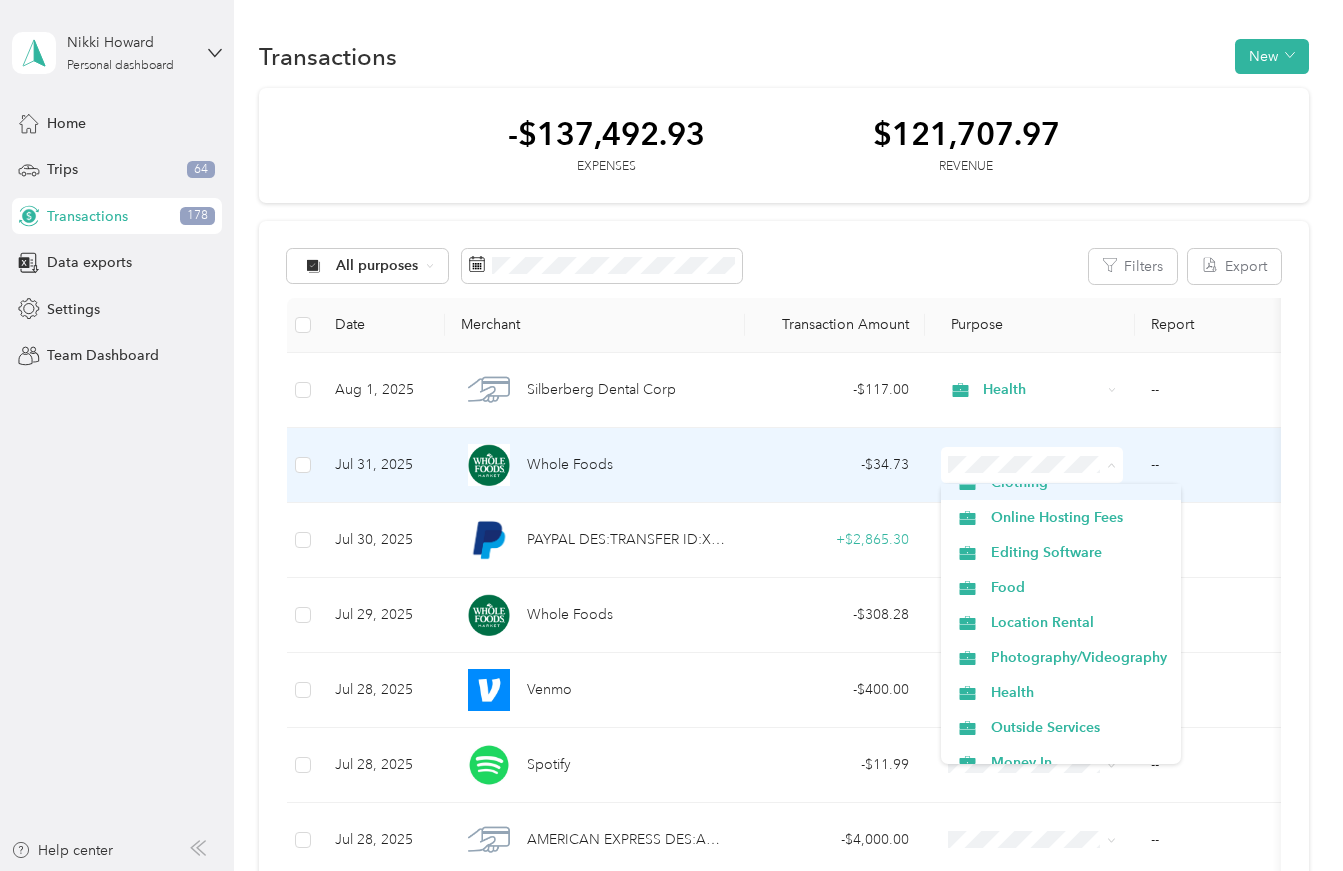 scroll, scrollTop: 125, scrollLeft: 0, axis: vertical 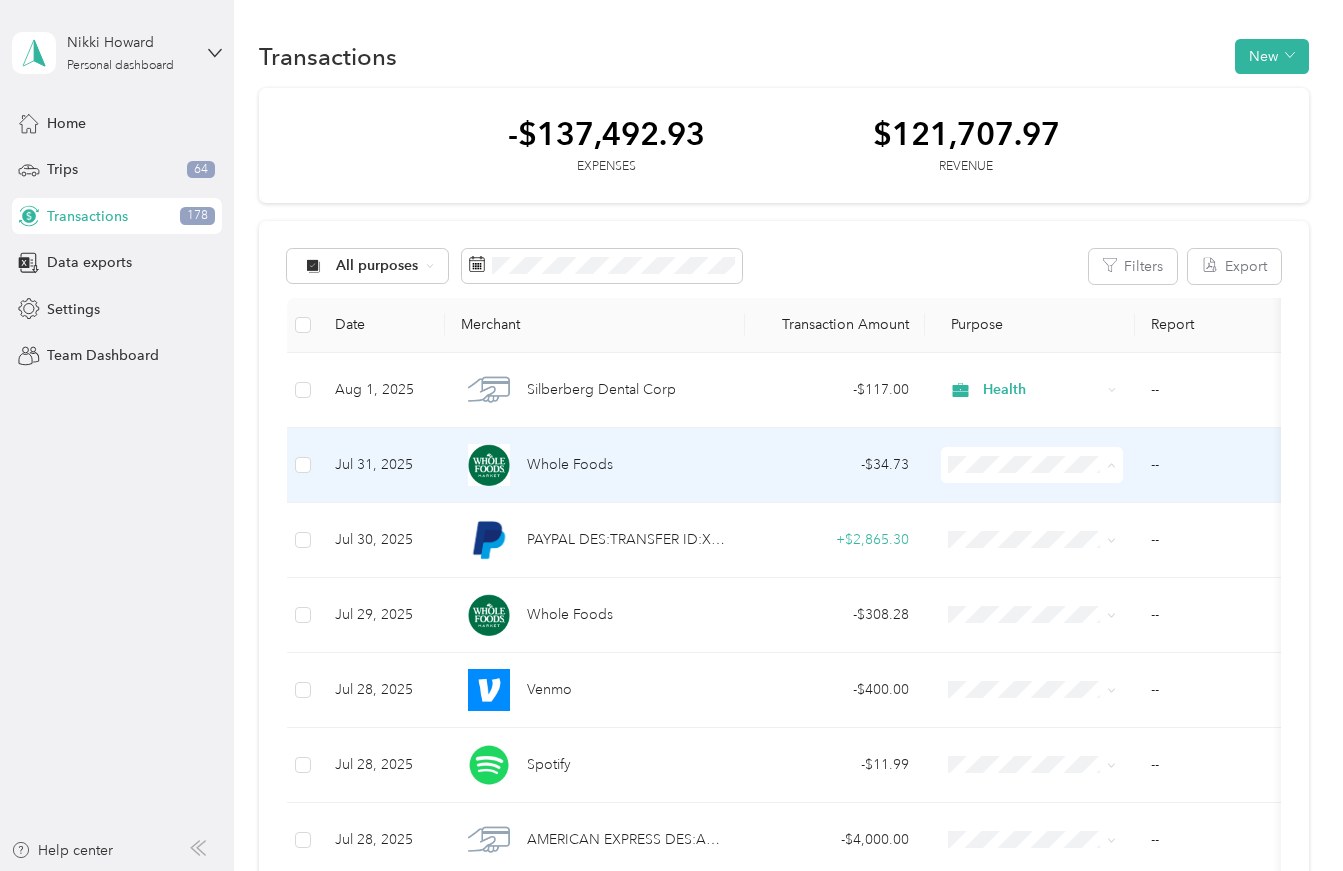 click on "Food" at bounding box center [1079, 586] 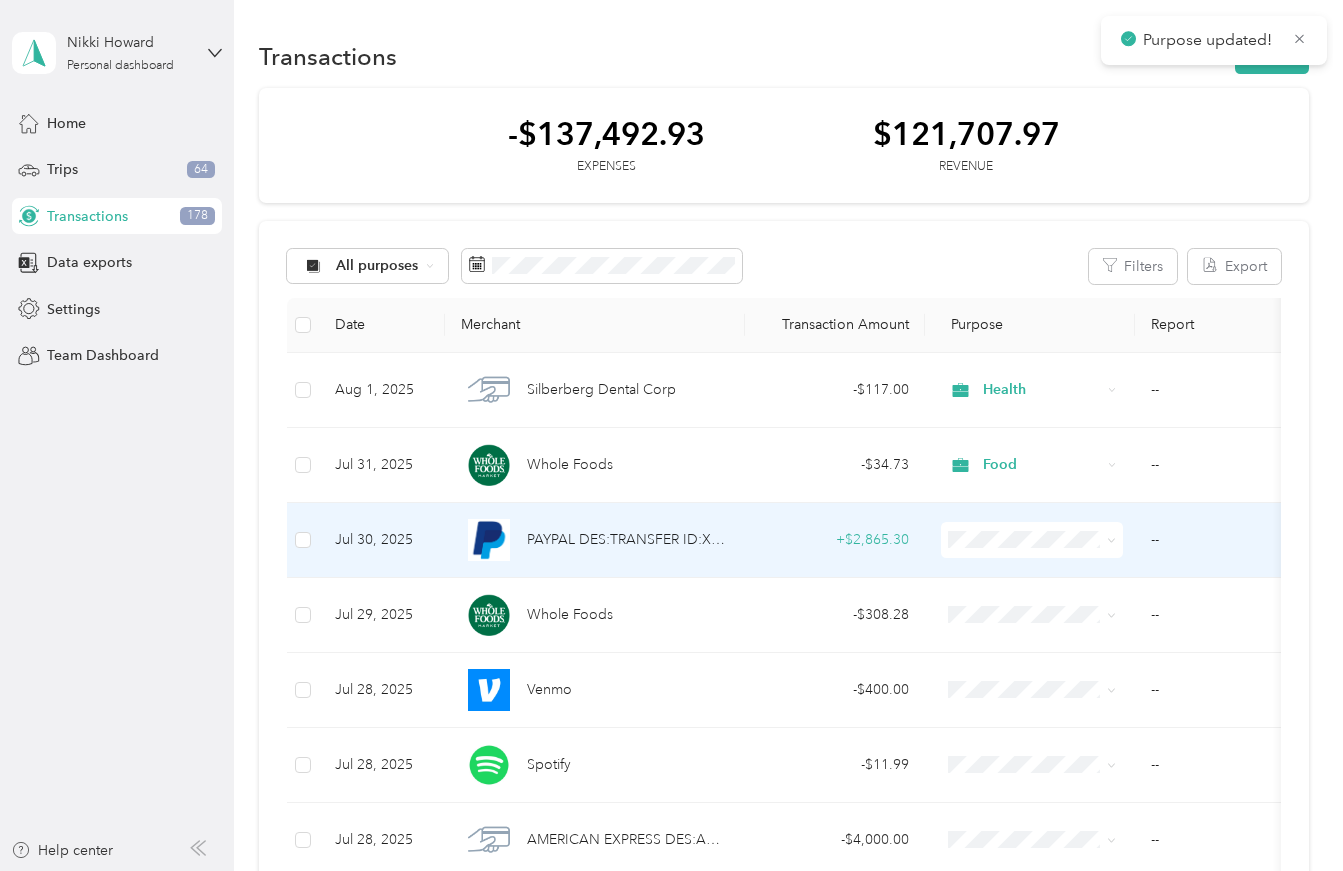 click on "PAYPAL DES:TRANSFER ID:XXXXX28584400 INDN:NIKKI HOWARD CO ID:PAYPALSD11 PPD" at bounding box center [628, 540] 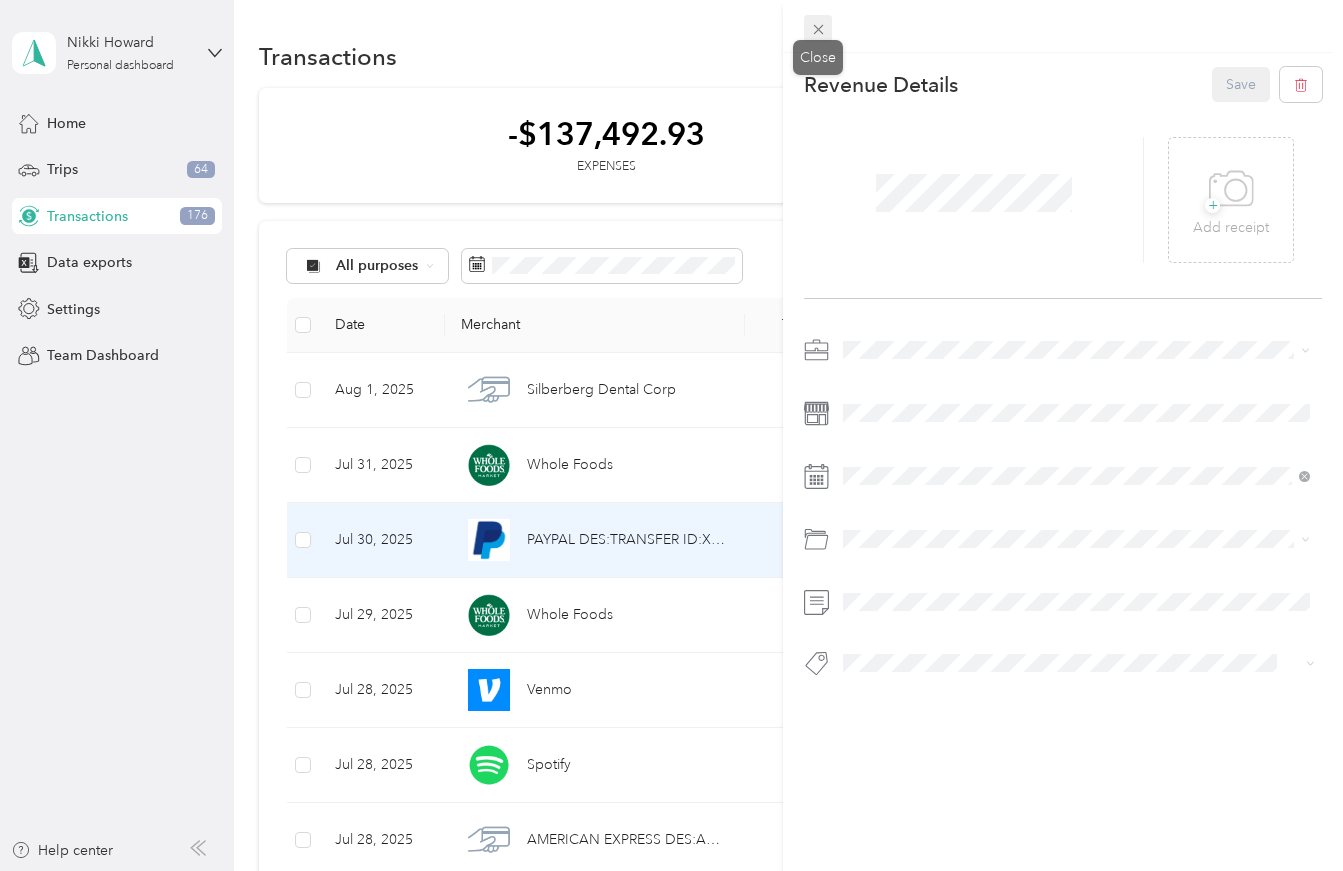 click 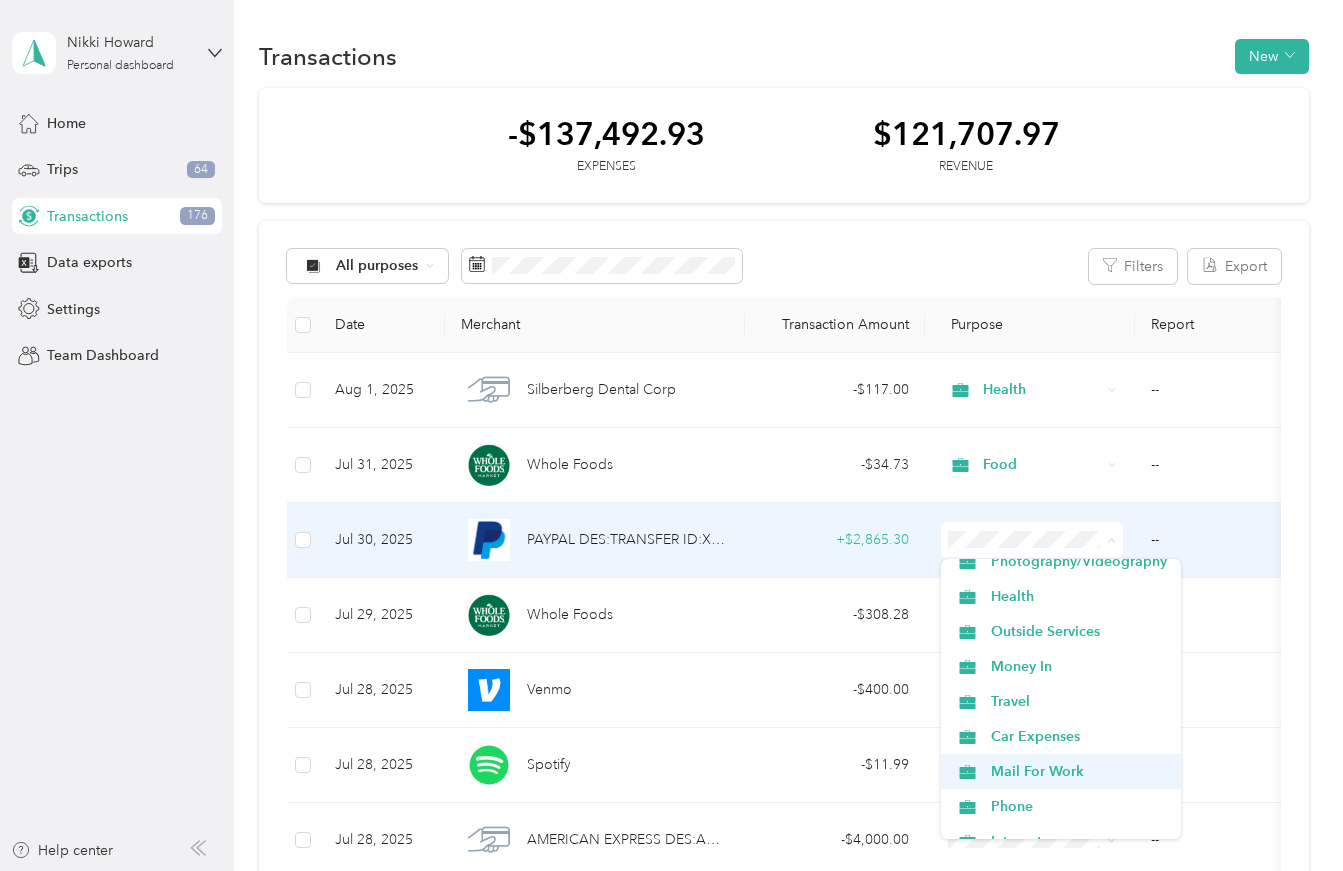scroll, scrollTop: 257, scrollLeft: 0, axis: vertical 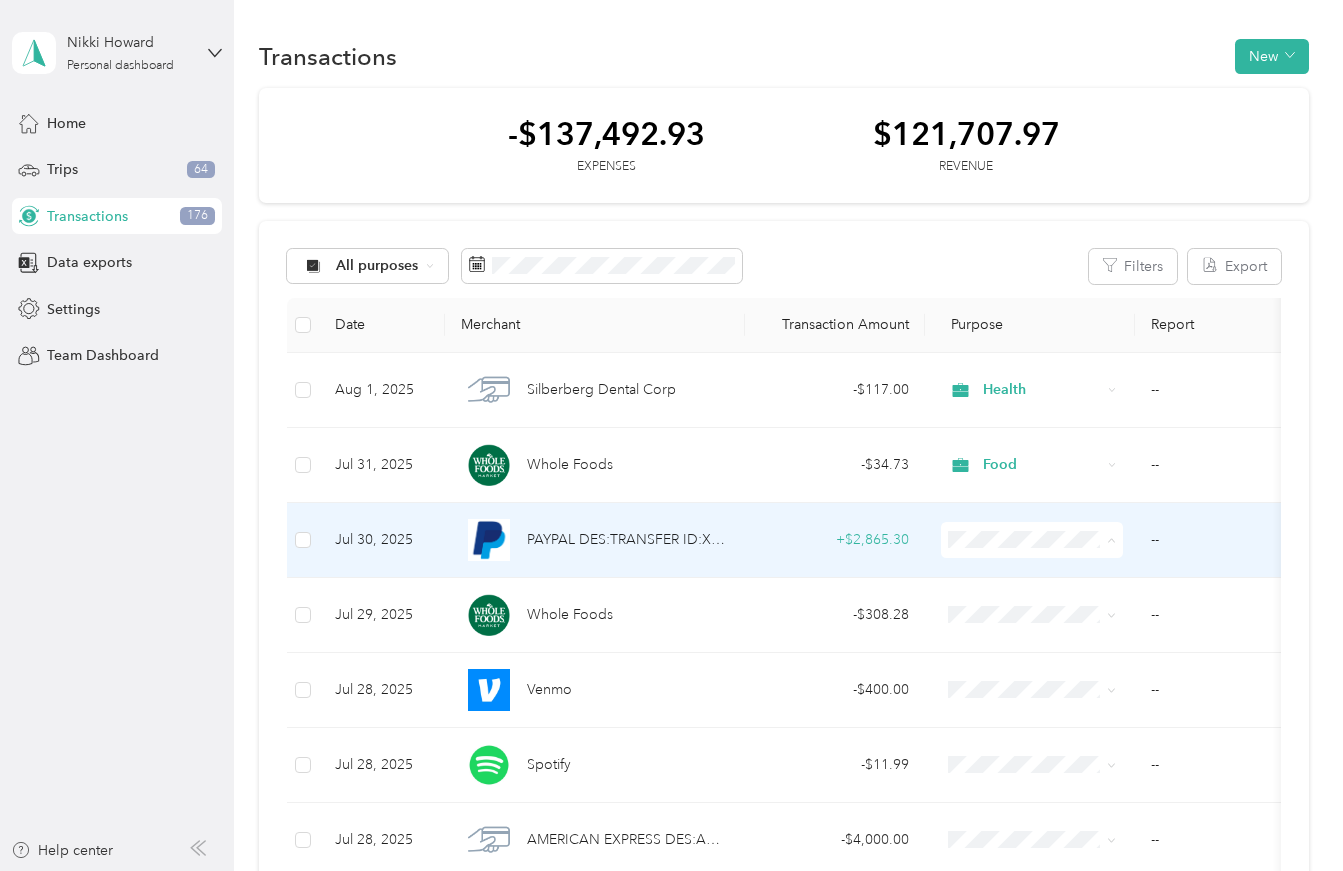 click on "Money In" at bounding box center (1079, 704) 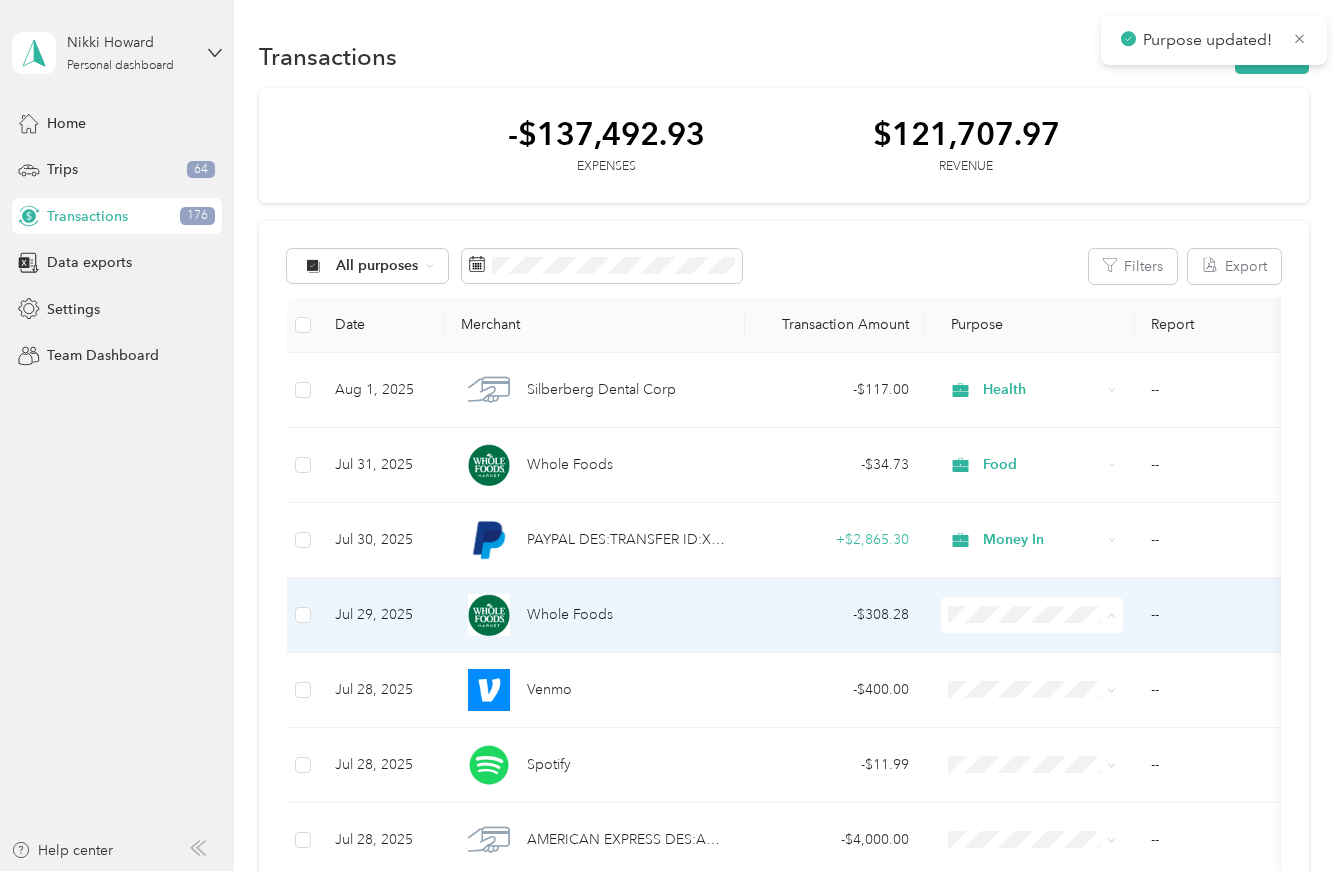 click on "Food" at bounding box center [1079, 541] 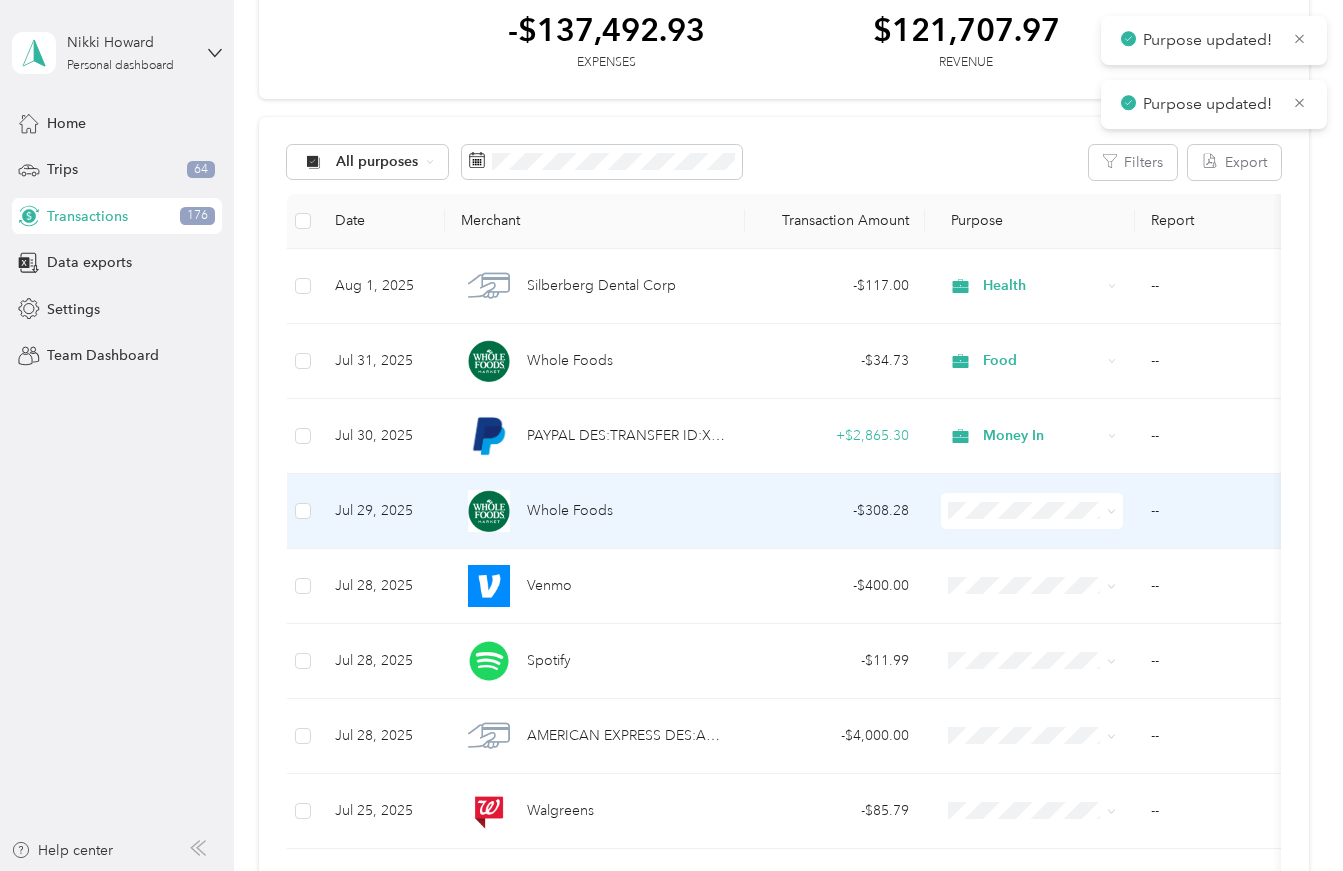 scroll, scrollTop: 190, scrollLeft: 0, axis: vertical 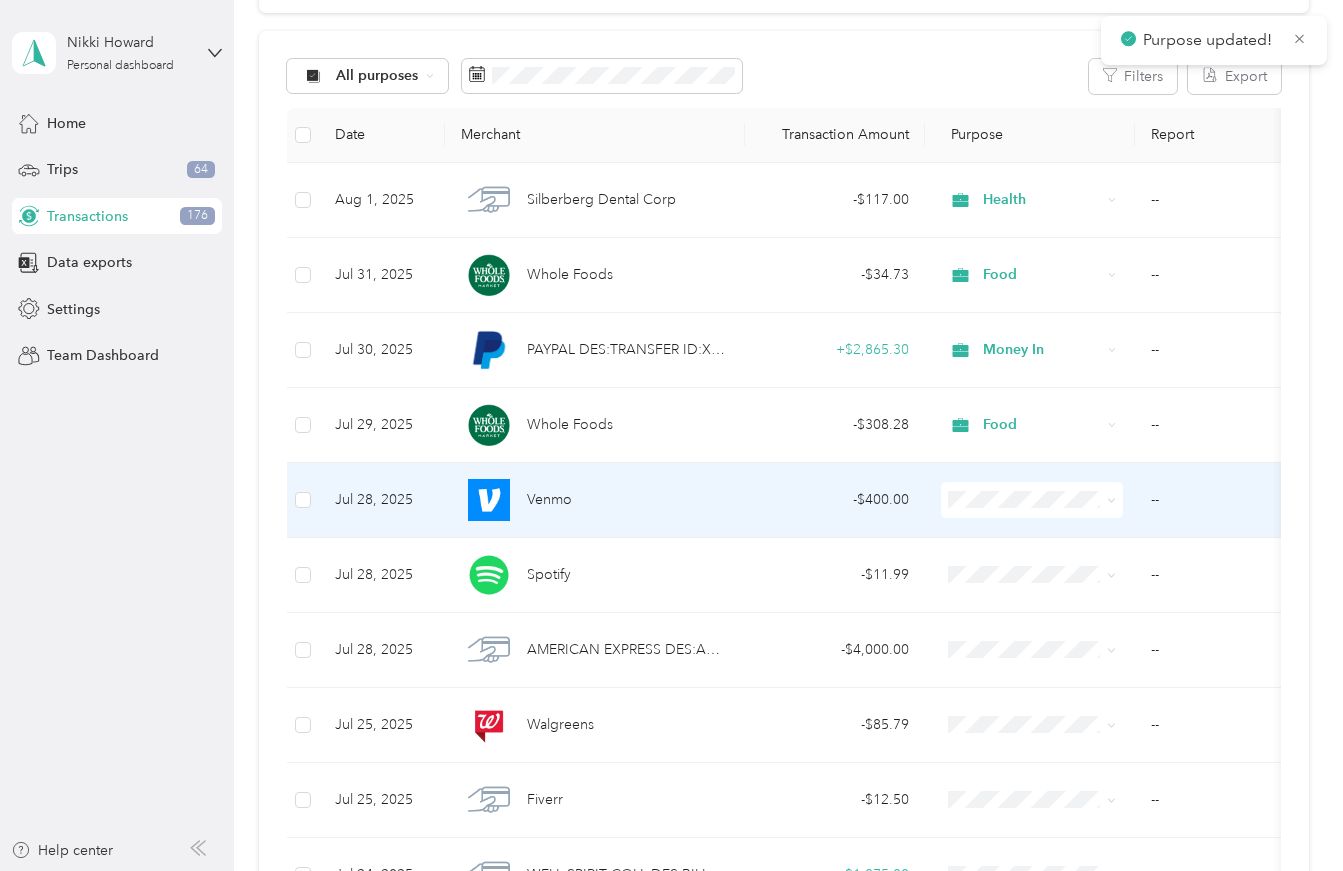 click at bounding box center (1032, 500) 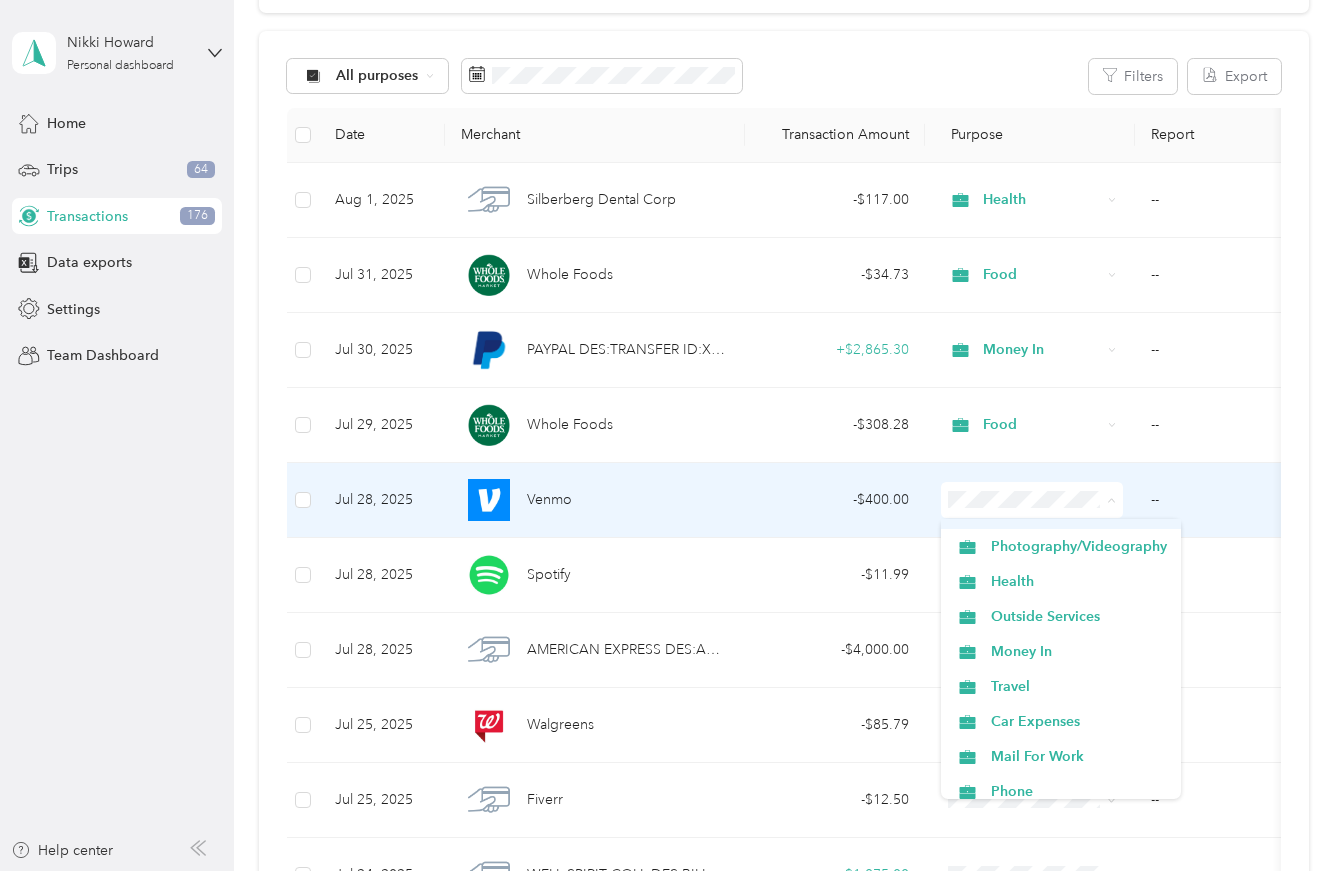 scroll, scrollTop: 291, scrollLeft: 0, axis: vertical 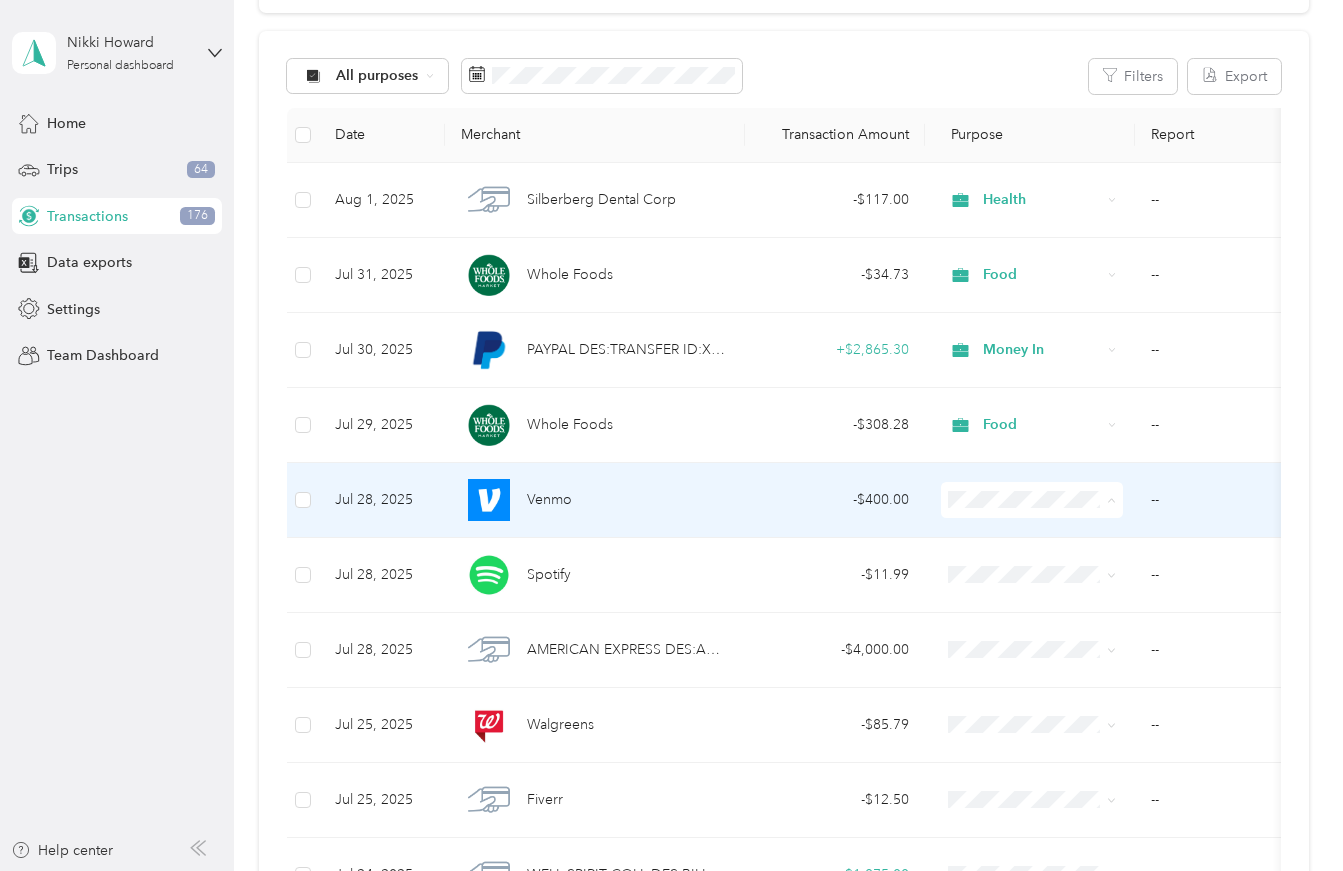 click on "Photography/Videography" at bounding box center [1079, 525] 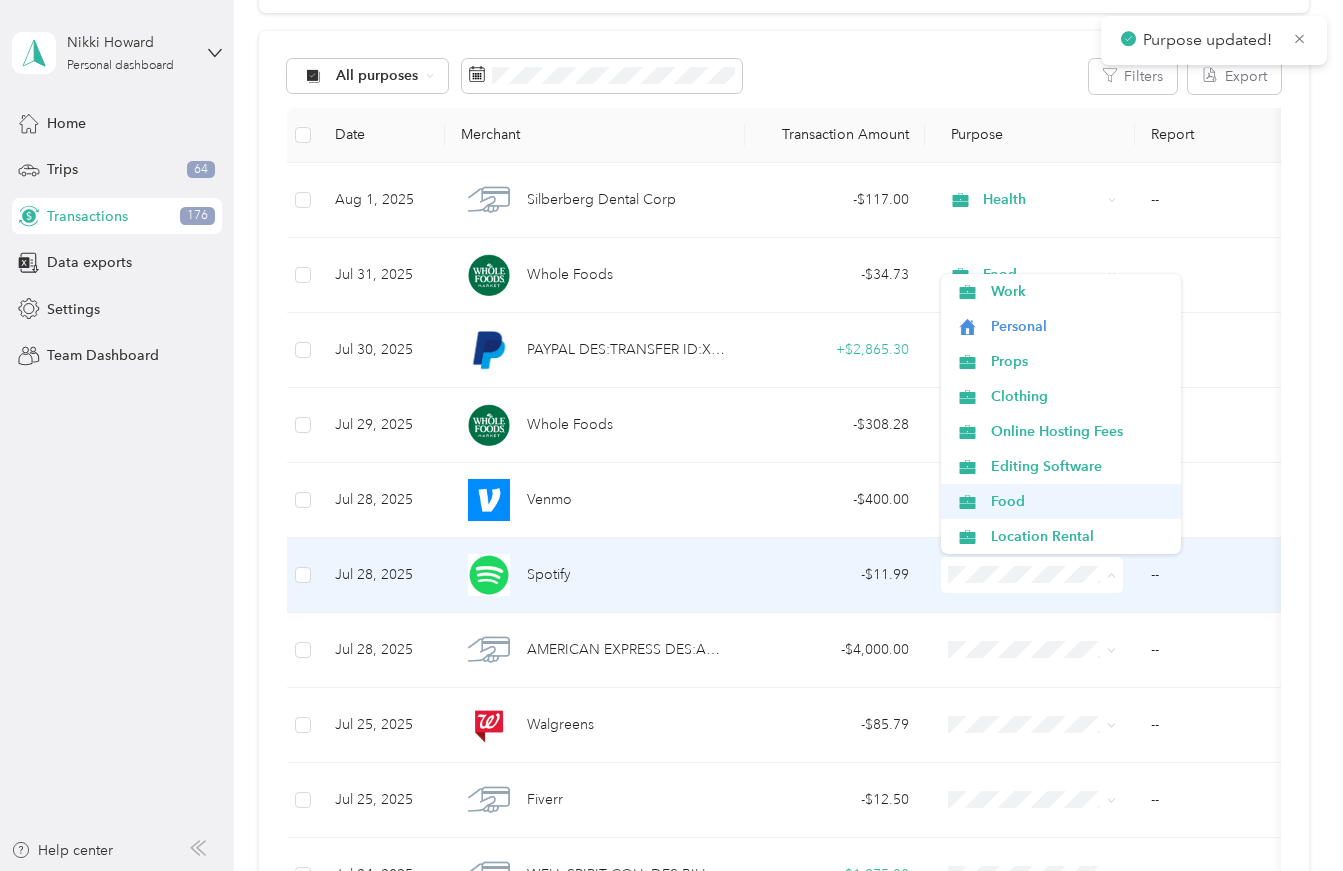 scroll, scrollTop: 0, scrollLeft: 0, axis: both 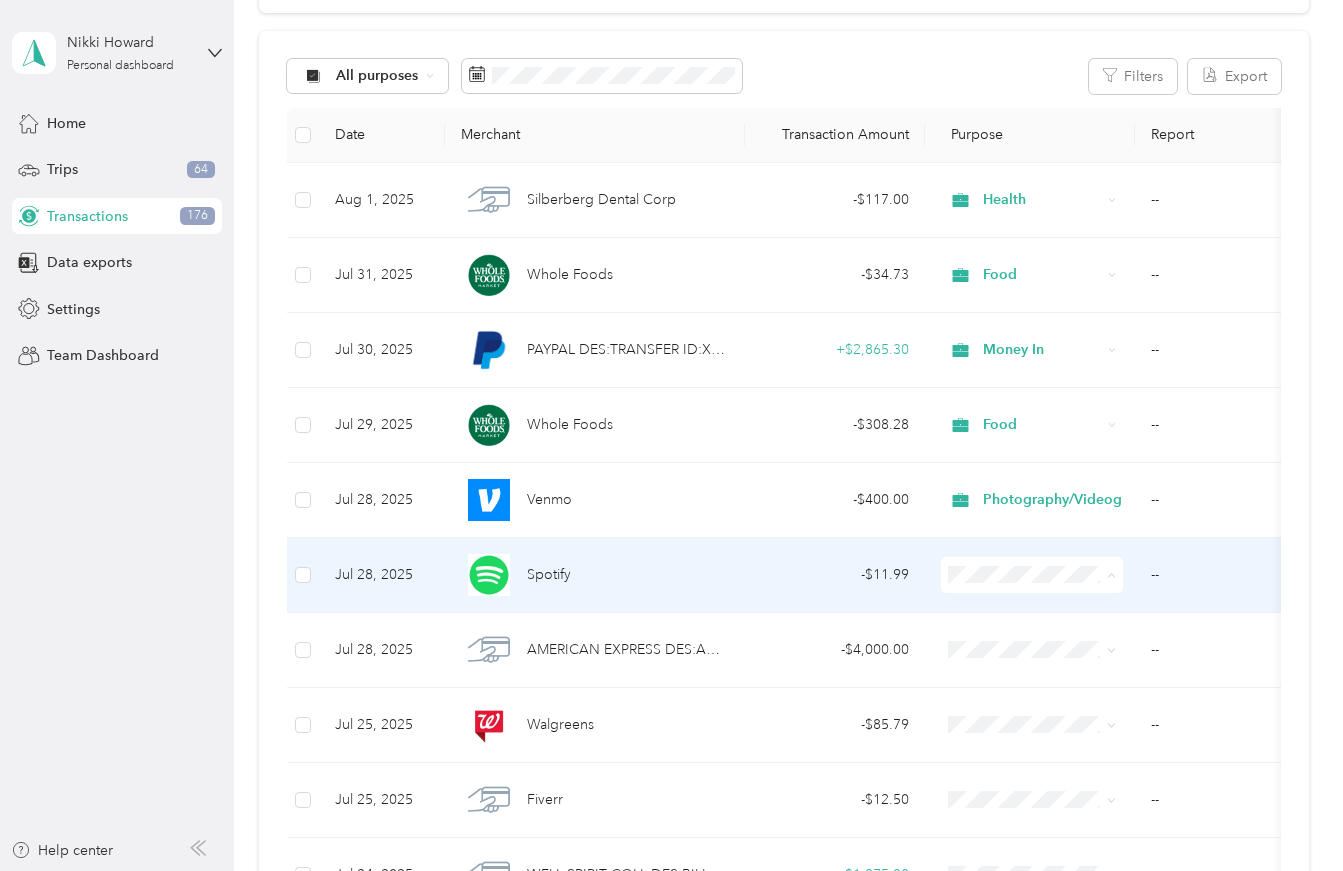 click on "Personal" at bounding box center [1079, 326] 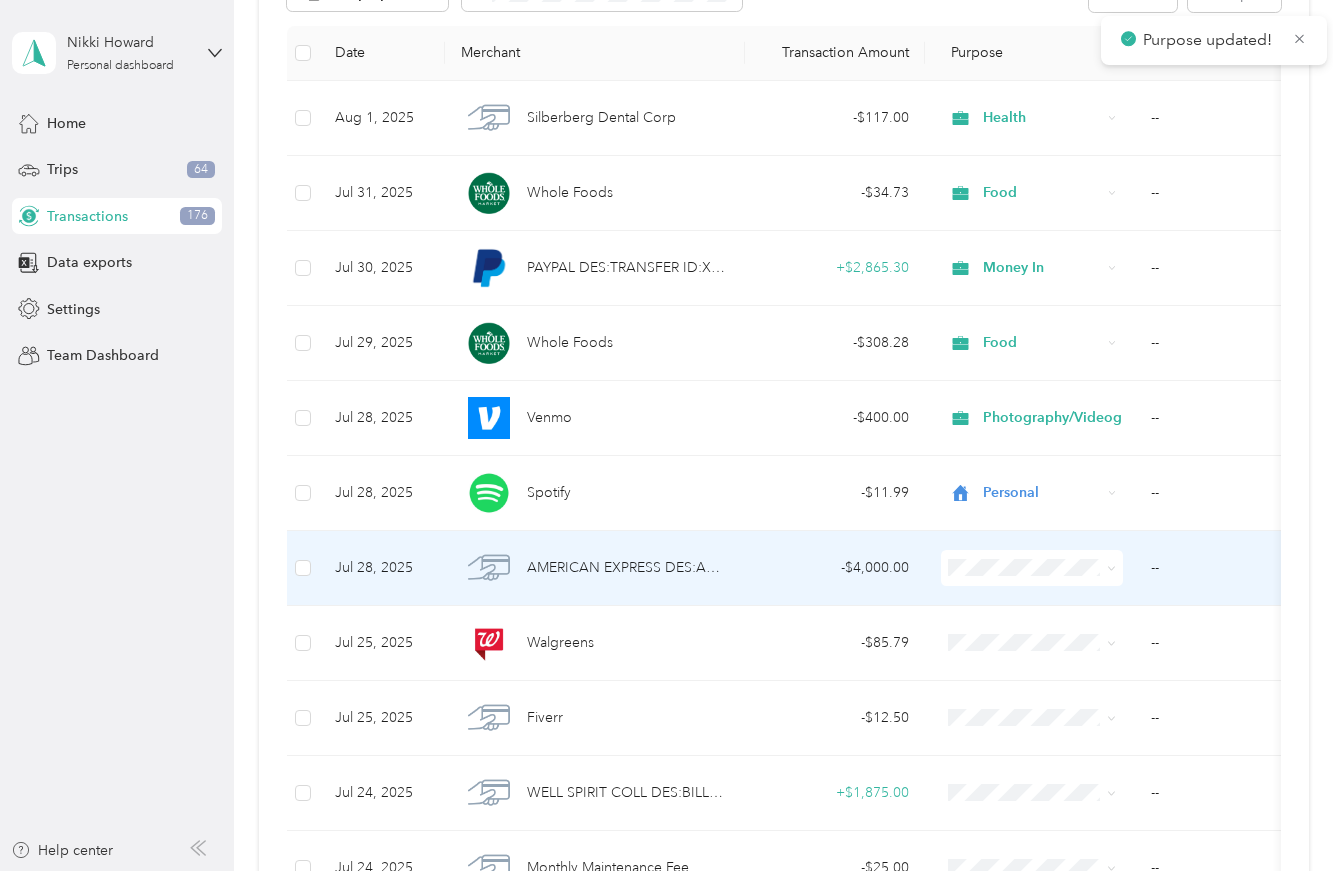 scroll, scrollTop: 310, scrollLeft: 0, axis: vertical 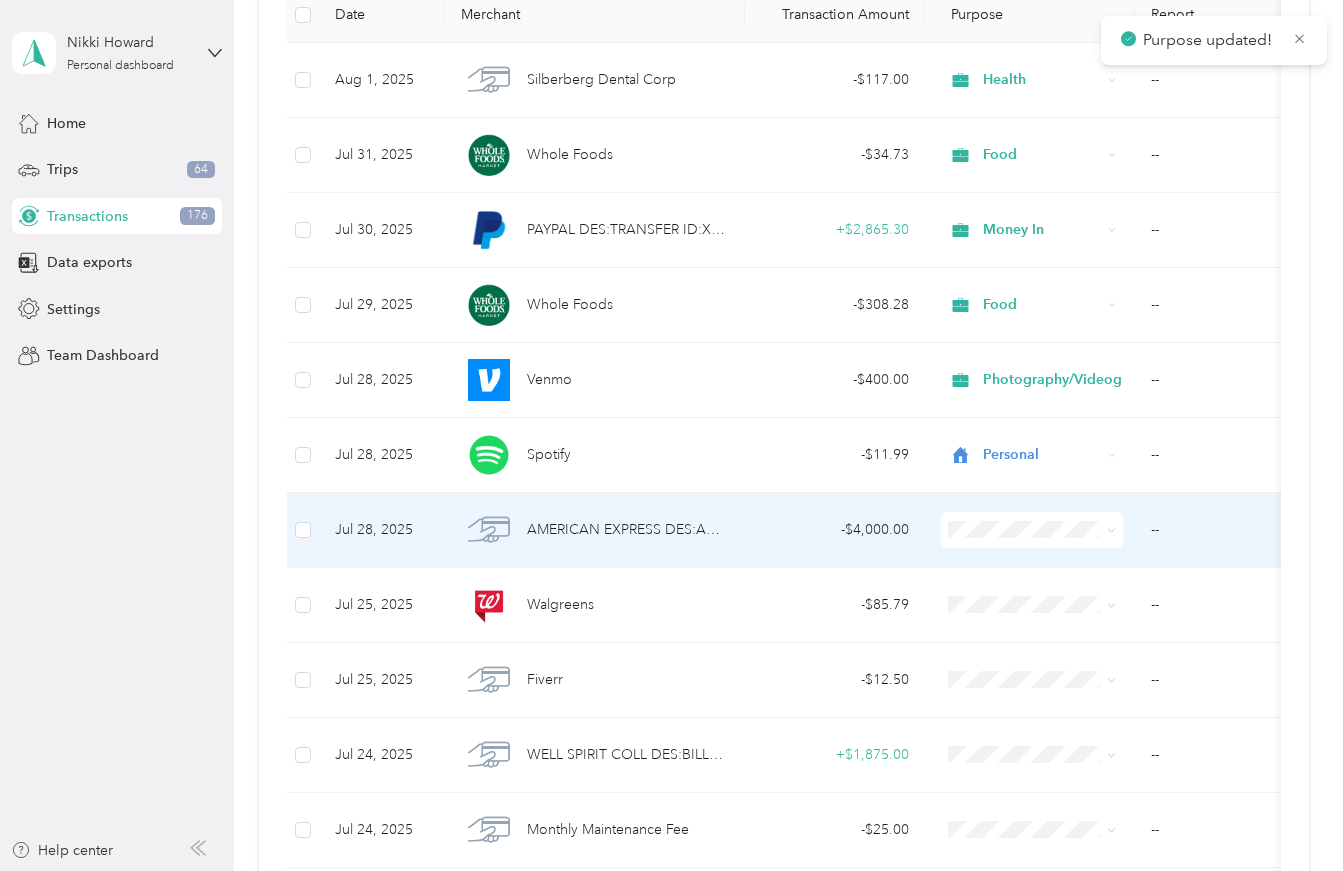 click at bounding box center (1032, 530) 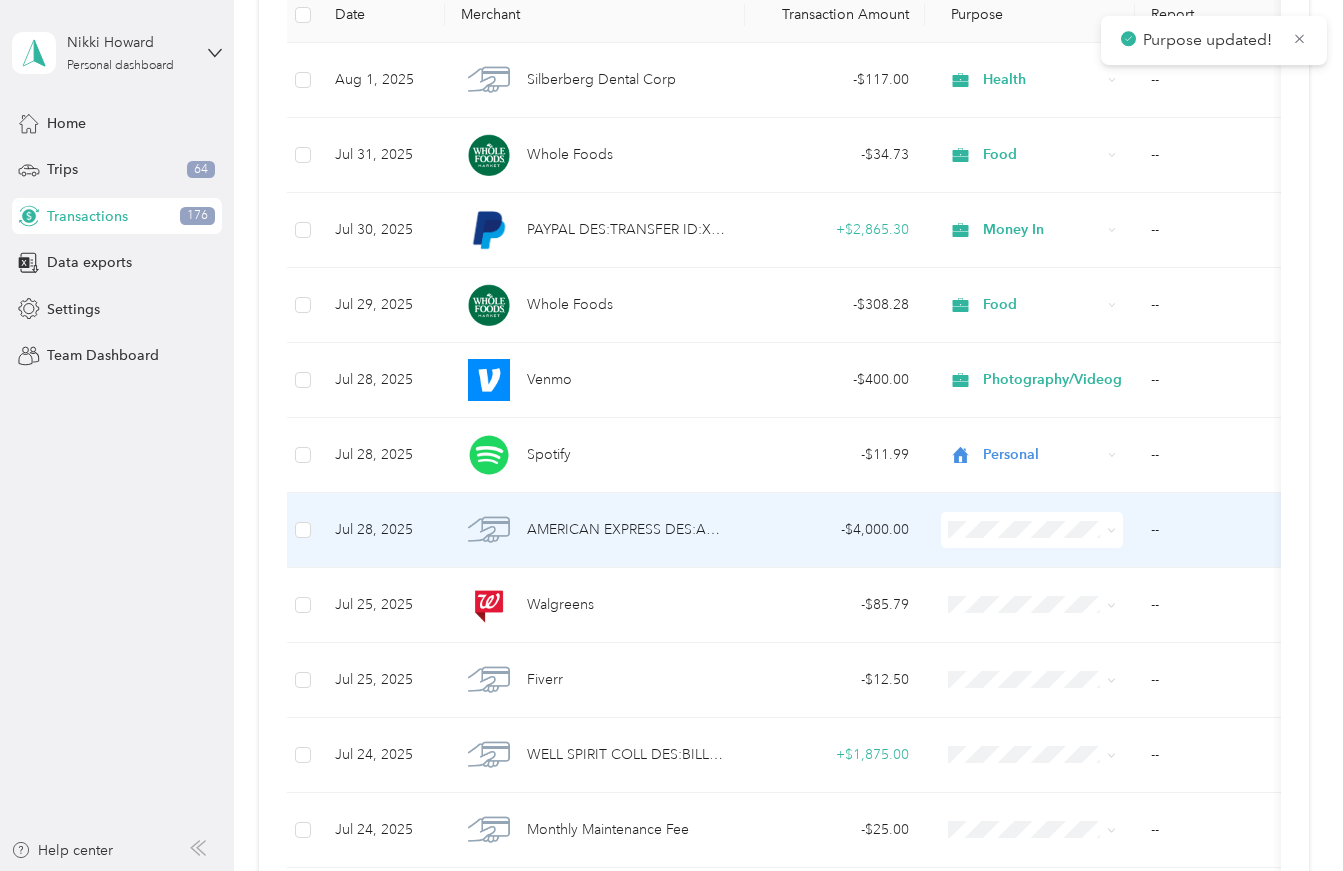 click at bounding box center [1032, 530] 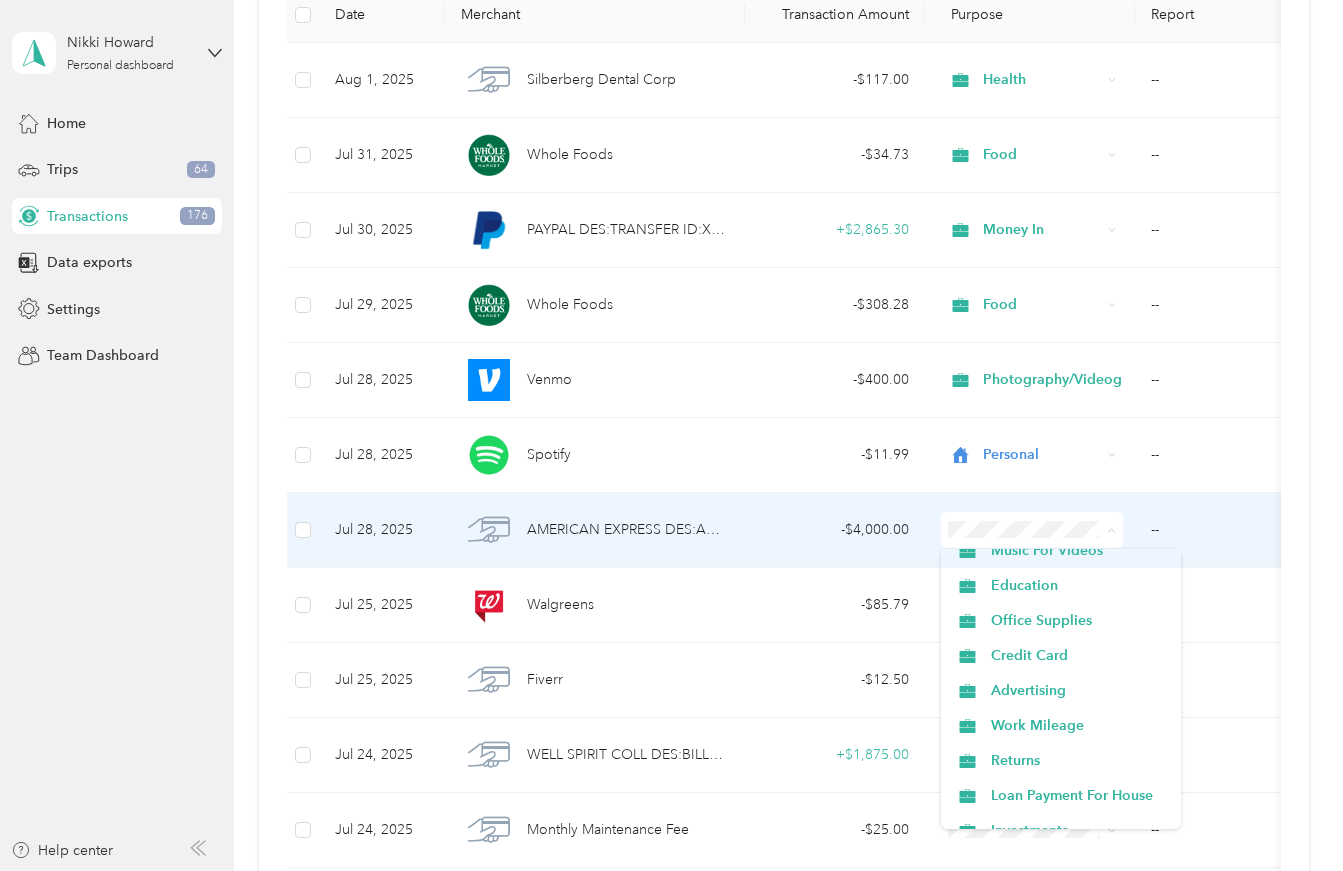 scroll, scrollTop: 754, scrollLeft: 0, axis: vertical 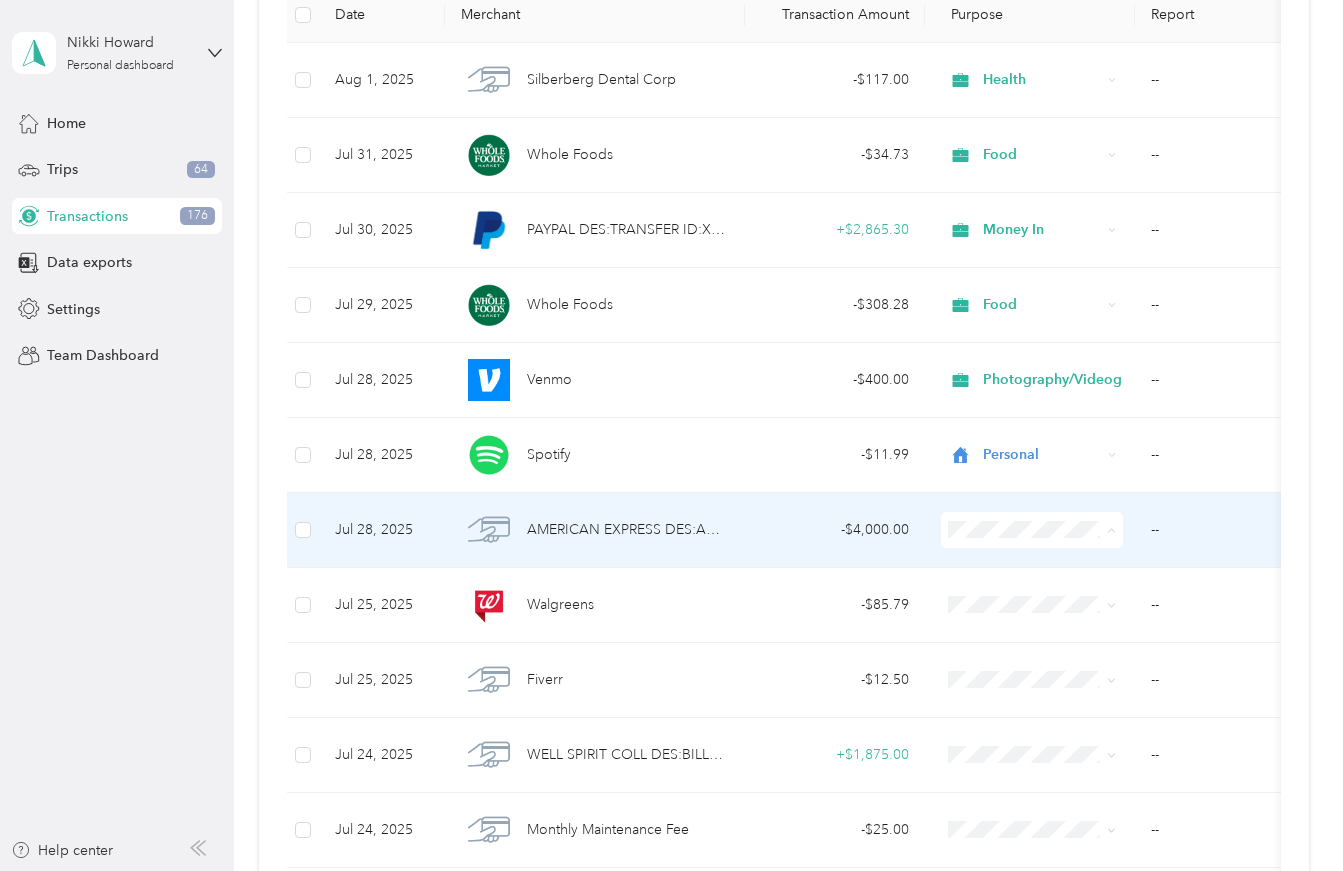 click on "Credit Card" at bounding box center [1079, 652] 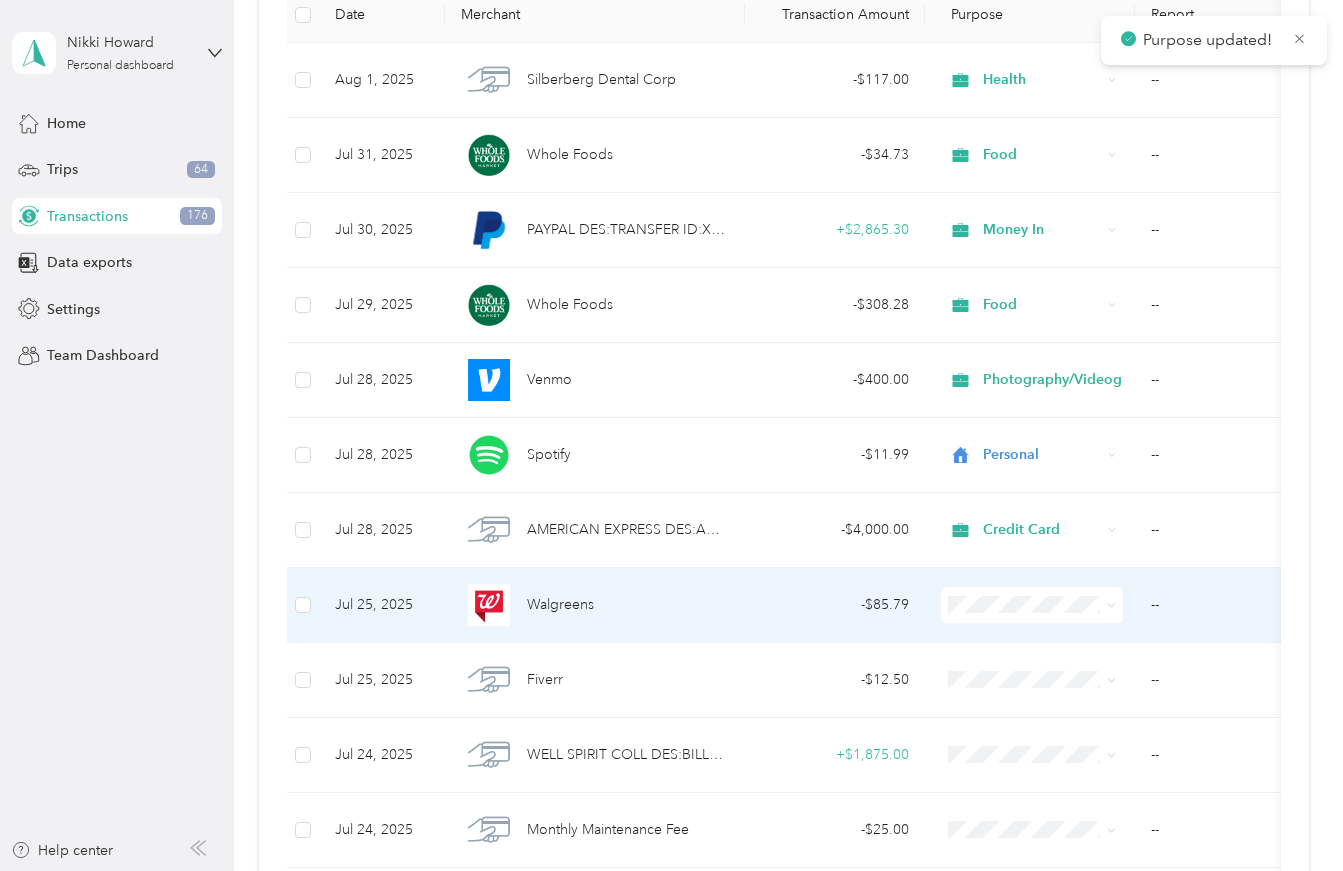 click on "Personal" at bounding box center (1079, 355) 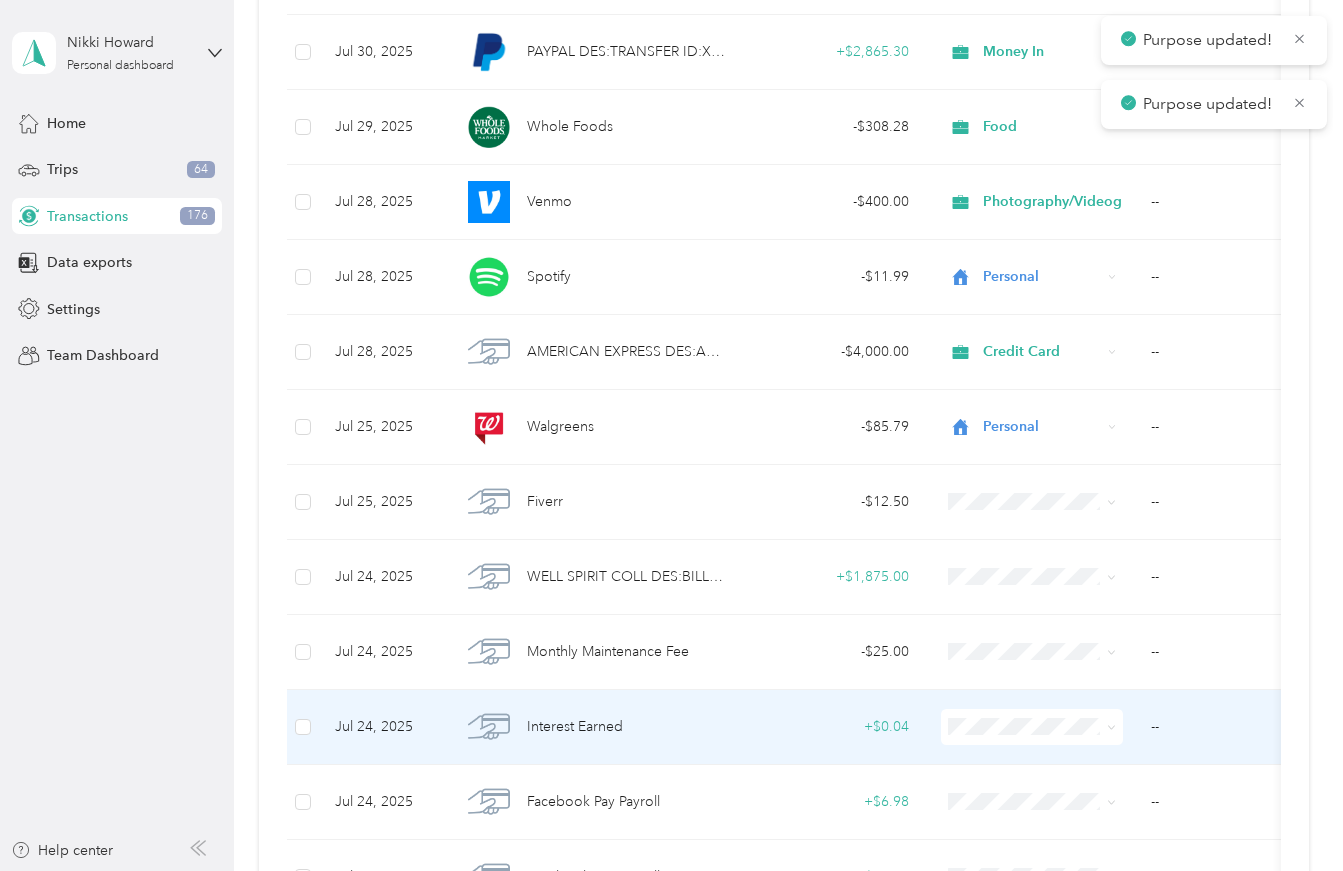 scroll, scrollTop: 590, scrollLeft: 0, axis: vertical 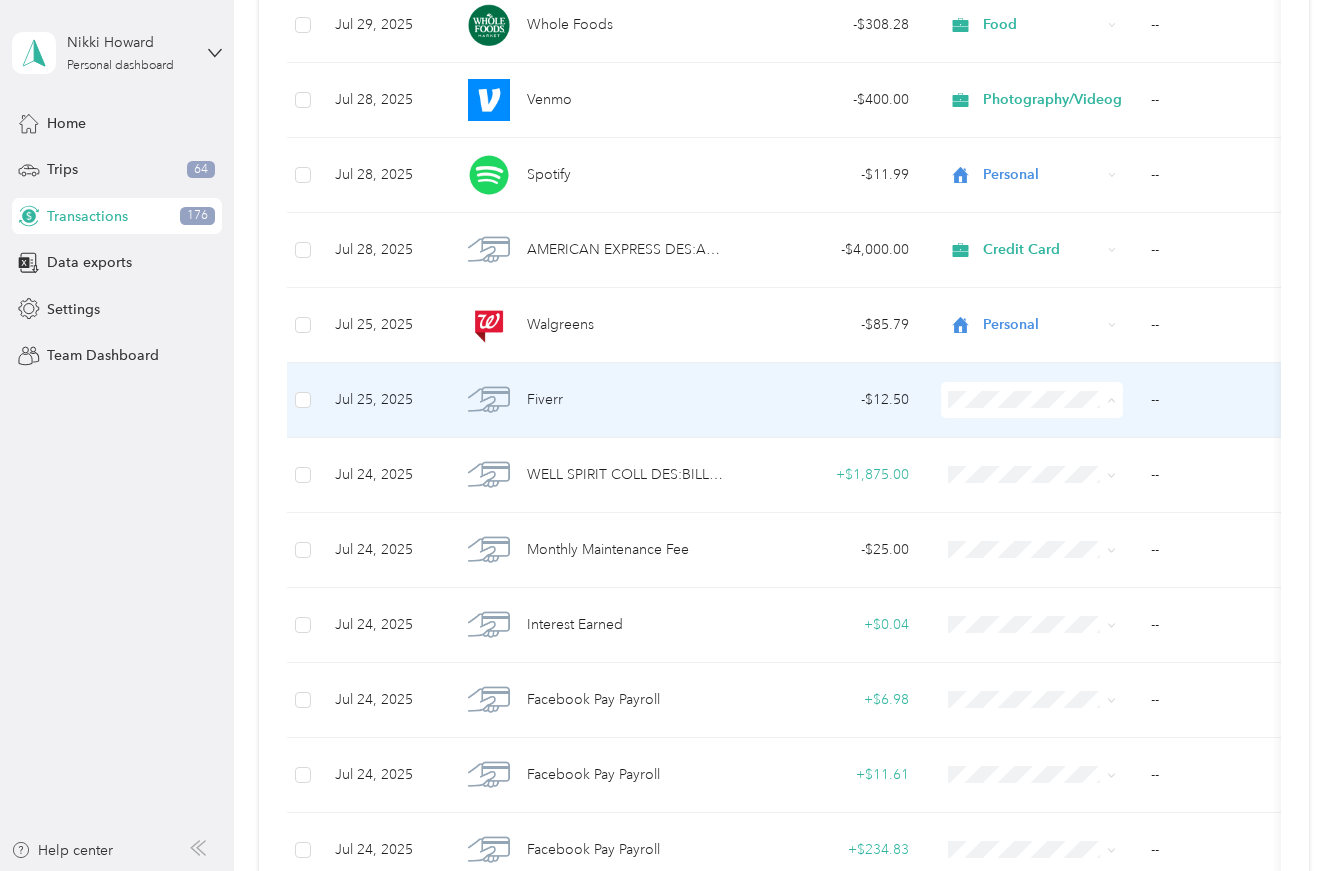 click on "Photography/Videography" at bounding box center [1061, 512] 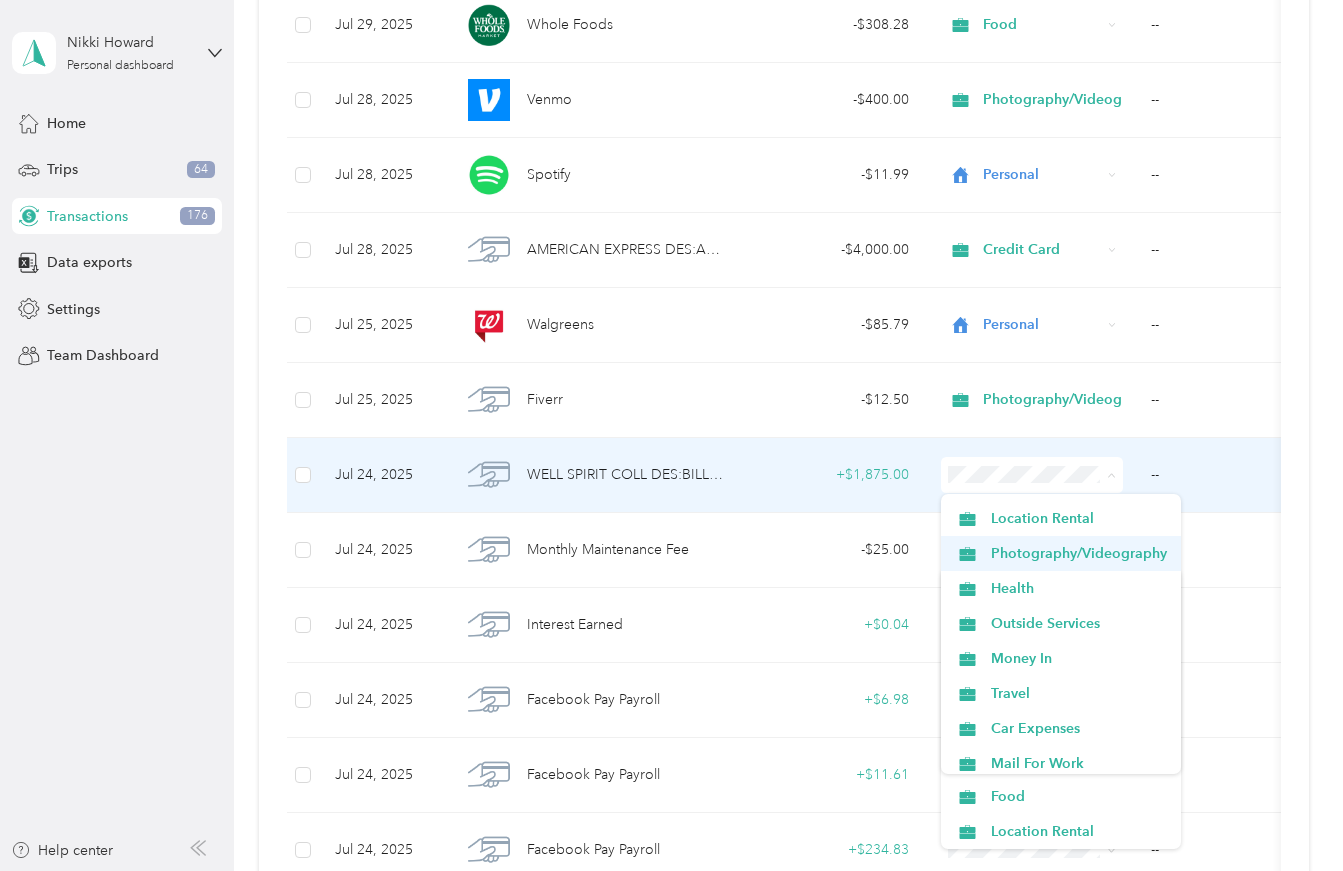scroll, scrollTop: 259, scrollLeft: 0, axis: vertical 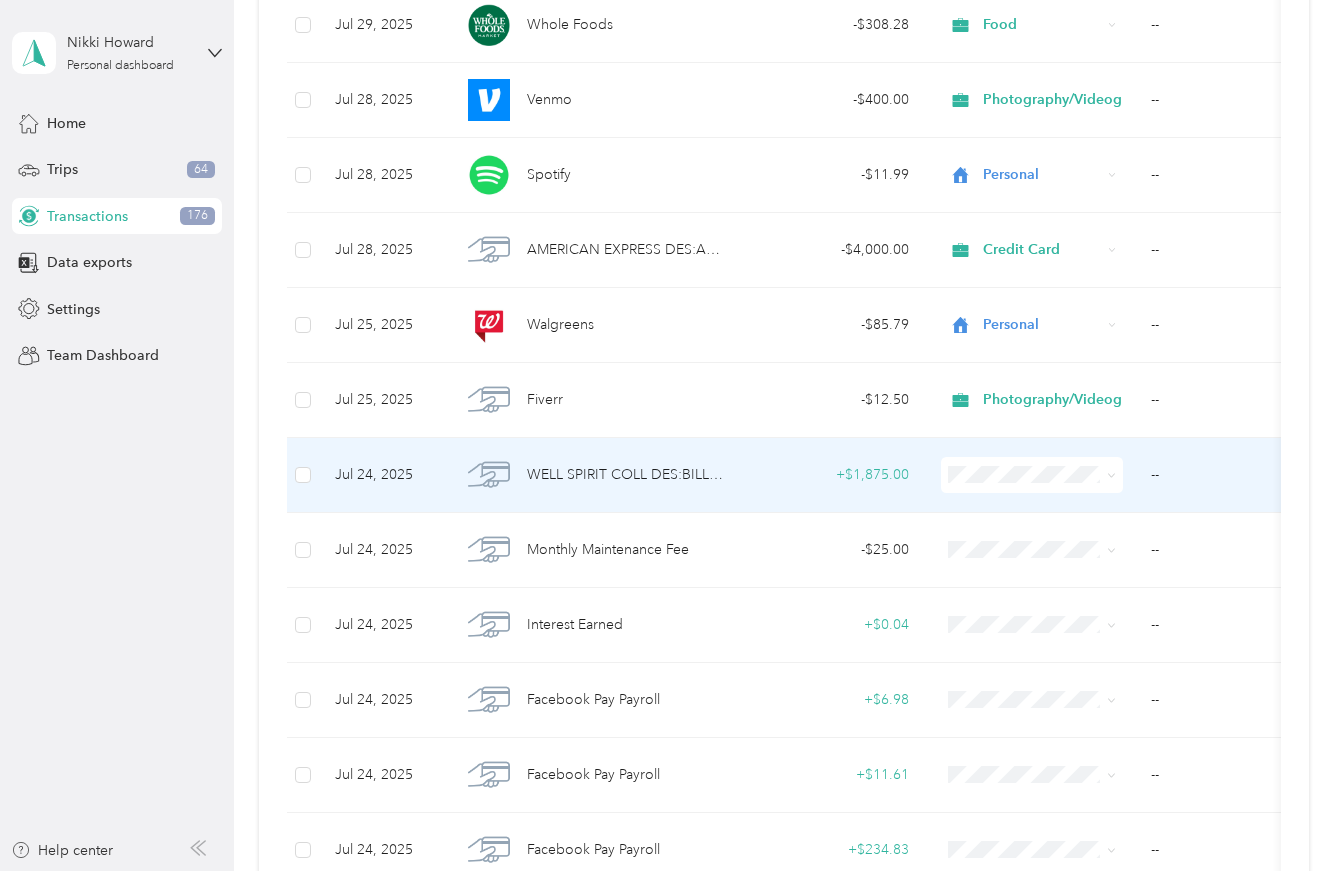 click on "Money In" at bounding box center (1079, 630) 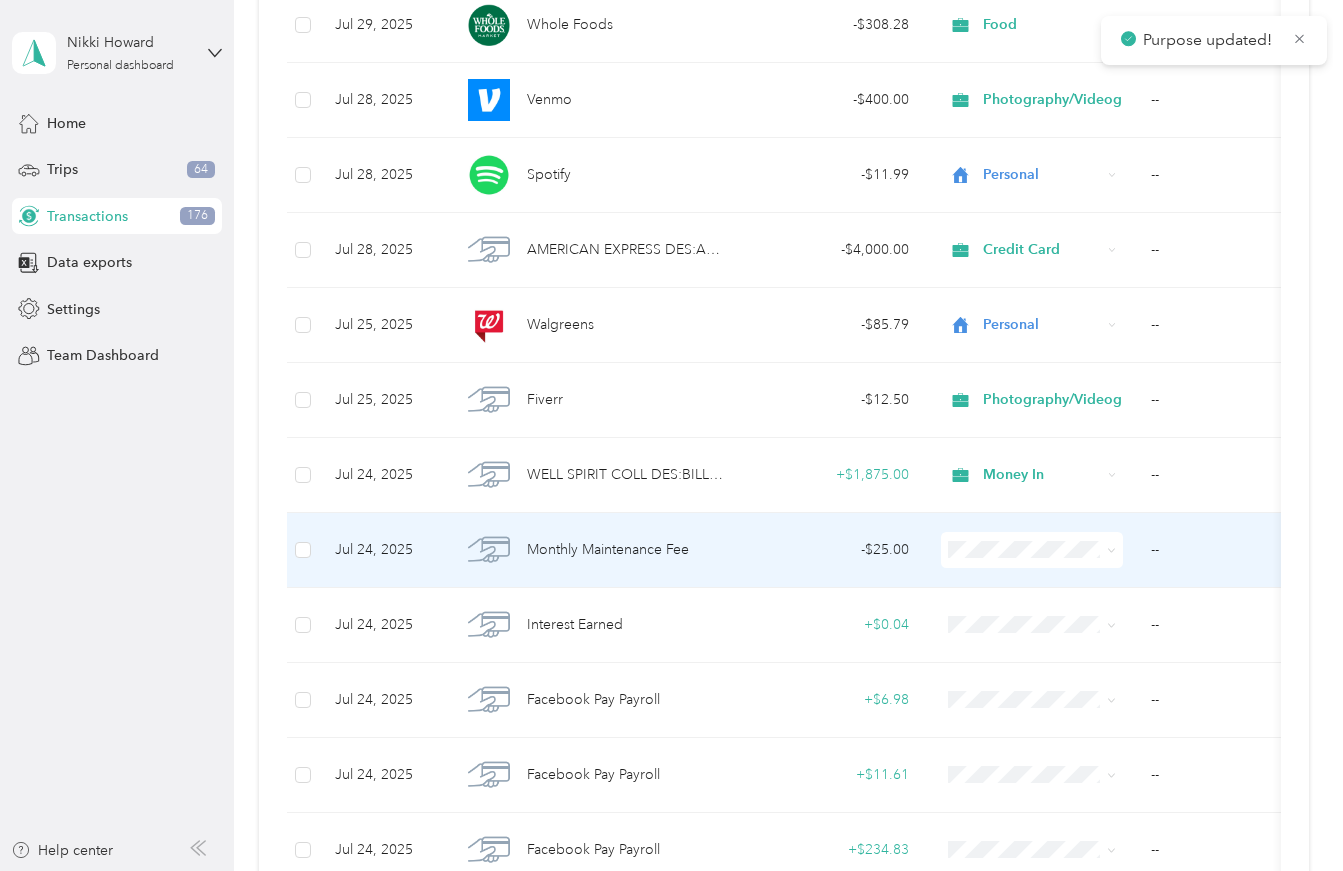 click at bounding box center [1032, 550] 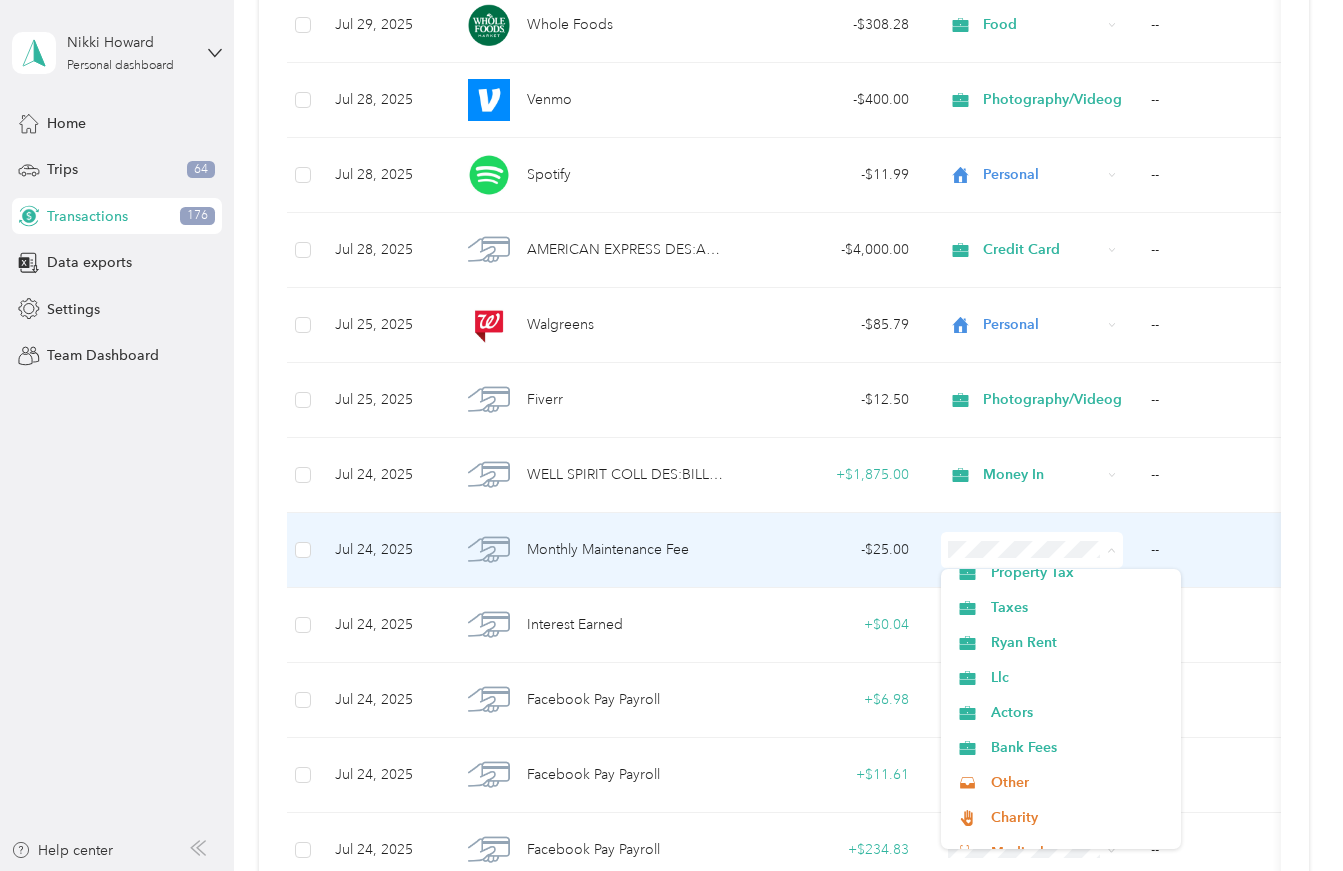 scroll, scrollTop: 1178, scrollLeft: 0, axis: vertical 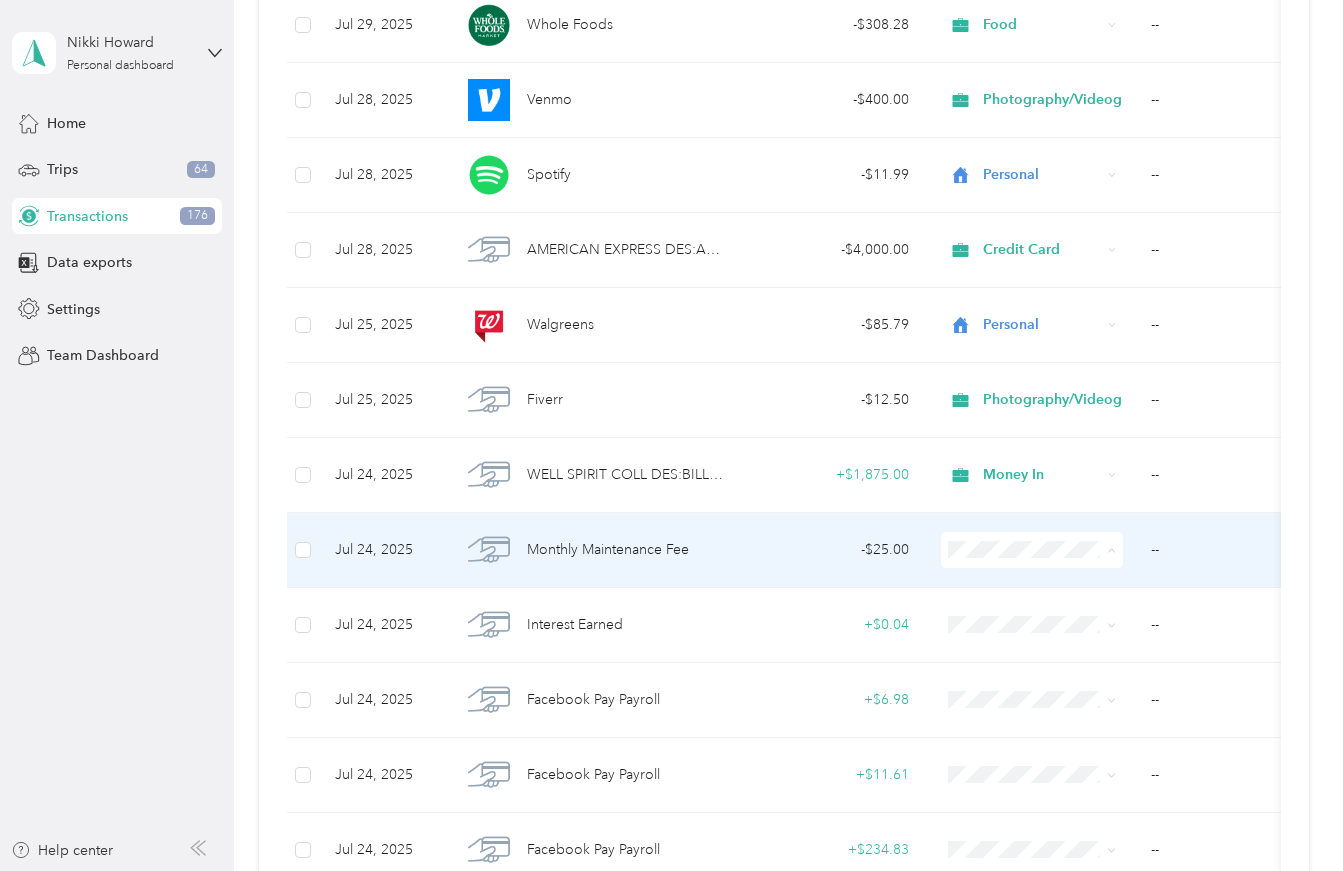 click on "Bank Fees" at bounding box center [1079, 703] 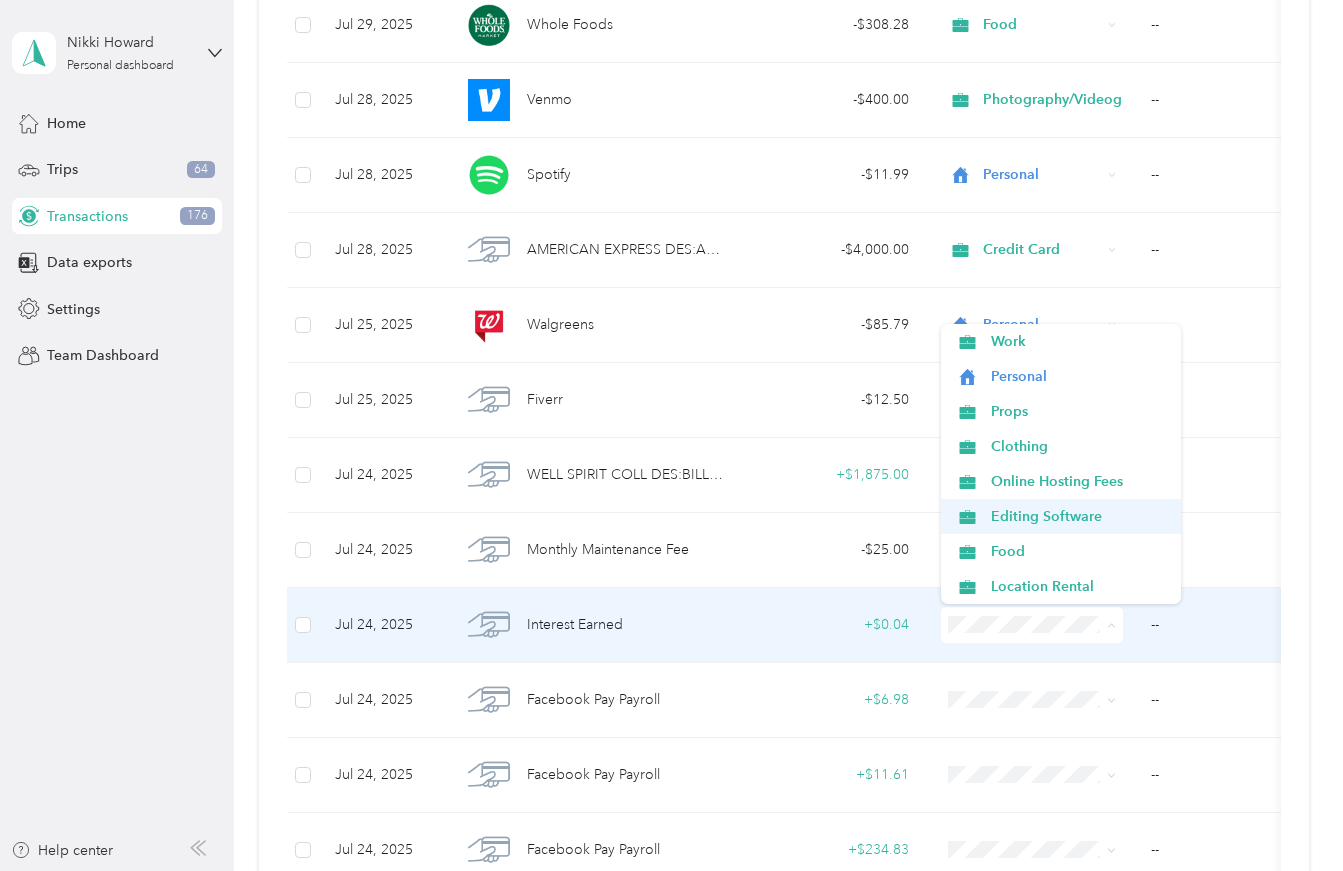 scroll, scrollTop: 0, scrollLeft: 0, axis: both 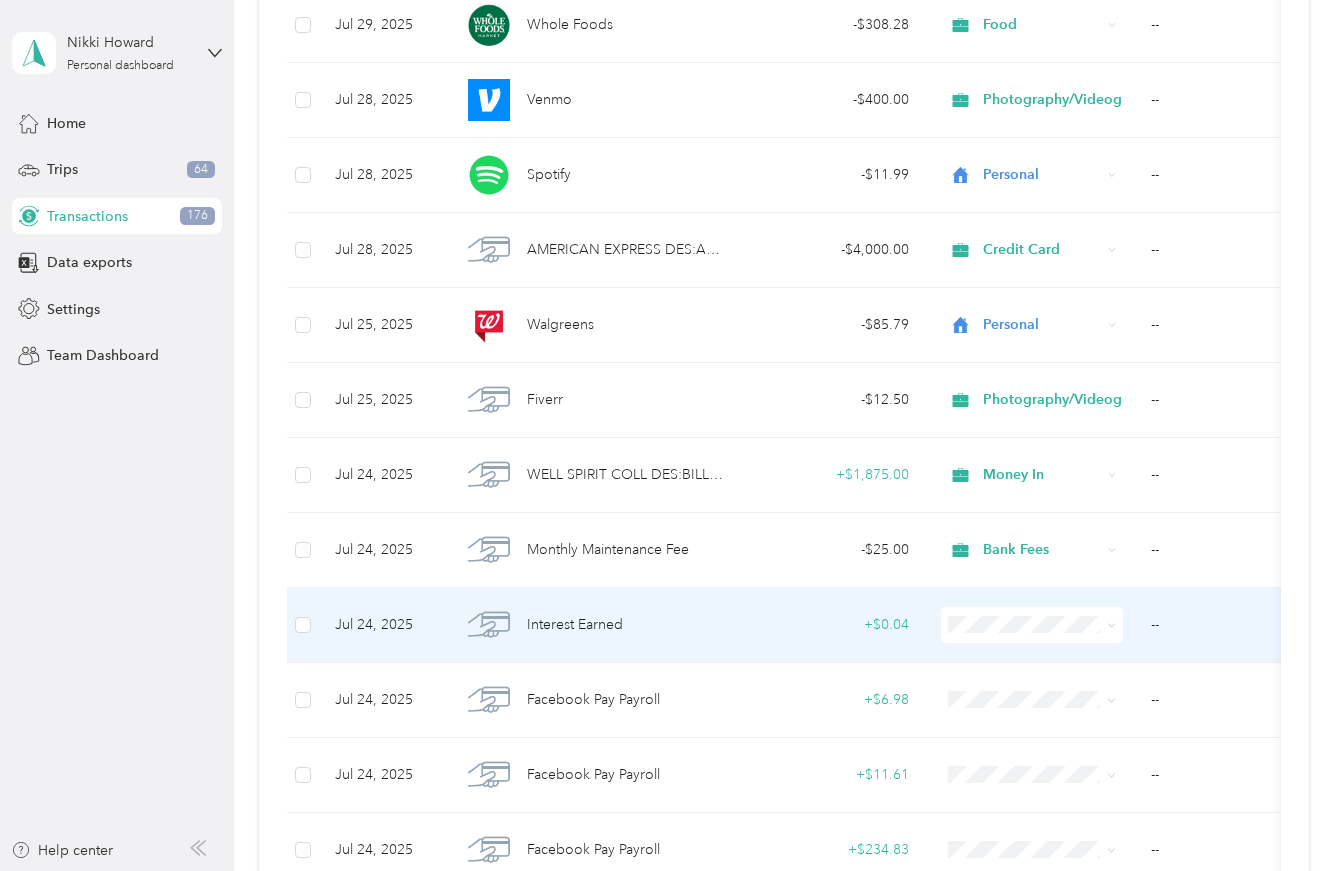 click on "+  $0.04" at bounding box center (835, 625) 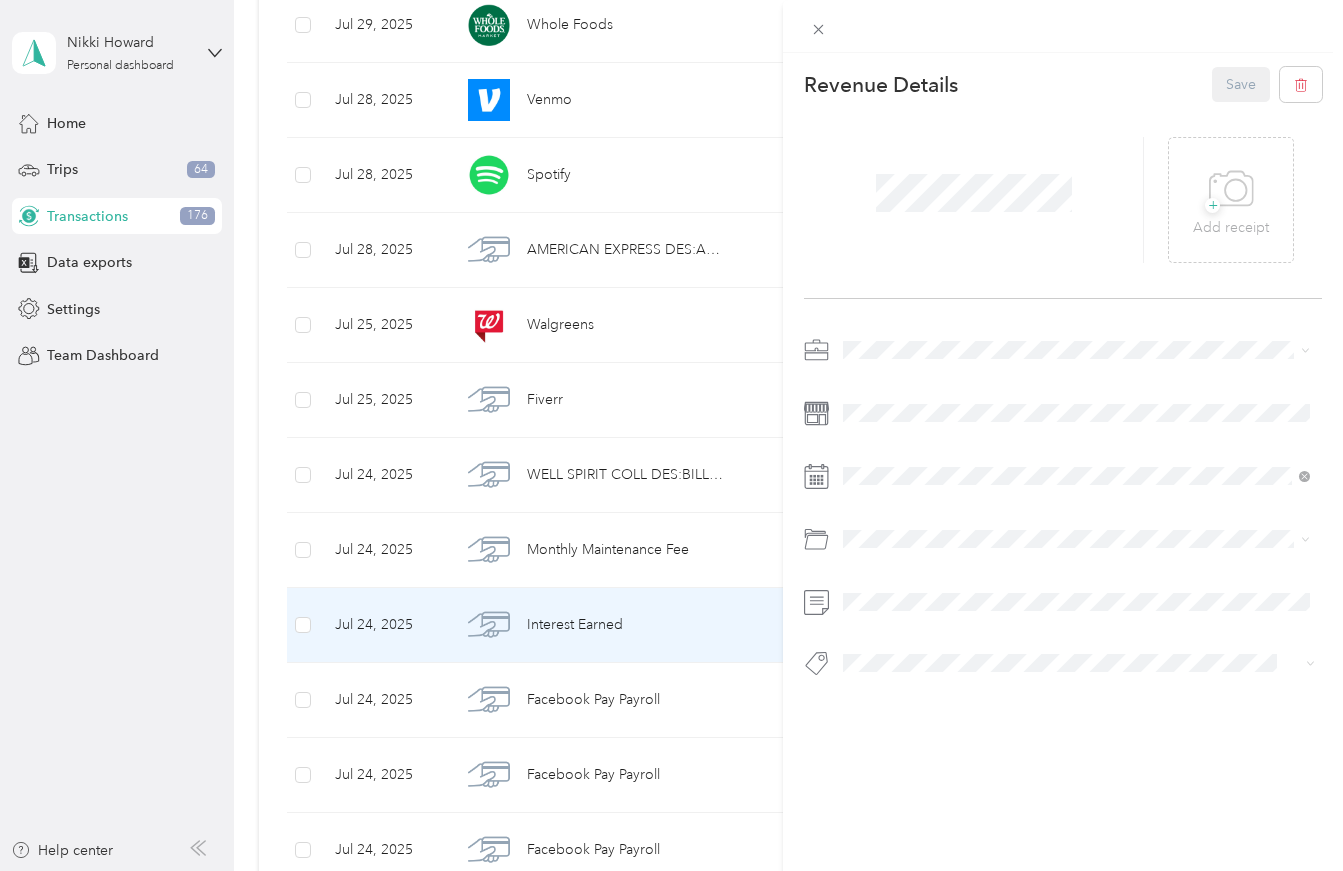 scroll, scrollTop: 0, scrollLeft: 0, axis: both 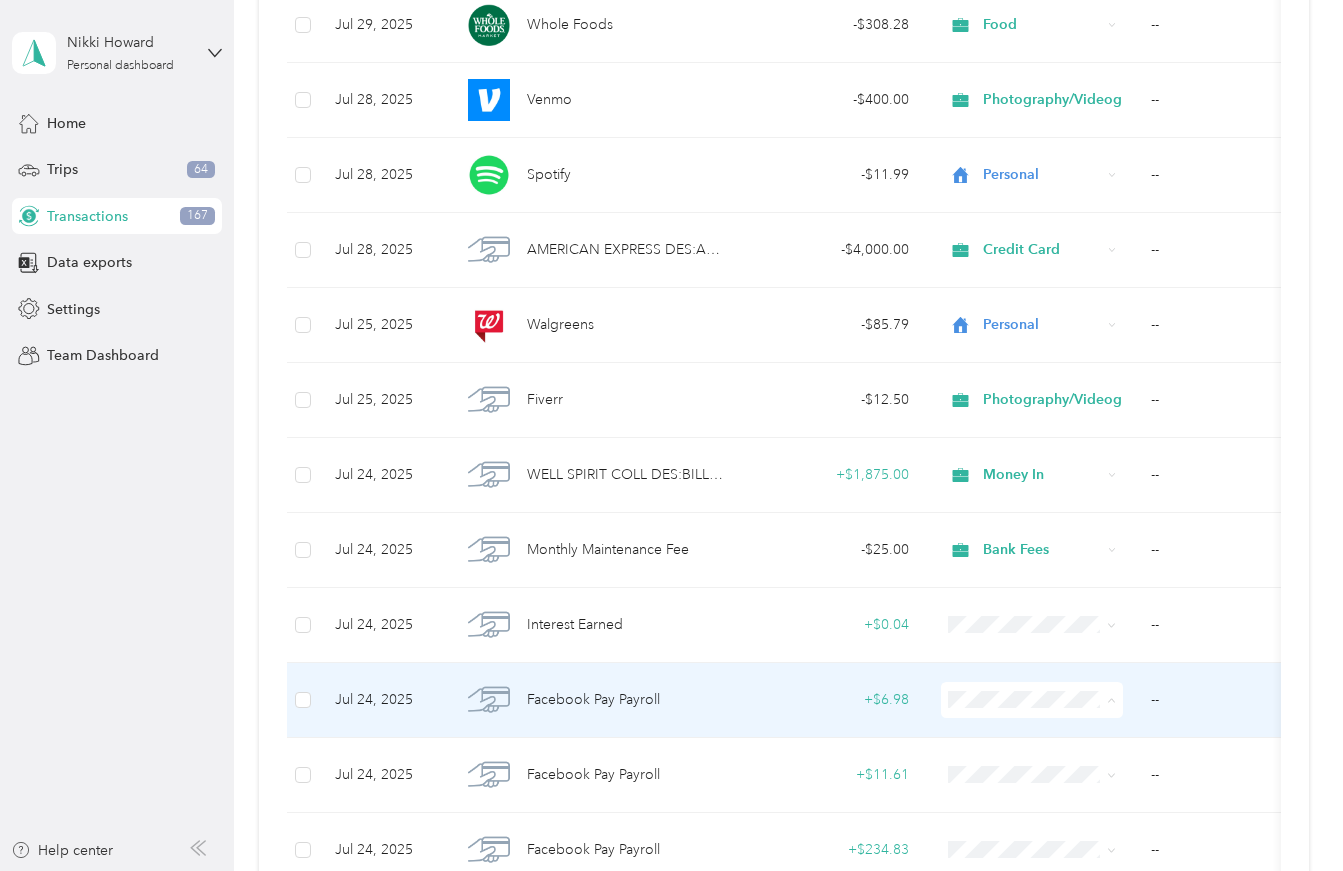 click on "Money In" at bounding box center [1079, 623] 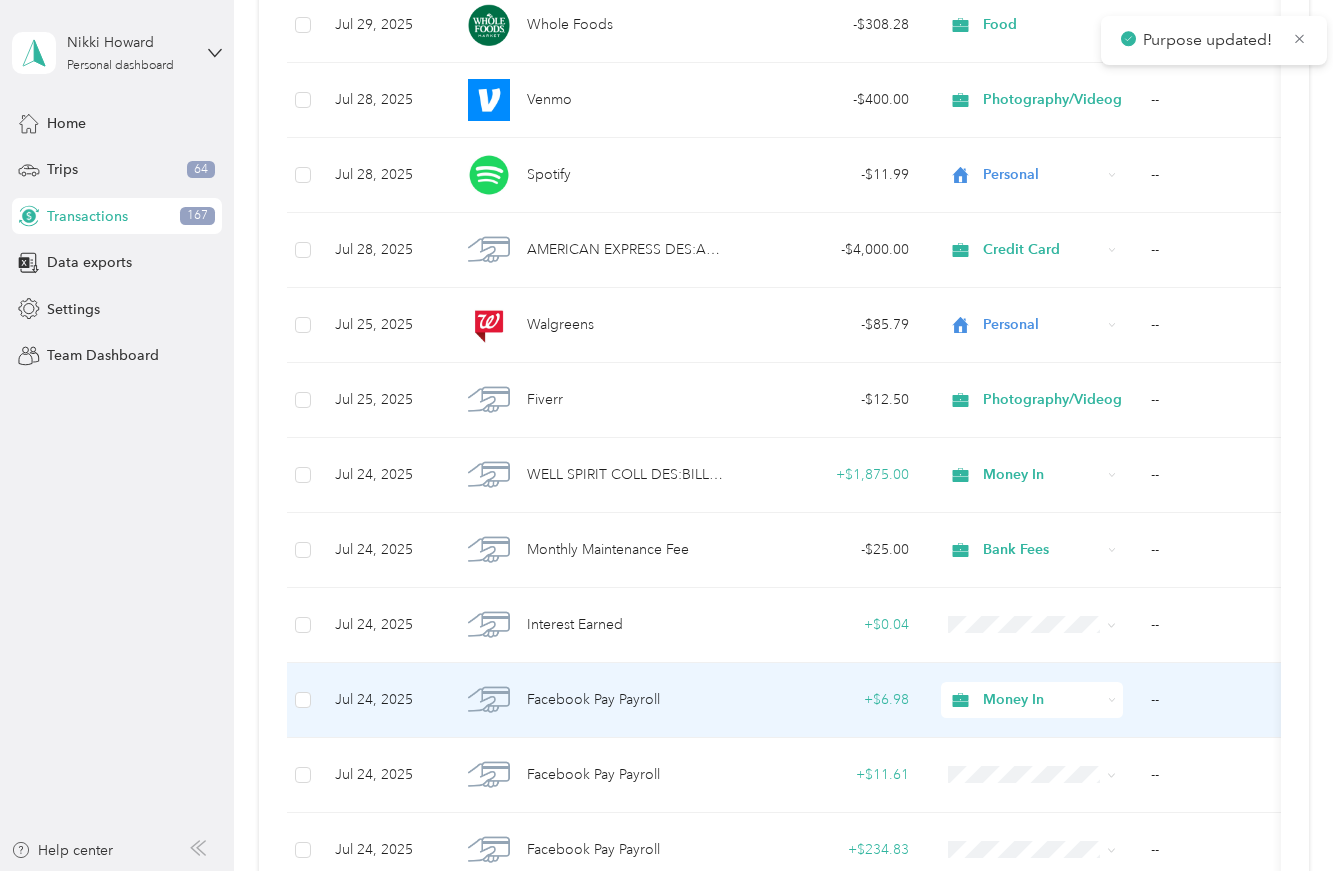 click on "--" at bounding box center [1235, 700] 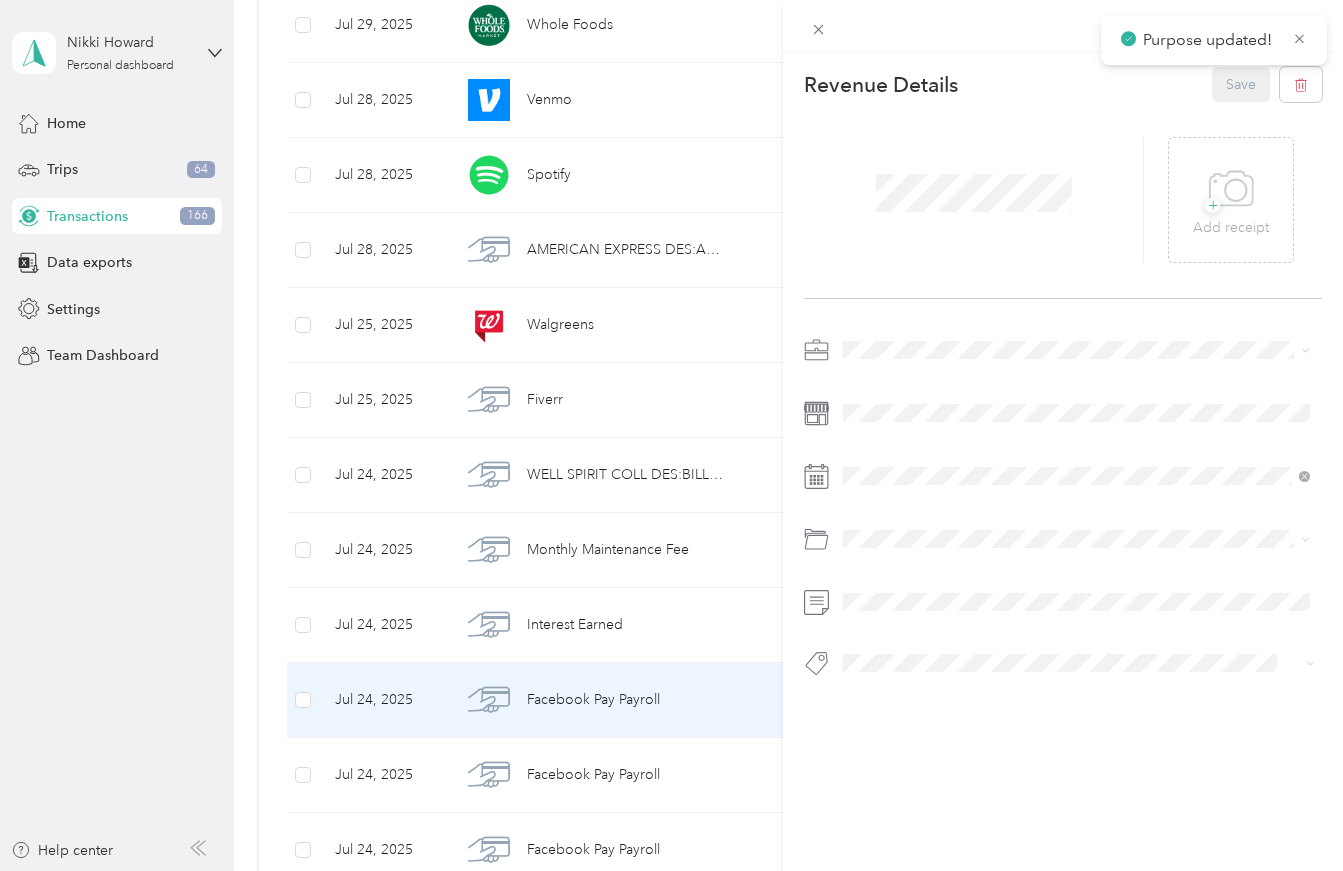 click on "This  revenue  cannot be edited because it is either under review, approved, or paid. Contact your Team Manager to edit it.  Revenue Details Save + Add receipt" at bounding box center (671, 435) 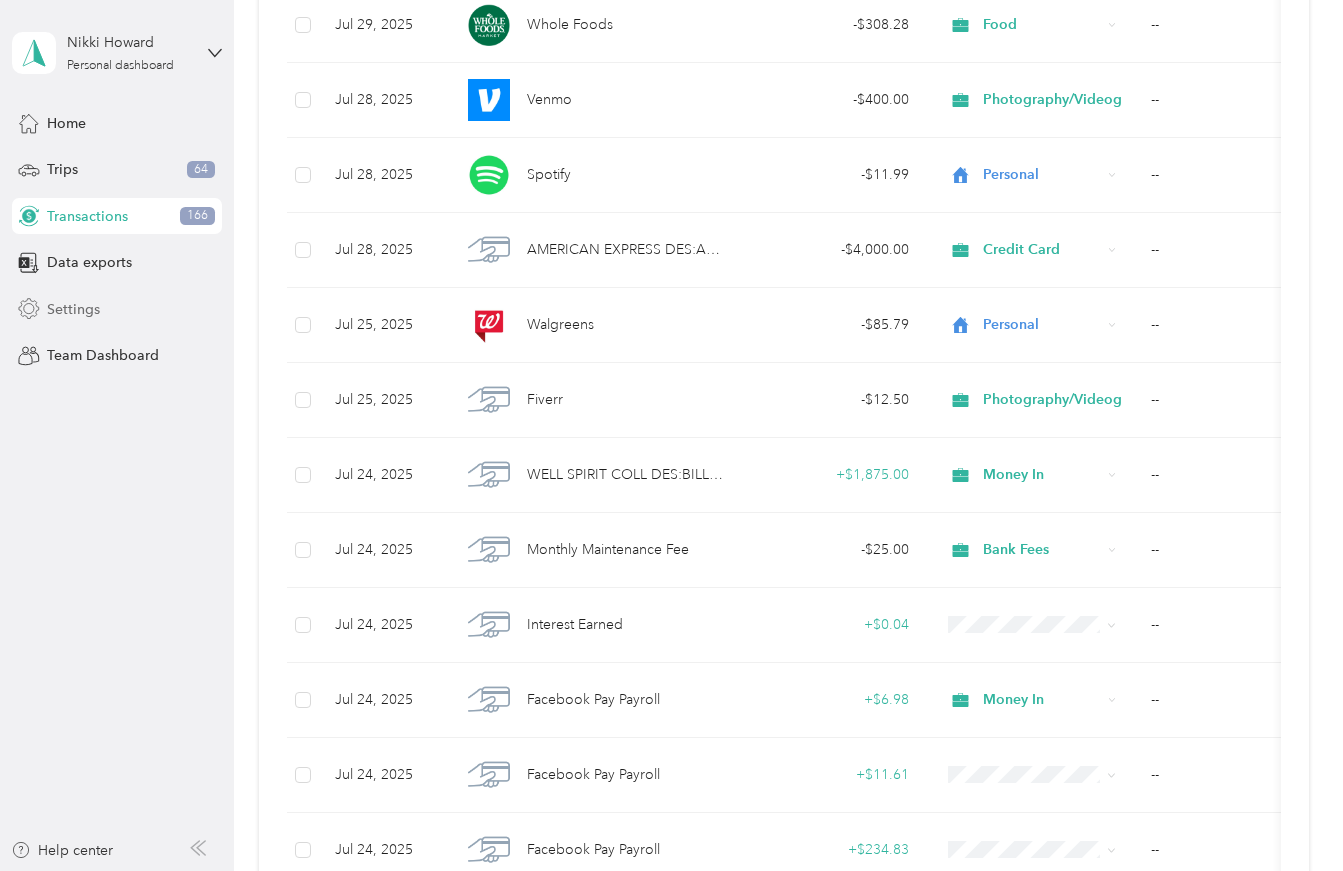 click on "Settings" at bounding box center (117, 309) 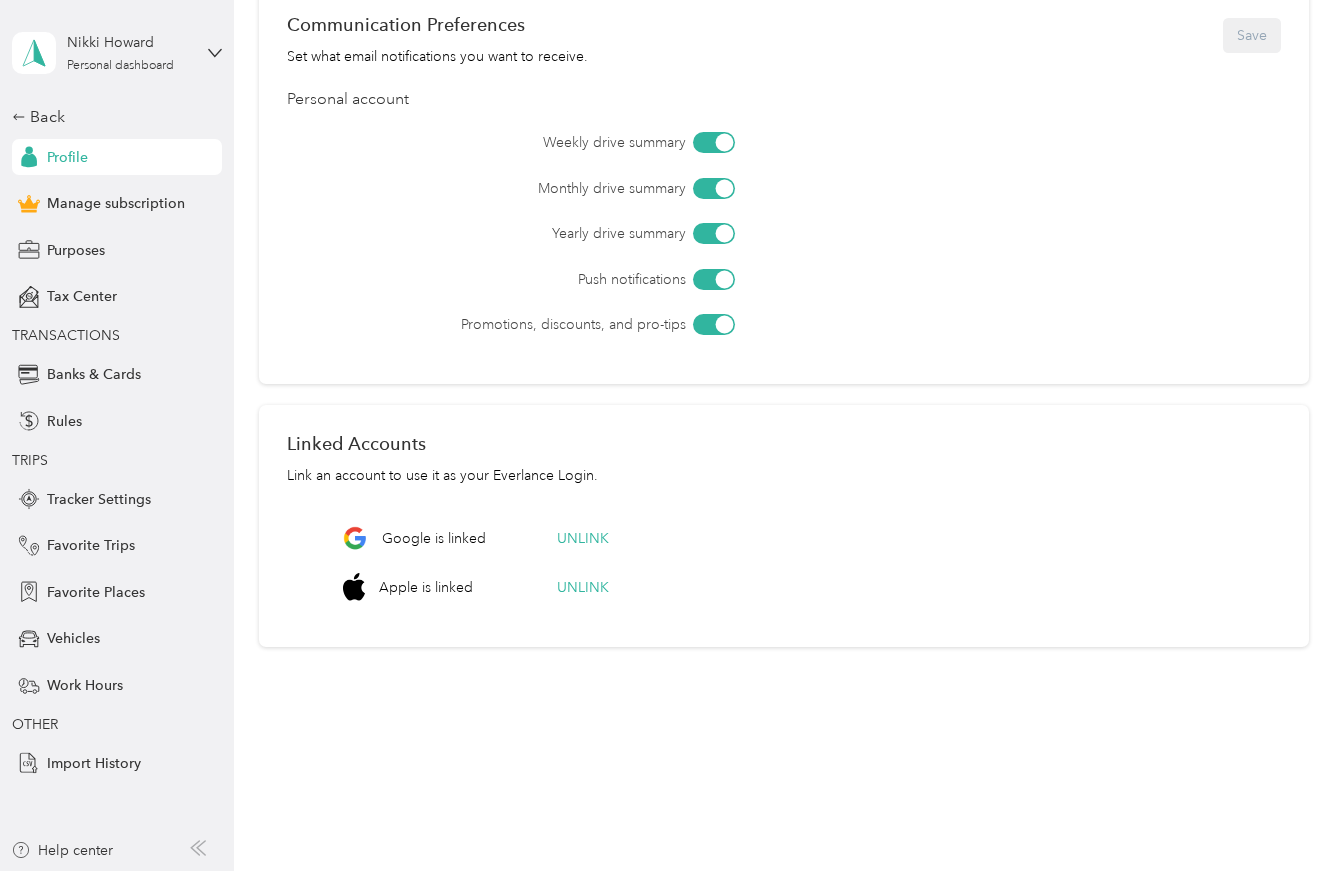 scroll, scrollTop: 625, scrollLeft: 0, axis: vertical 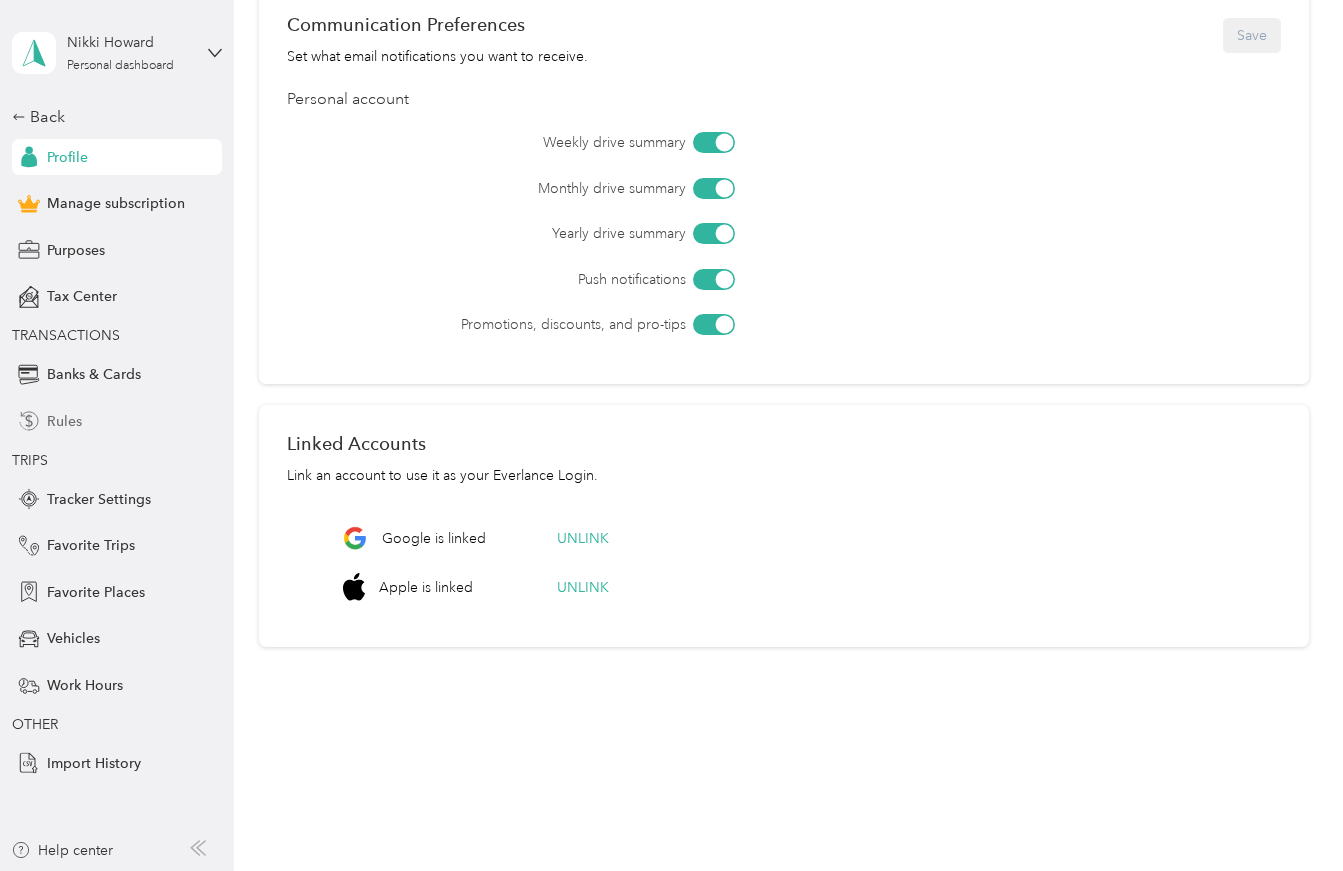 click on "Rules" at bounding box center [117, 421] 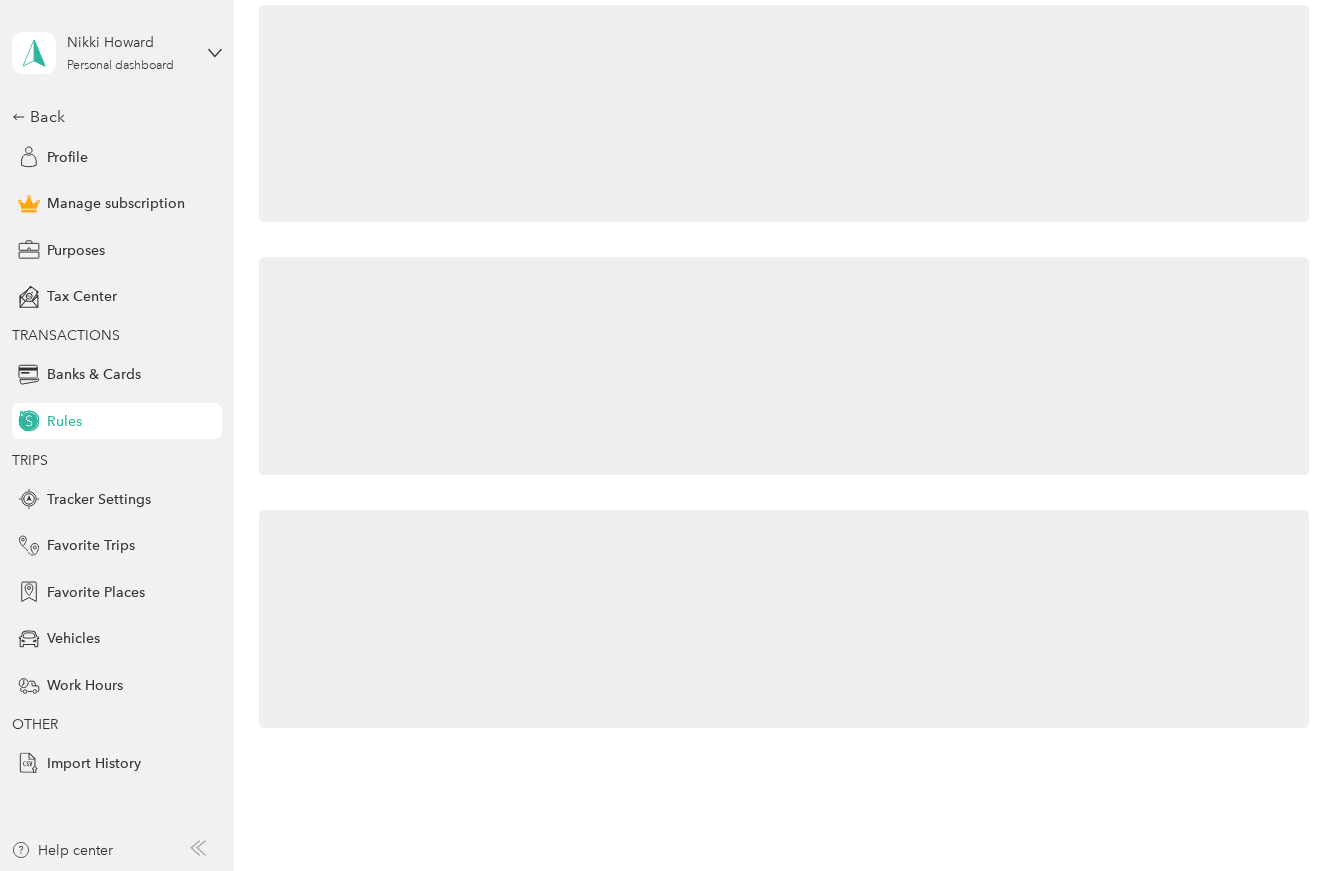 scroll, scrollTop: 0, scrollLeft: 0, axis: both 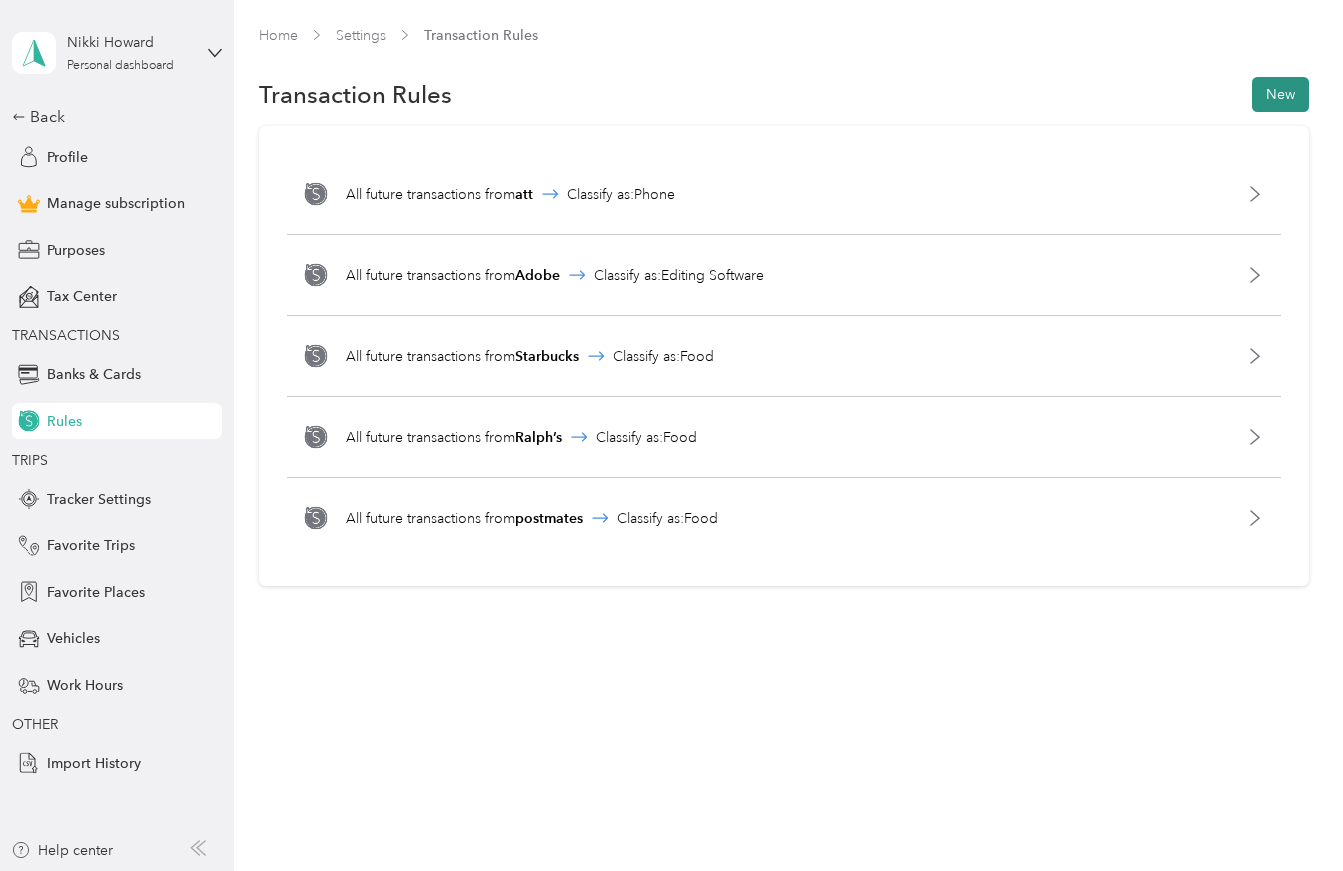 click on "New" at bounding box center [1280, 94] 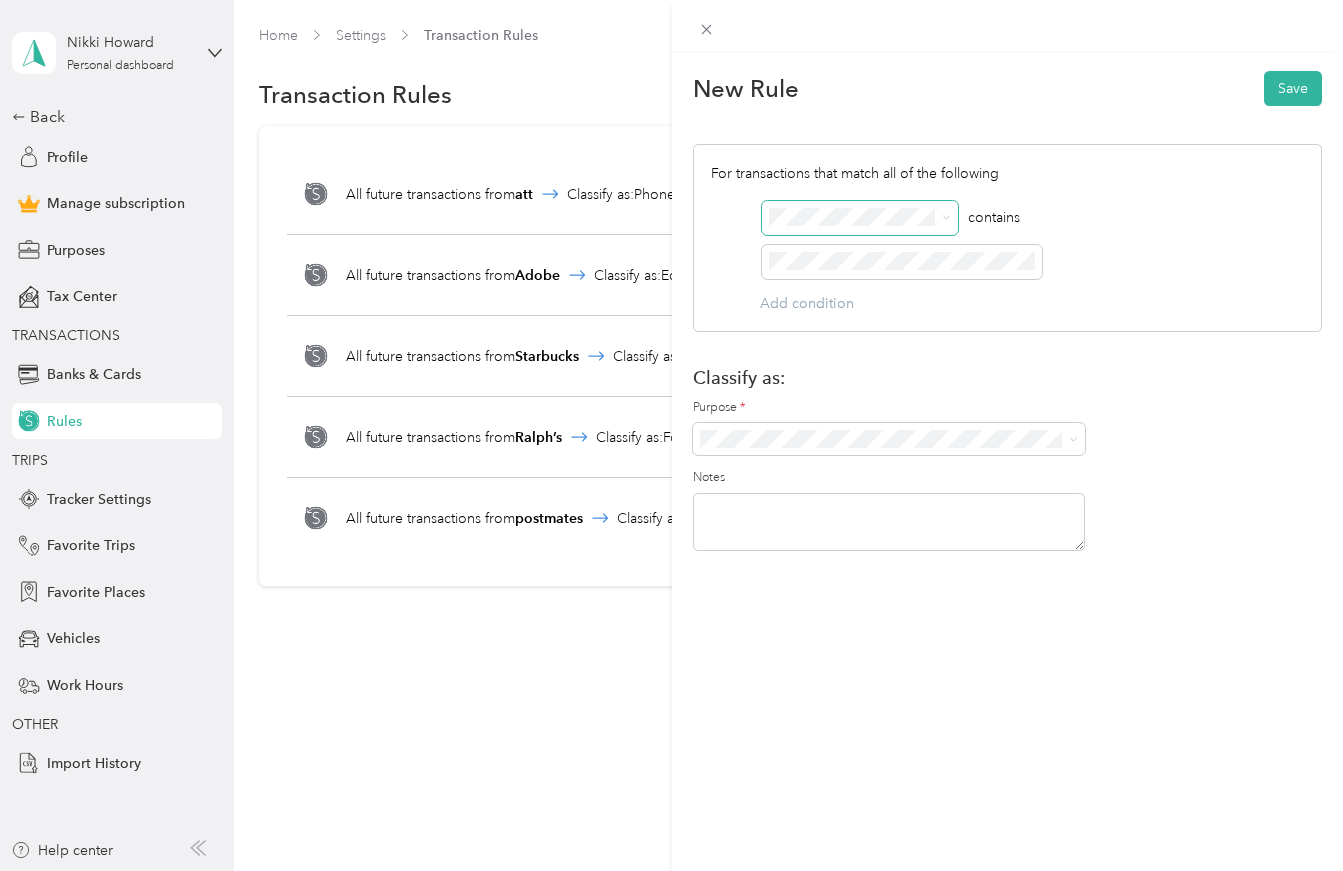 click at bounding box center [860, 218] 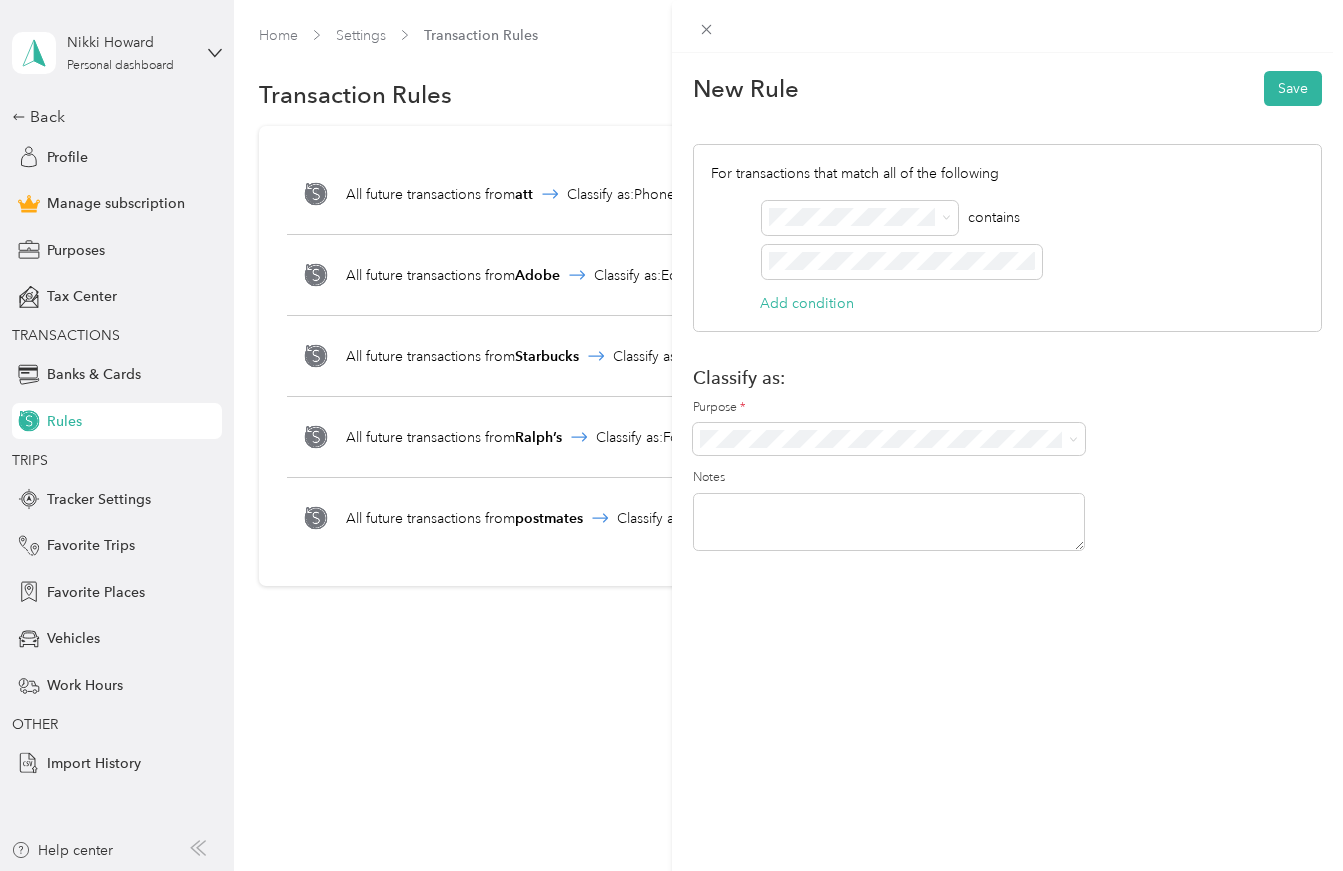 drag, startPoint x: 878, startPoint y: 248, endPoint x: 1025, endPoint y: 290, distance: 152.88231 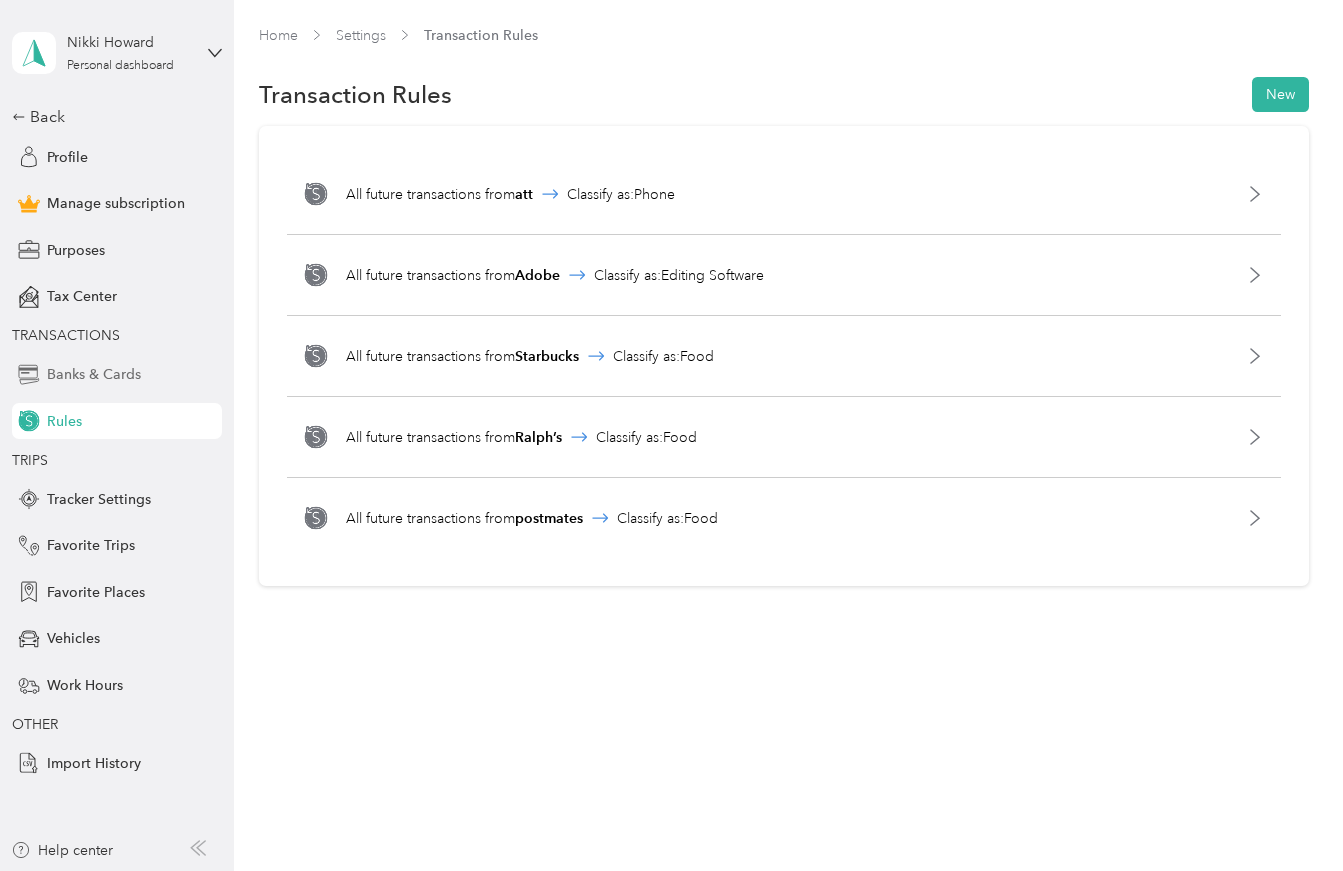 click on "Banks & Cards" at bounding box center [94, 374] 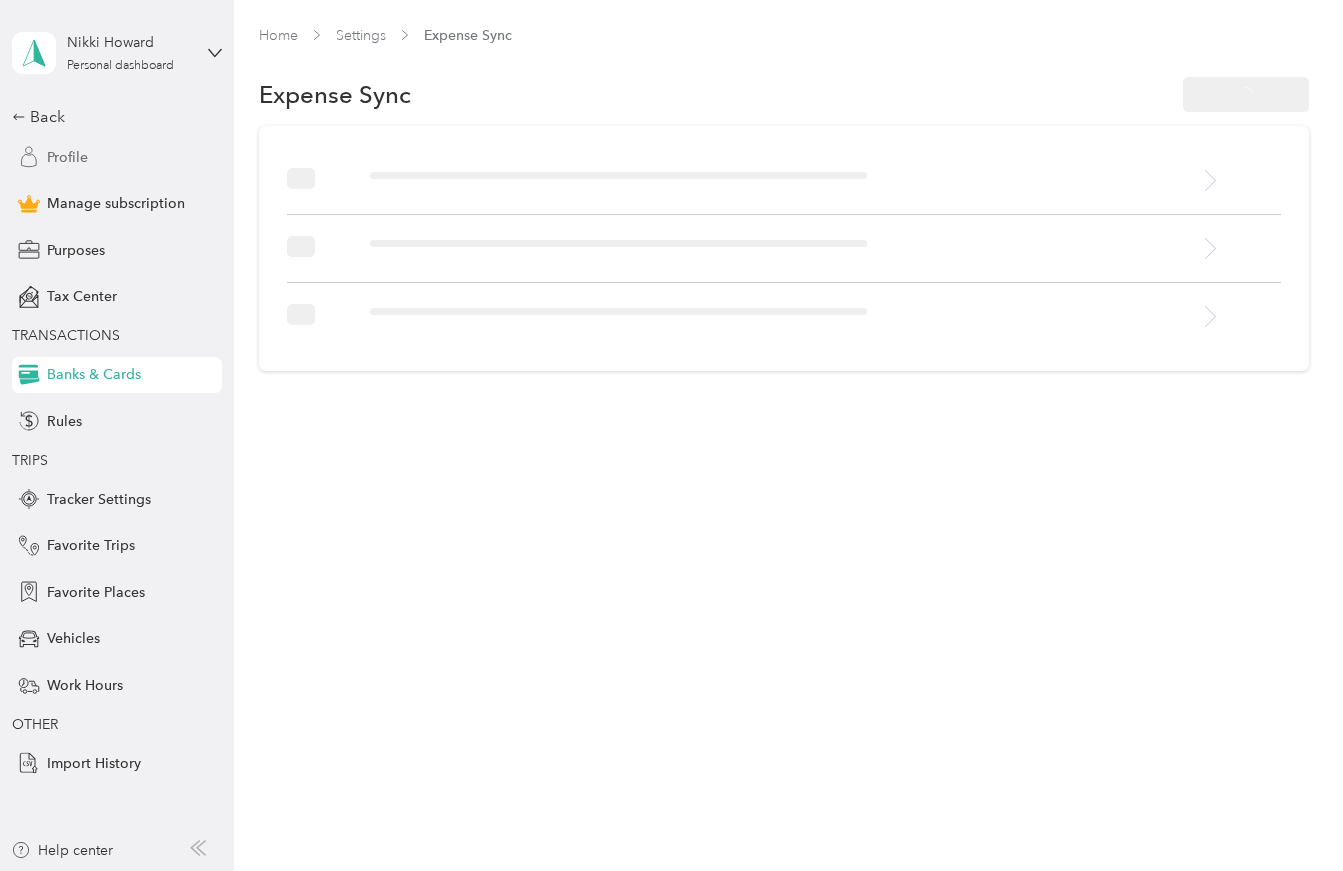 click on "Profile" at bounding box center (67, 157) 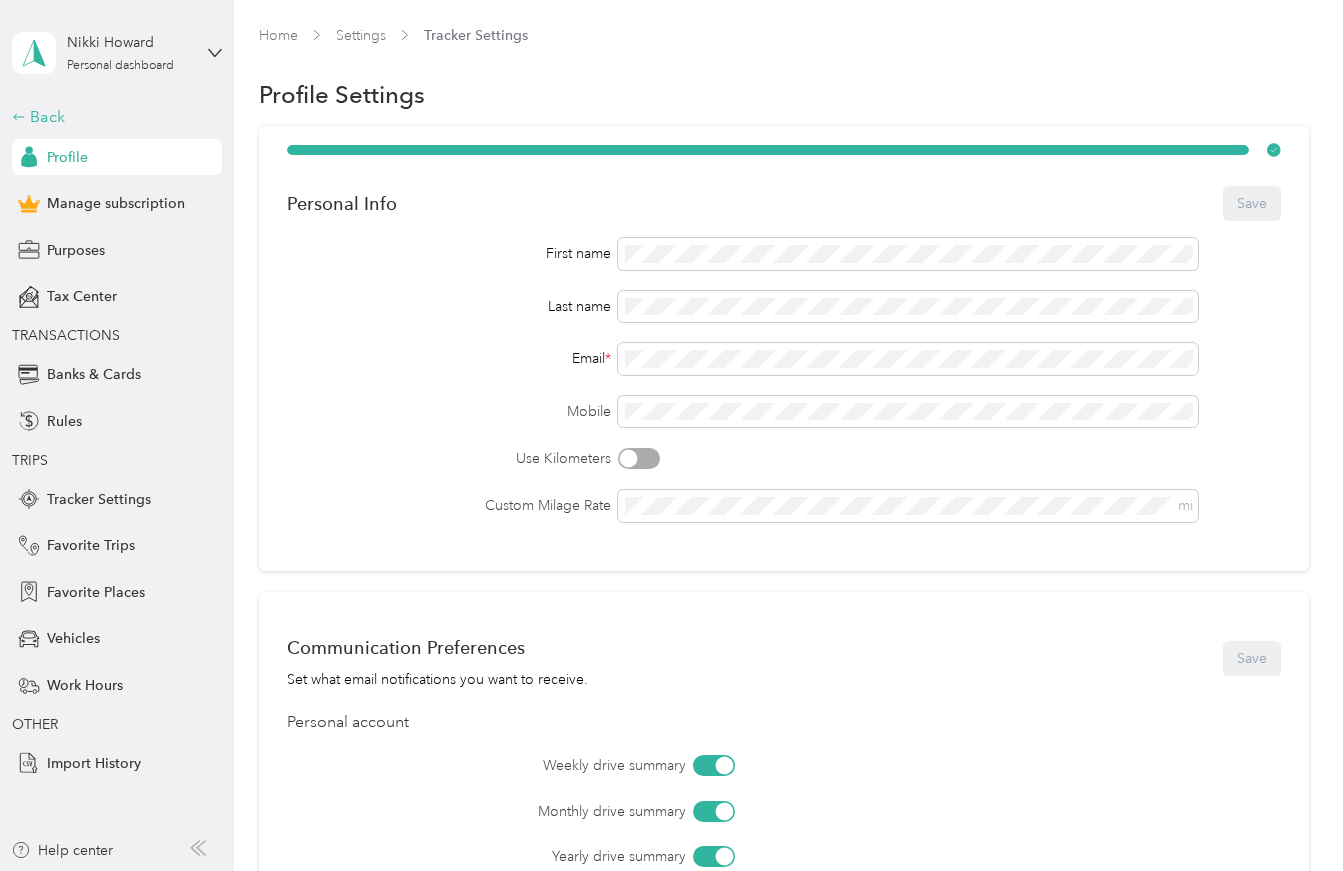 click on "Back" at bounding box center [112, 117] 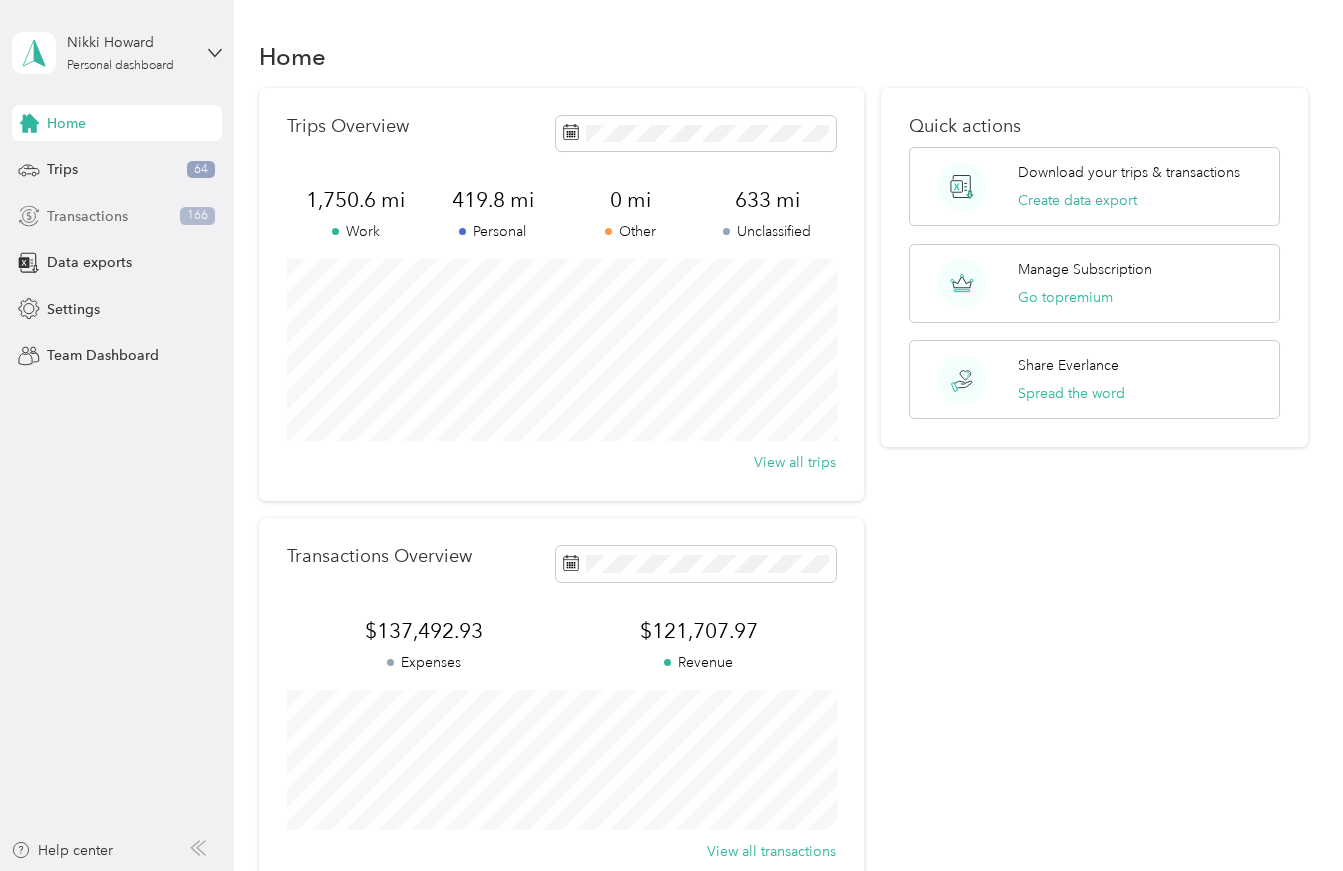 click on "Transactions" at bounding box center (87, 216) 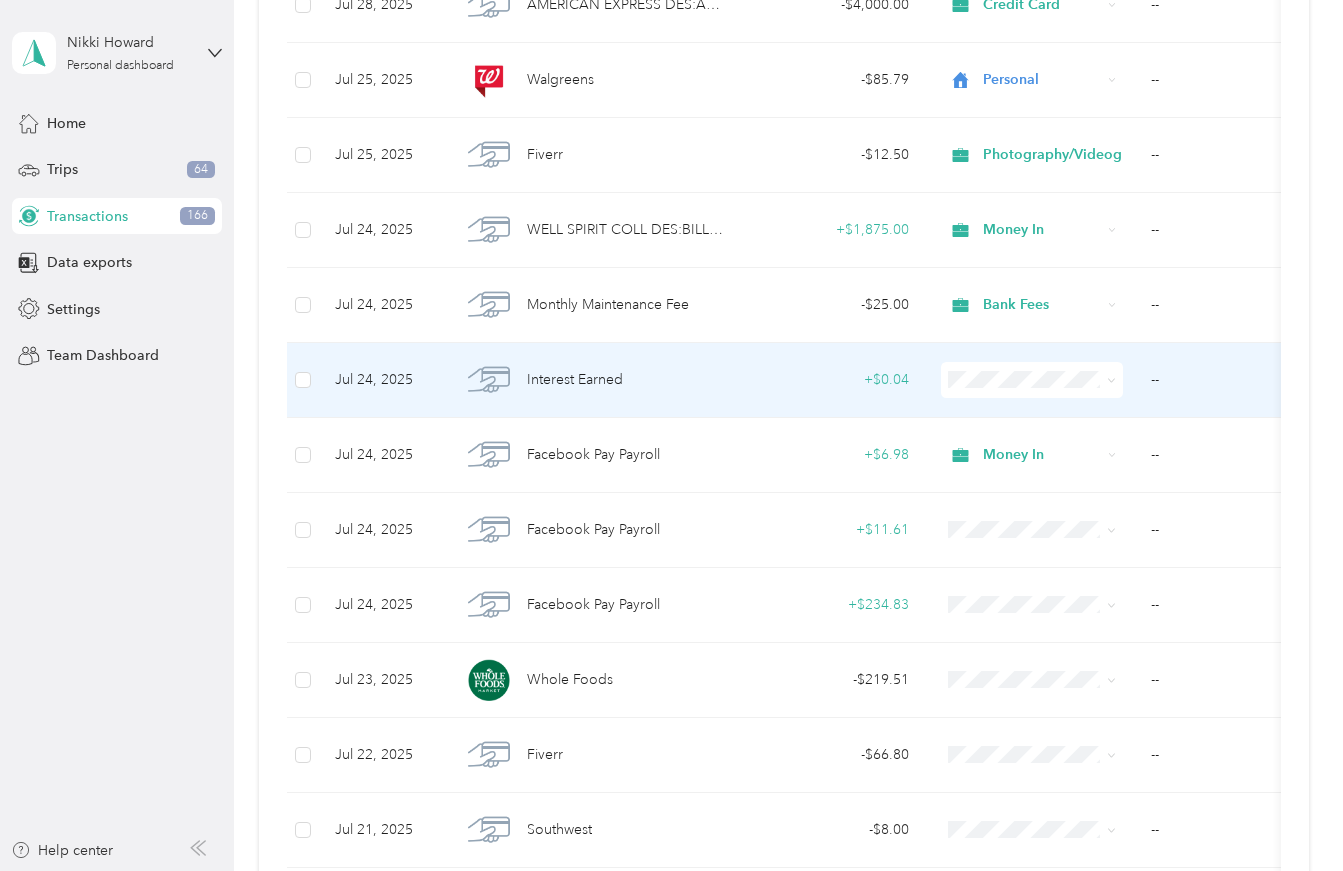scroll, scrollTop: 891, scrollLeft: 0, axis: vertical 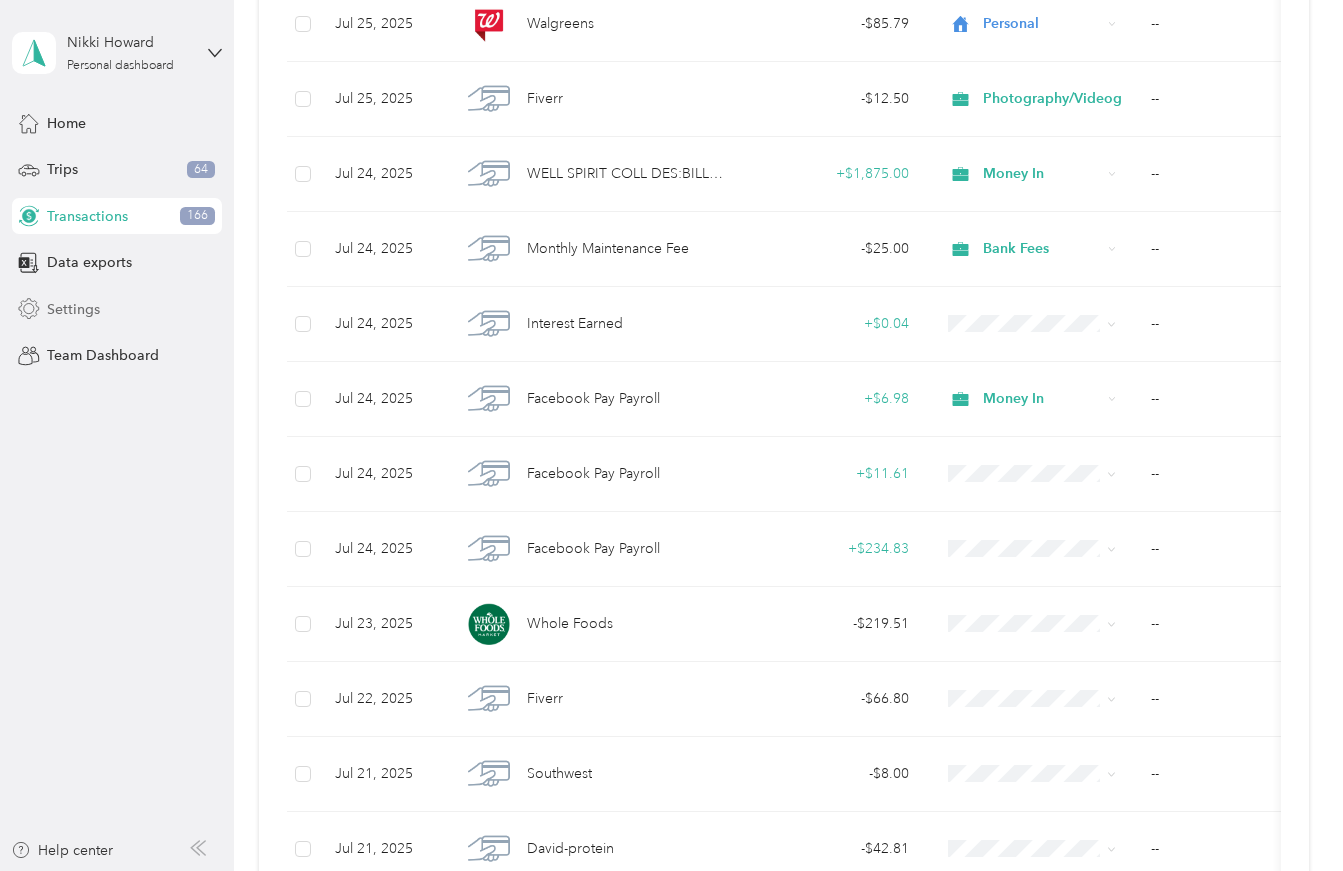 click on "Settings" at bounding box center [73, 309] 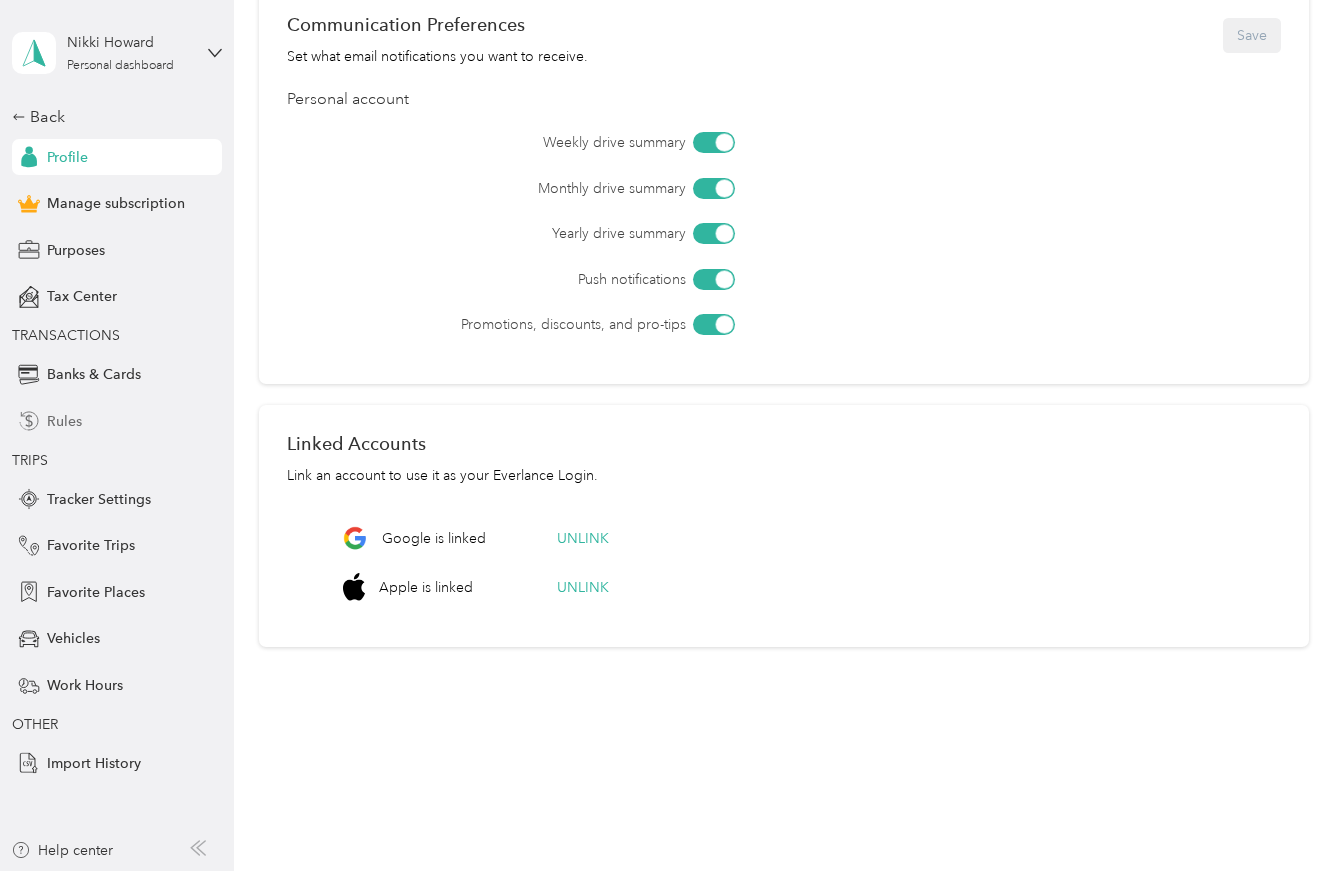 click on "Rules" at bounding box center [64, 421] 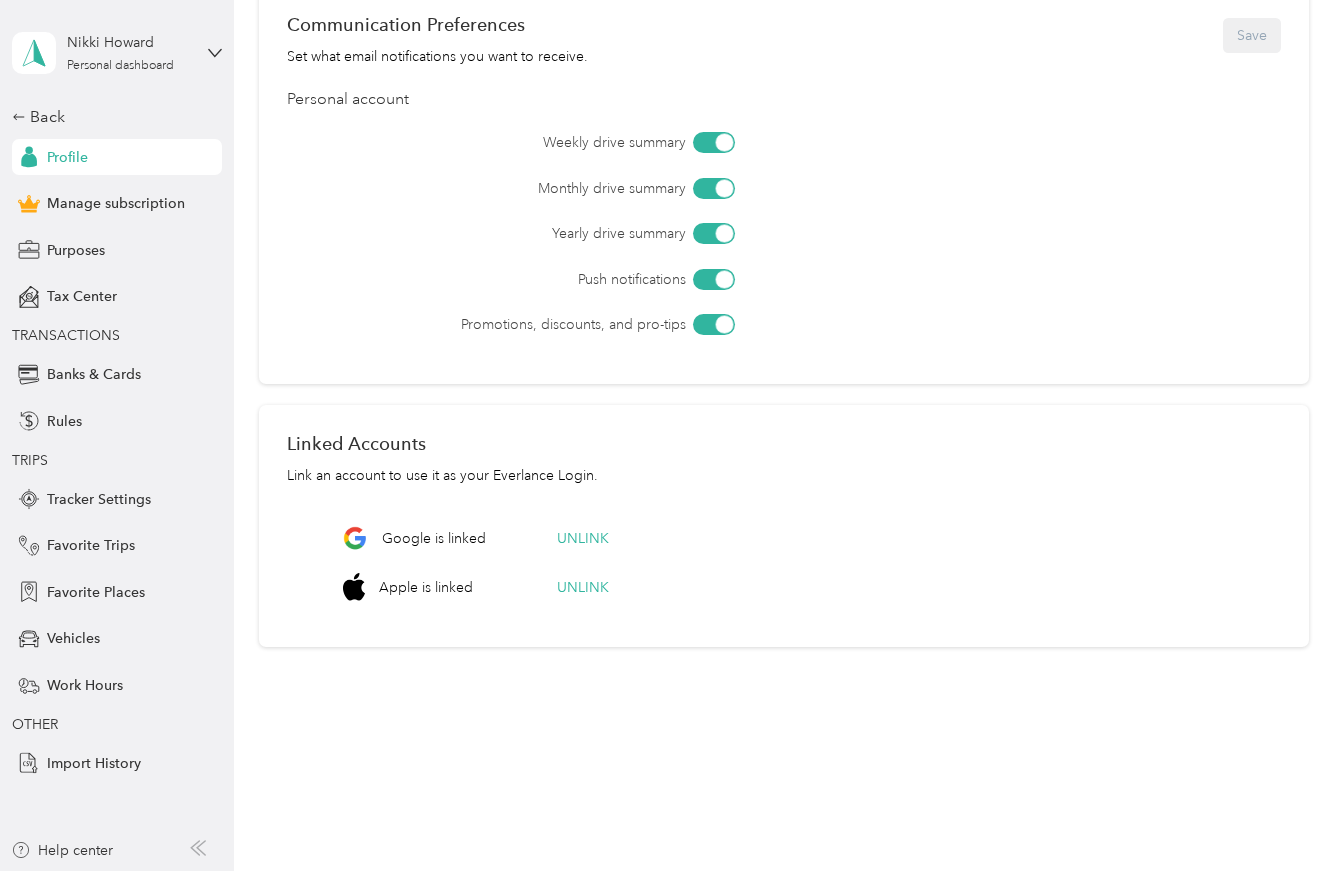 scroll, scrollTop: 0, scrollLeft: 0, axis: both 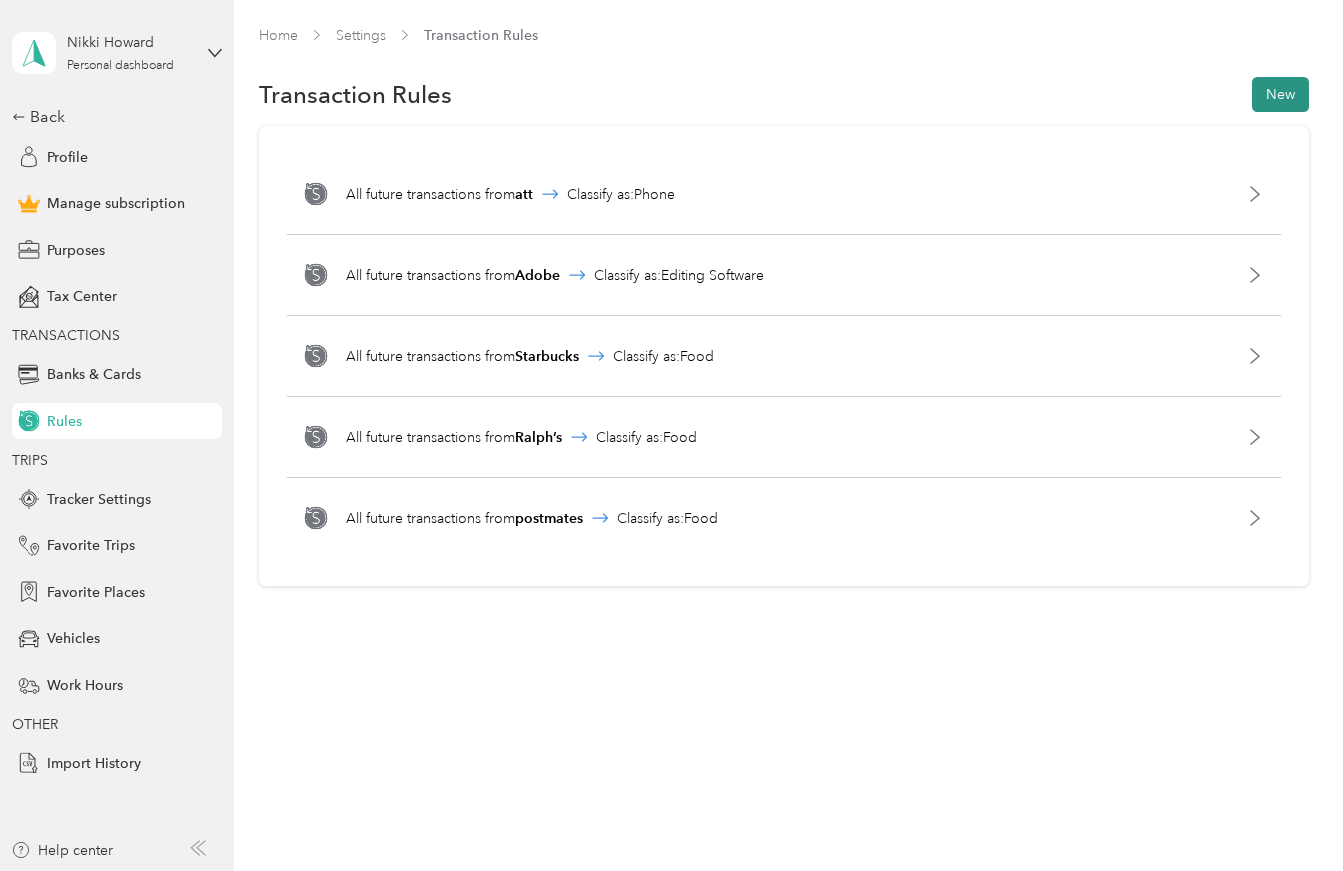 click on "New" at bounding box center (1280, 94) 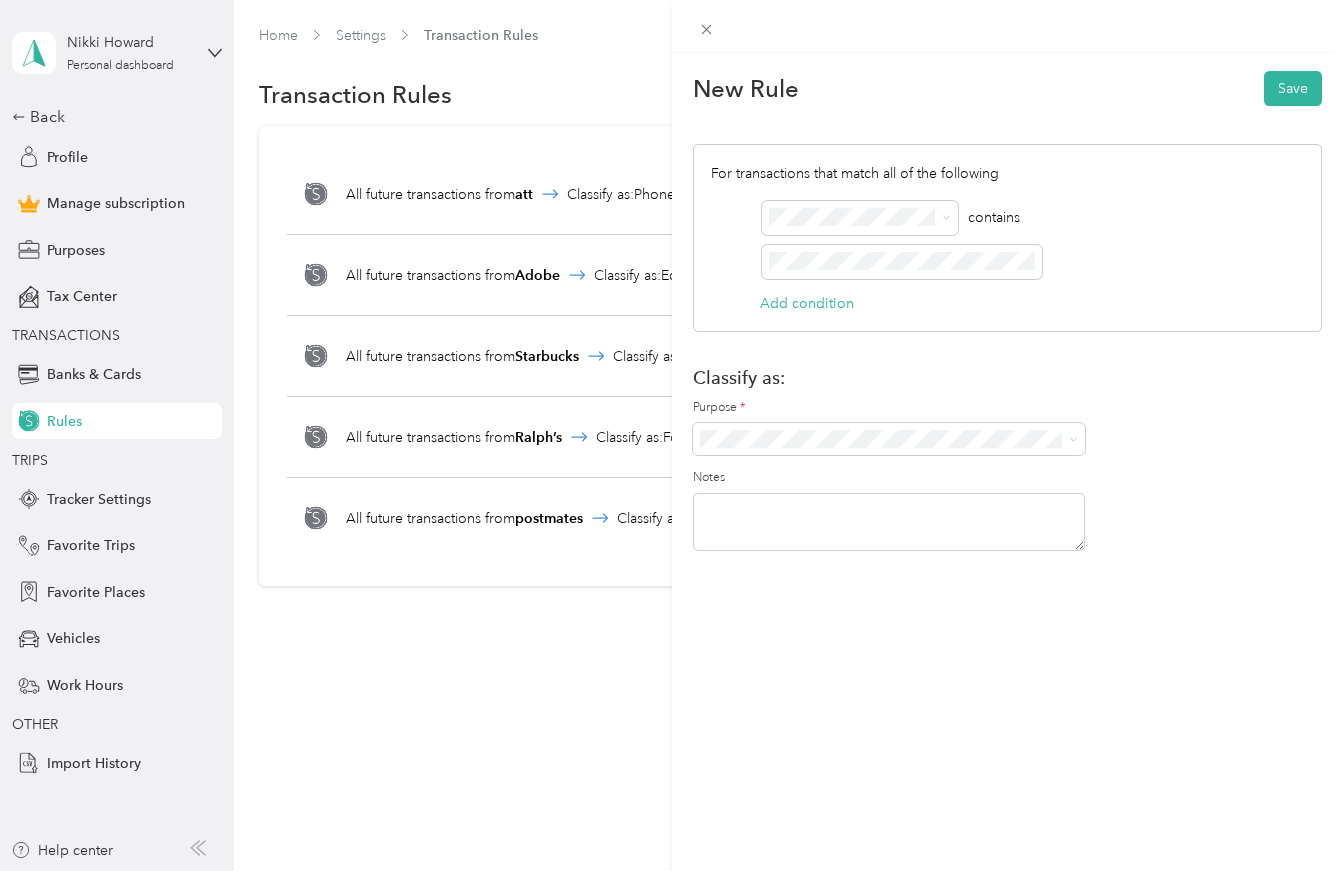 click on "Classify as:" at bounding box center [1008, 377] 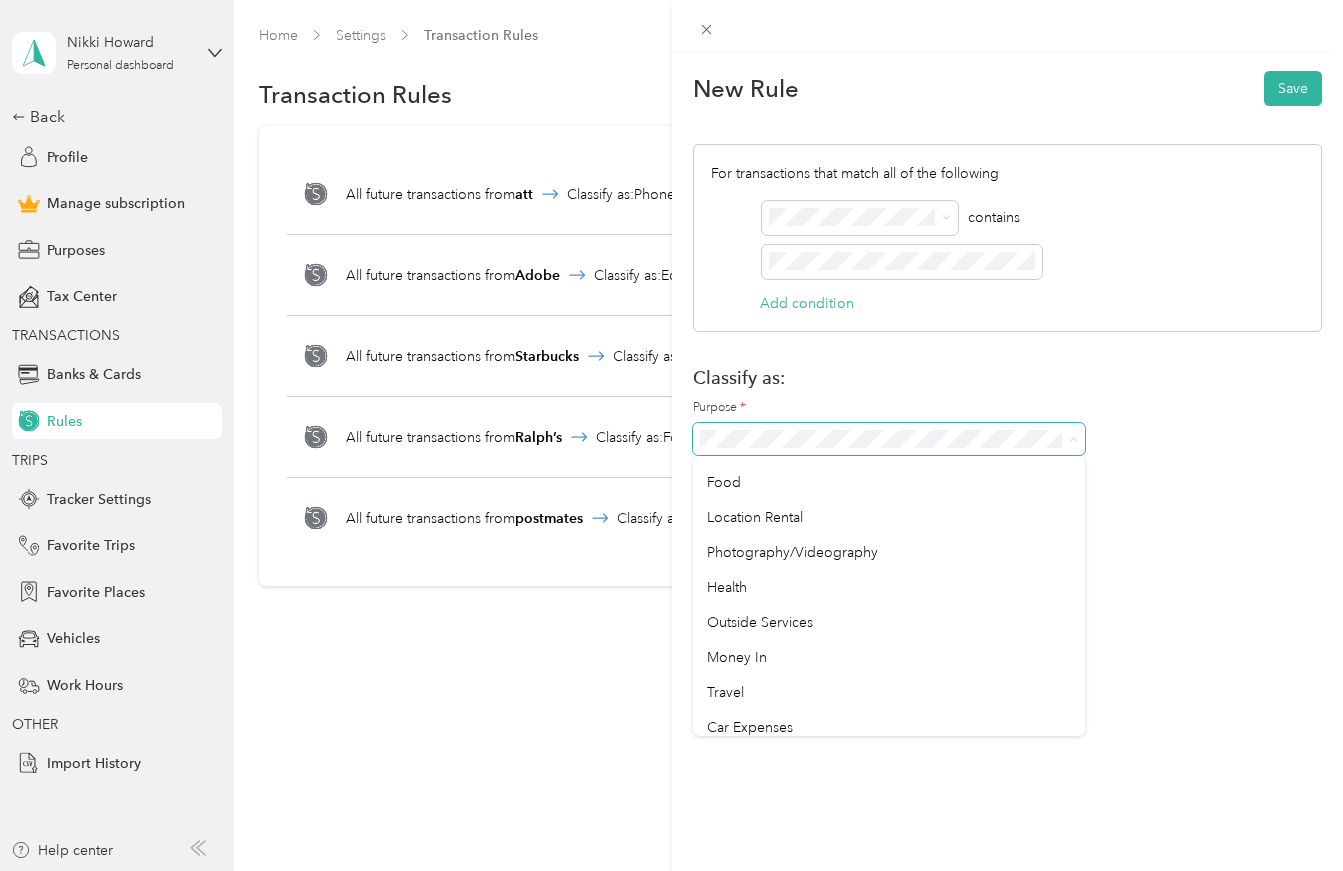 scroll, scrollTop: 380, scrollLeft: 0, axis: vertical 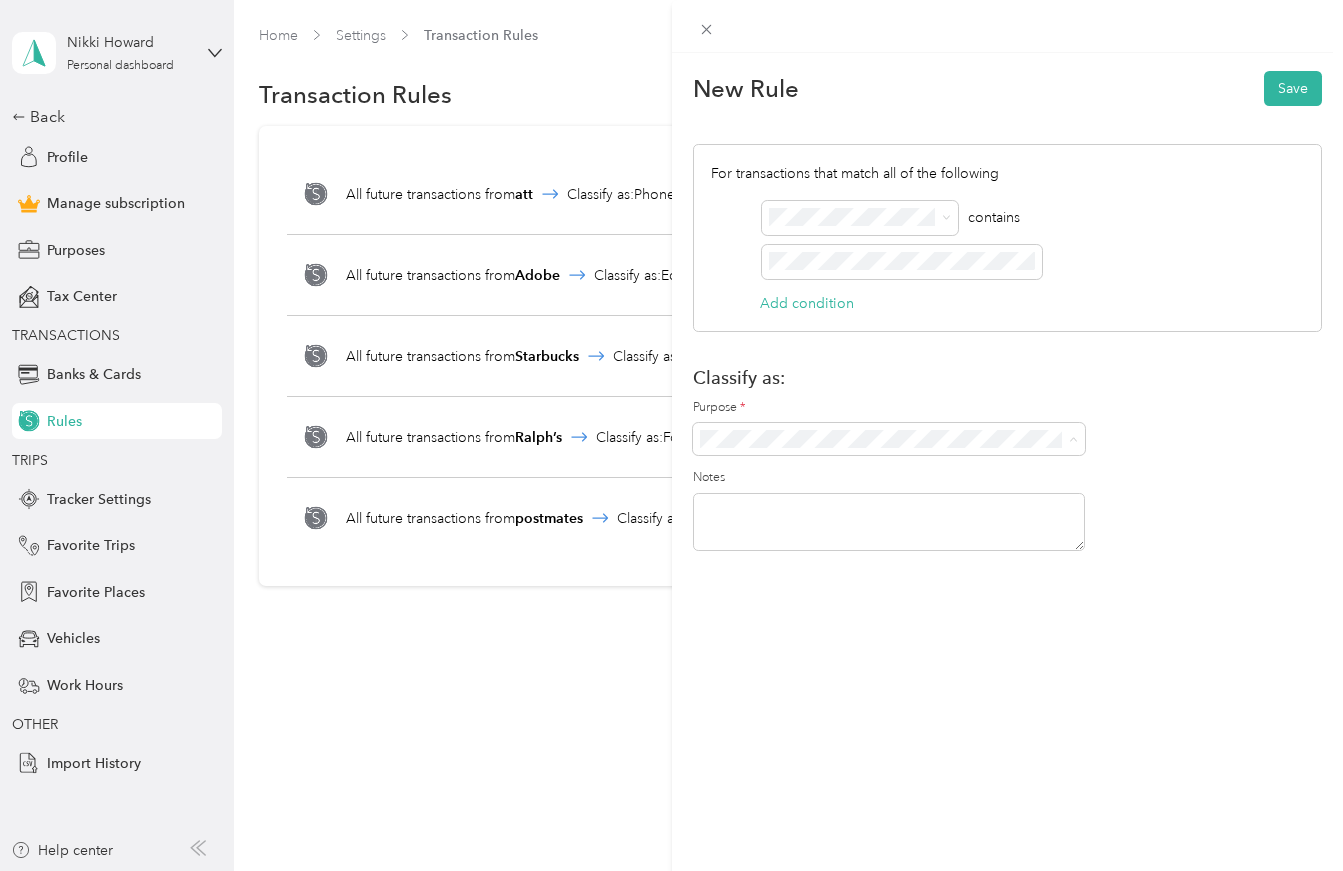 click on "Money In" at bounding box center (889, 478) 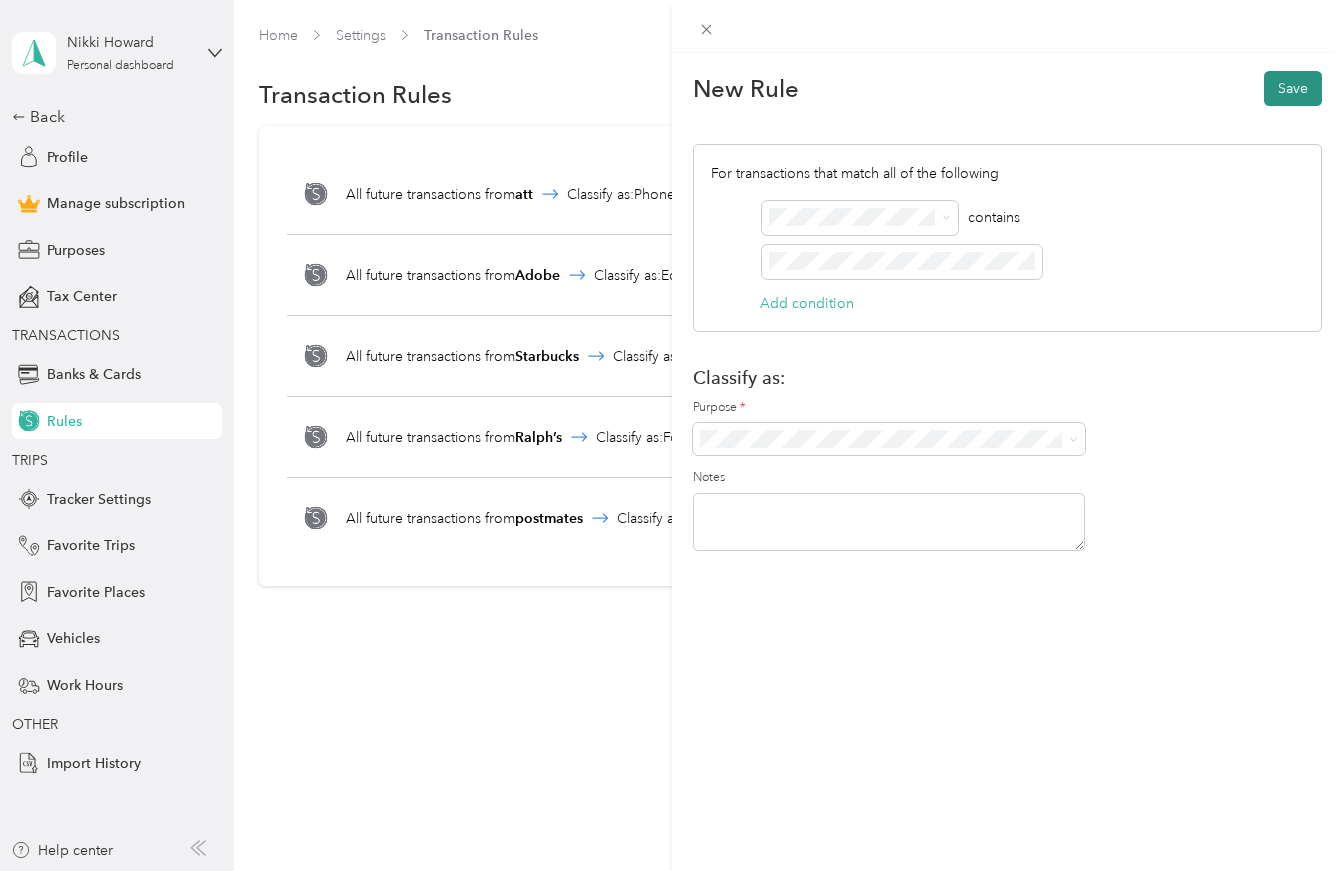 click on "Save" at bounding box center (1293, 88) 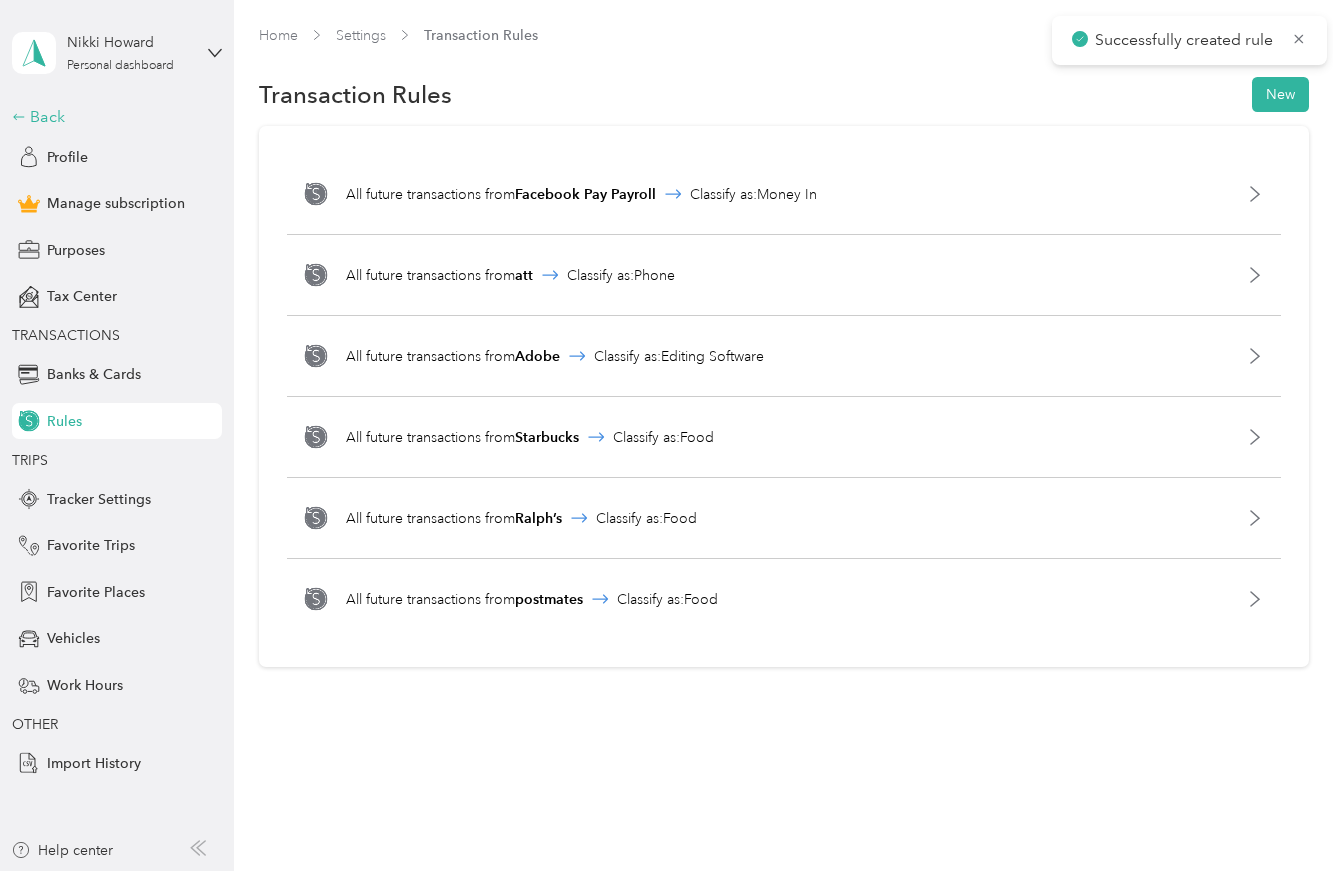 click on "Back" at bounding box center [112, 117] 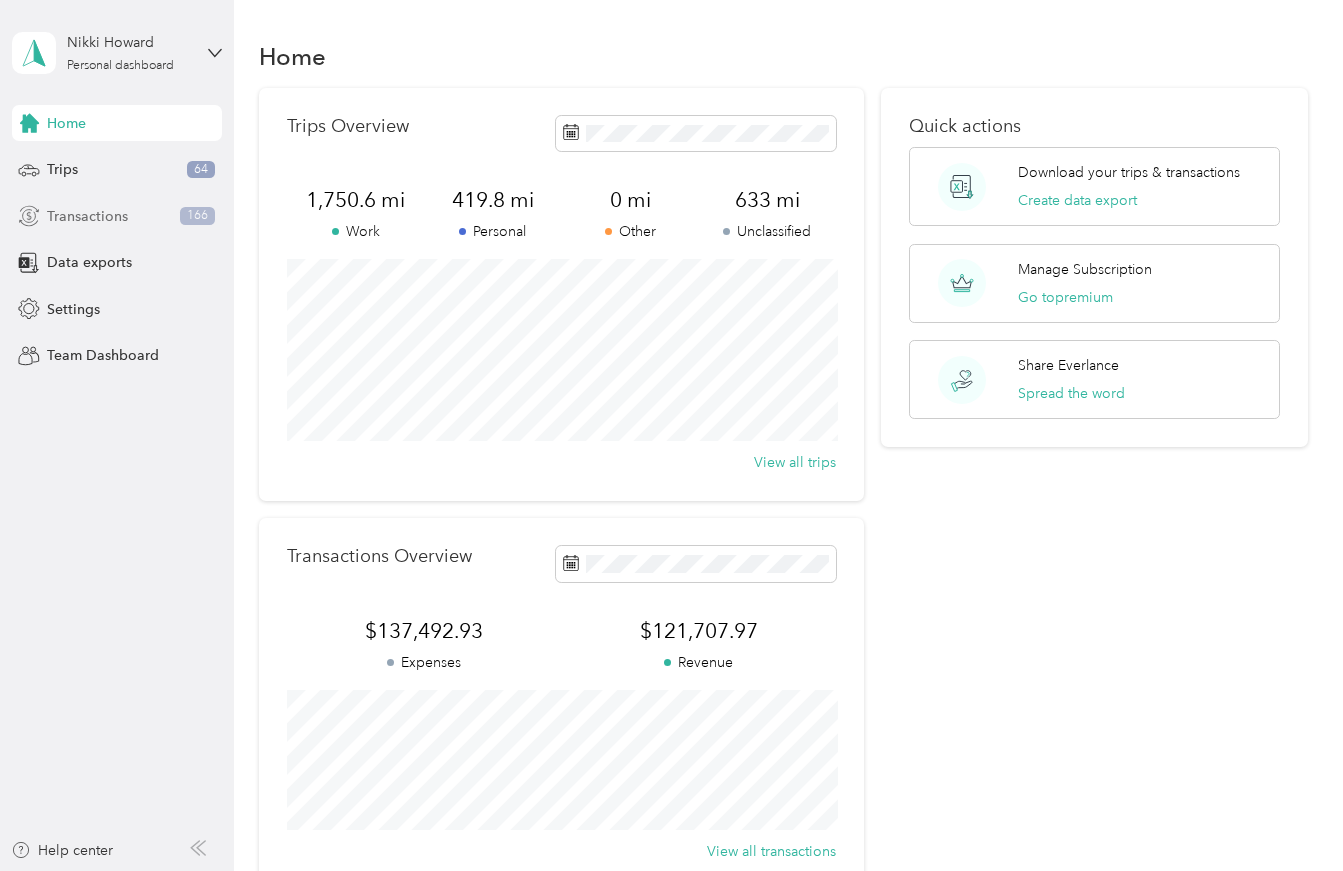 click on "Transactions" at bounding box center [87, 216] 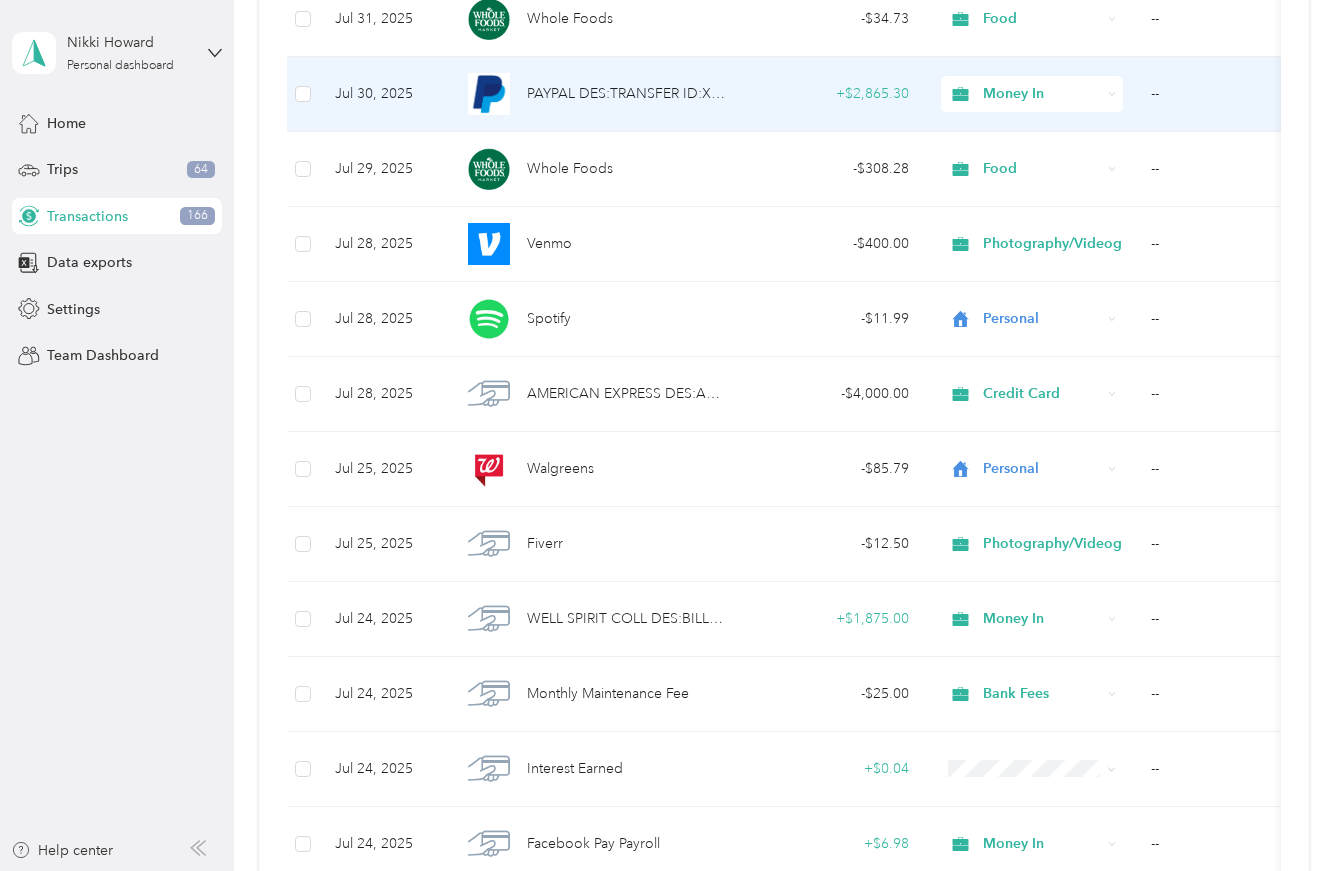 scroll, scrollTop: 826, scrollLeft: 0, axis: vertical 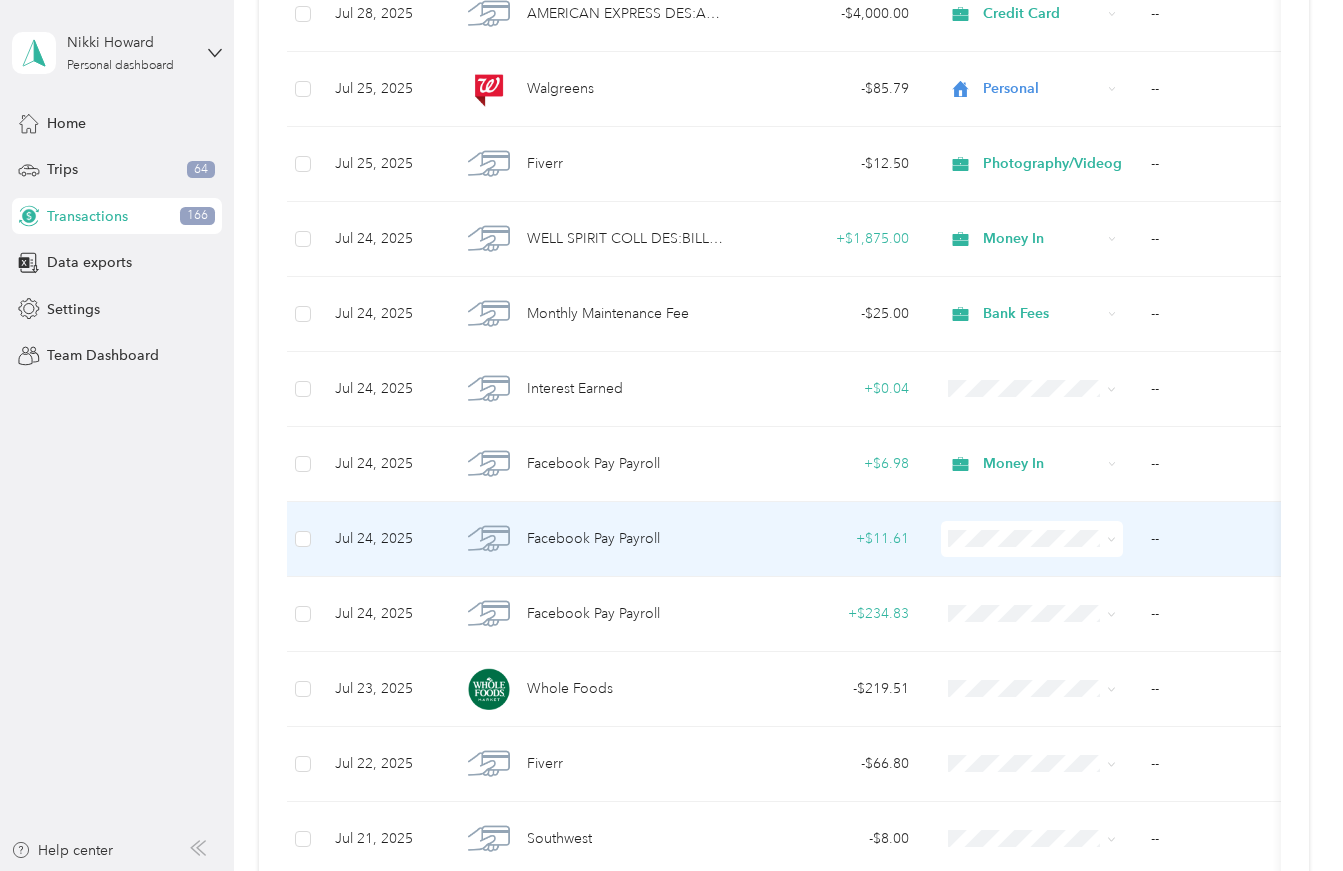 click on "Work Personal Props Clothing Online Hosting Fees Editing Software Food Location Rental Photography/Videography Health Outside Services Money In Travel Car Expenses Mail For Work Phone Internet Rent Commission Camera Equipment Makeup Music For Videos Education Office Supplies Credit Card Advertising Work Mileage Returns Loan Payment For House Investments House Utilities Property Tax Taxes Ryan Rent Llc Actors Bank Fees Other Charity Medical Moving Commute Other Irs" at bounding box center [1061, 693] 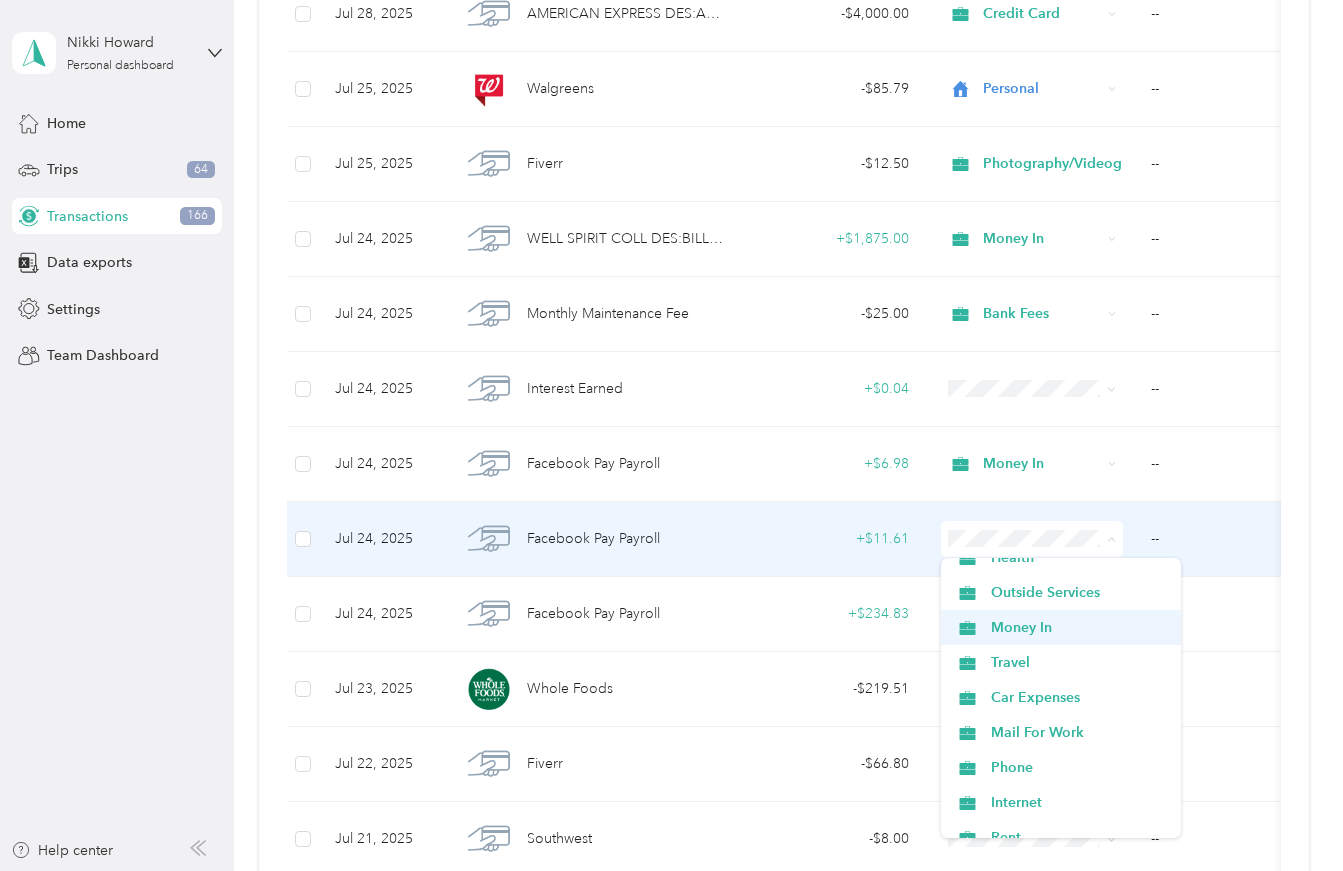 scroll, scrollTop: 335, scrollLeft: 0, axis: vertical 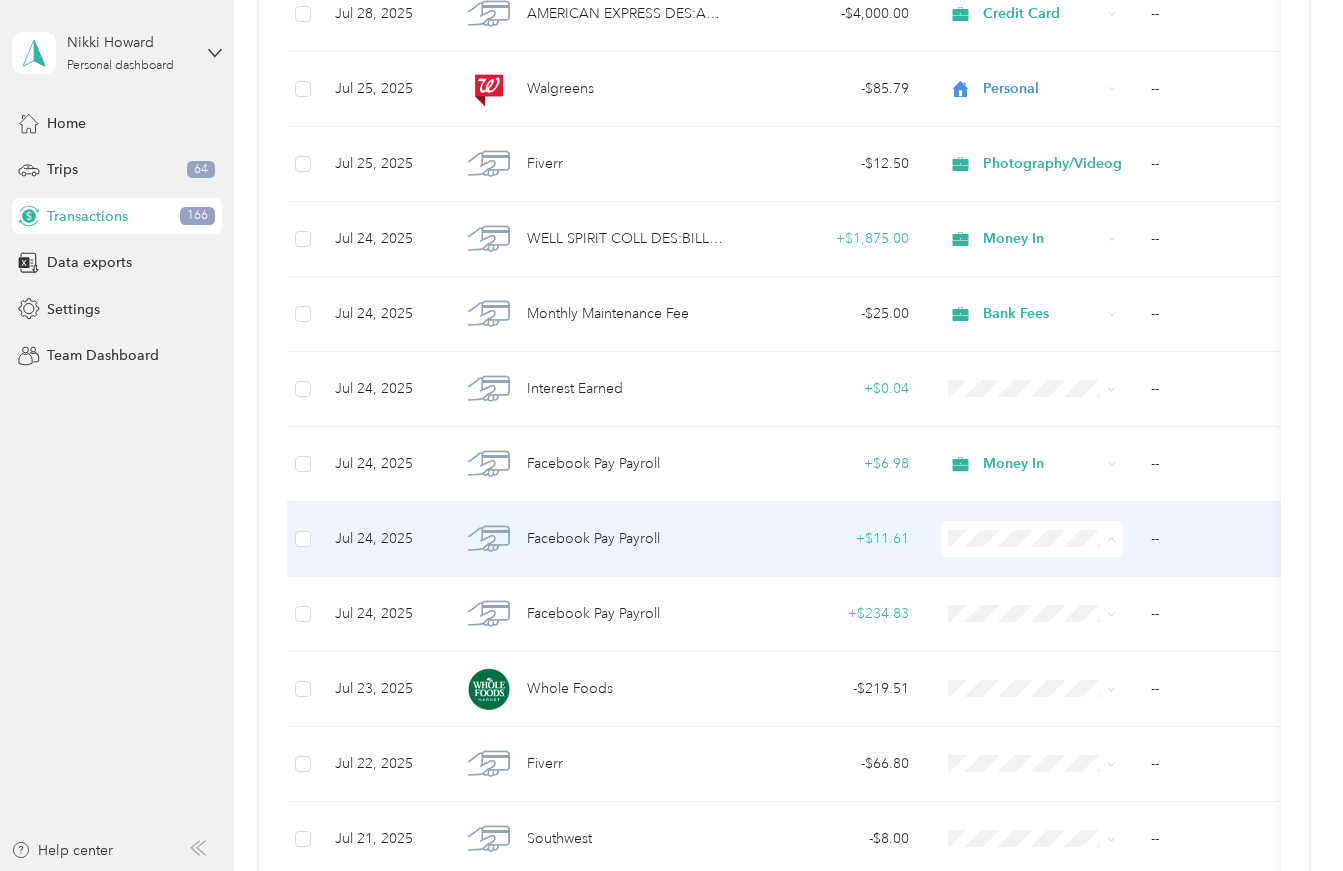 click on "Money In" at bounding box center (1061, 625) 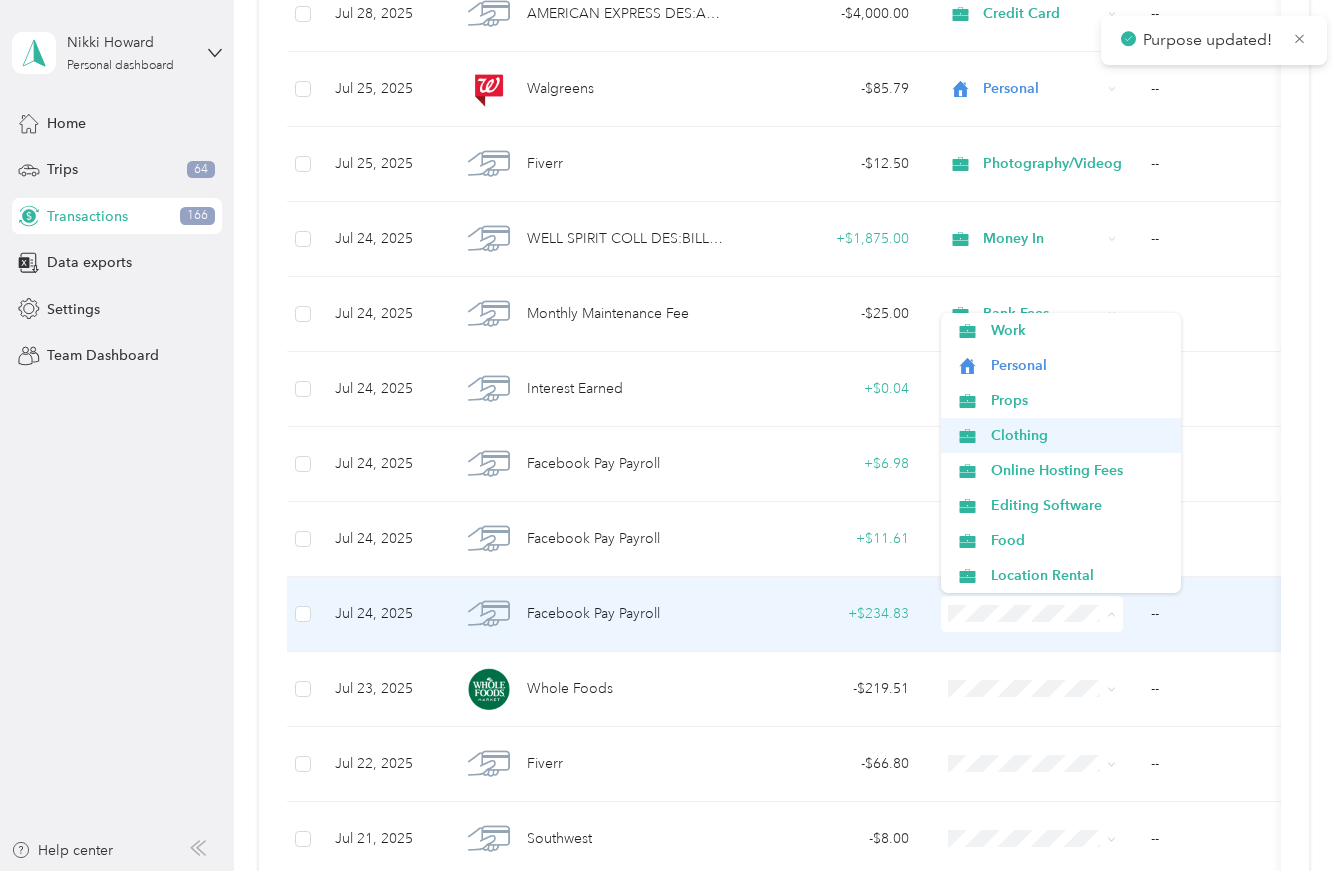 scroll, scrollTop: 0, scrollLeft: 0, axis: both 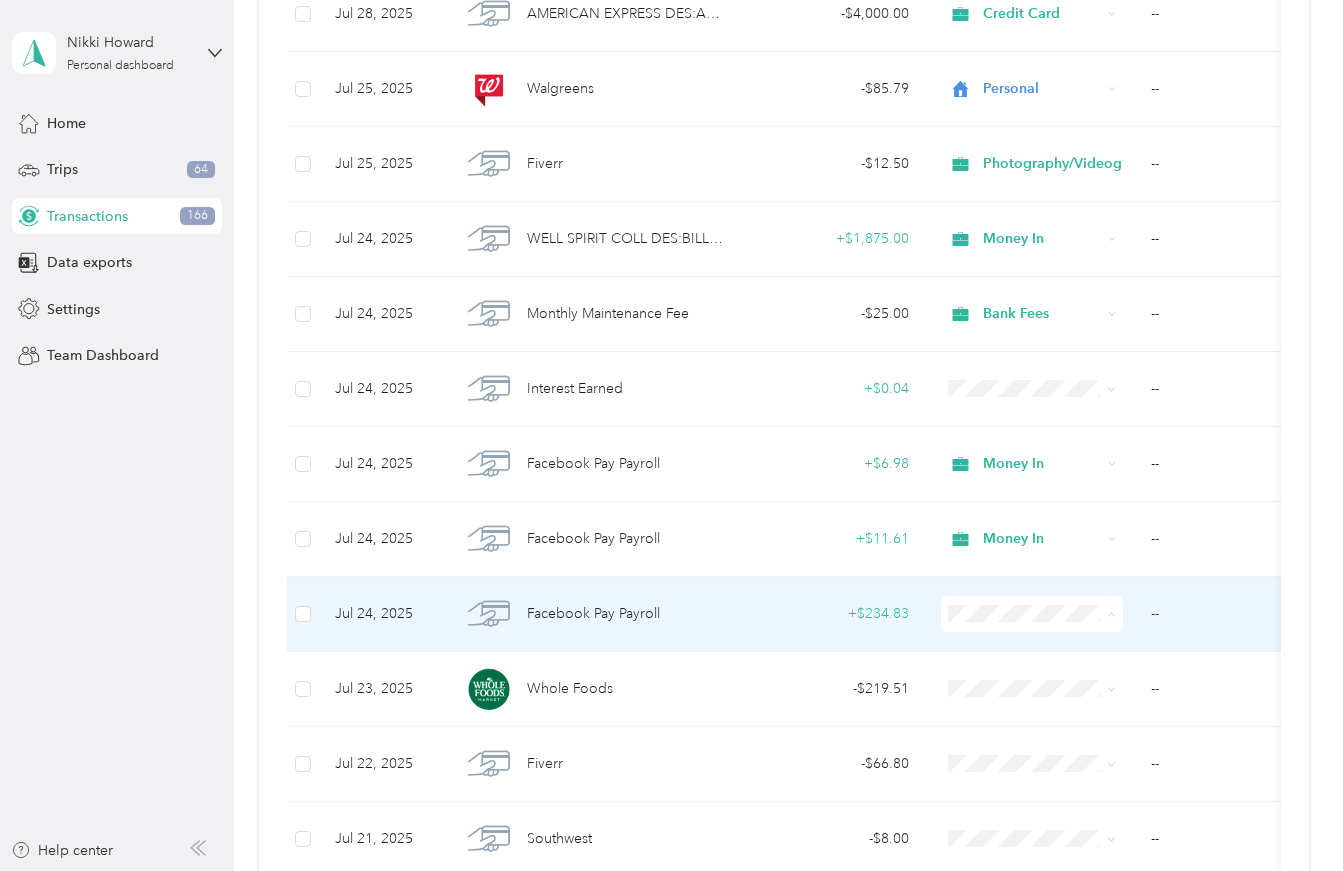 click on "Money In" at bounding box center (1079, 411) 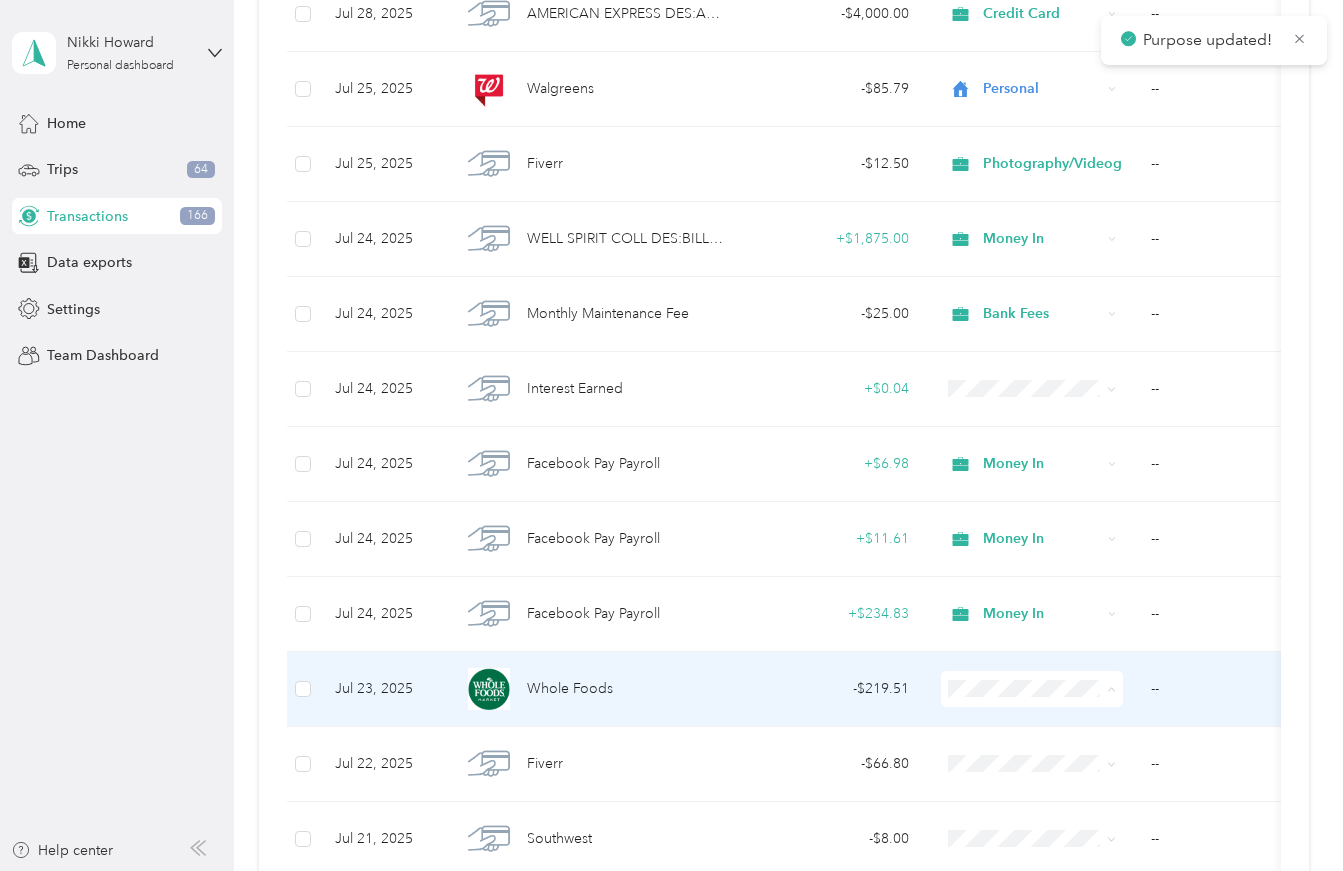 click on "Personal" at bounding box center (1079, 440) 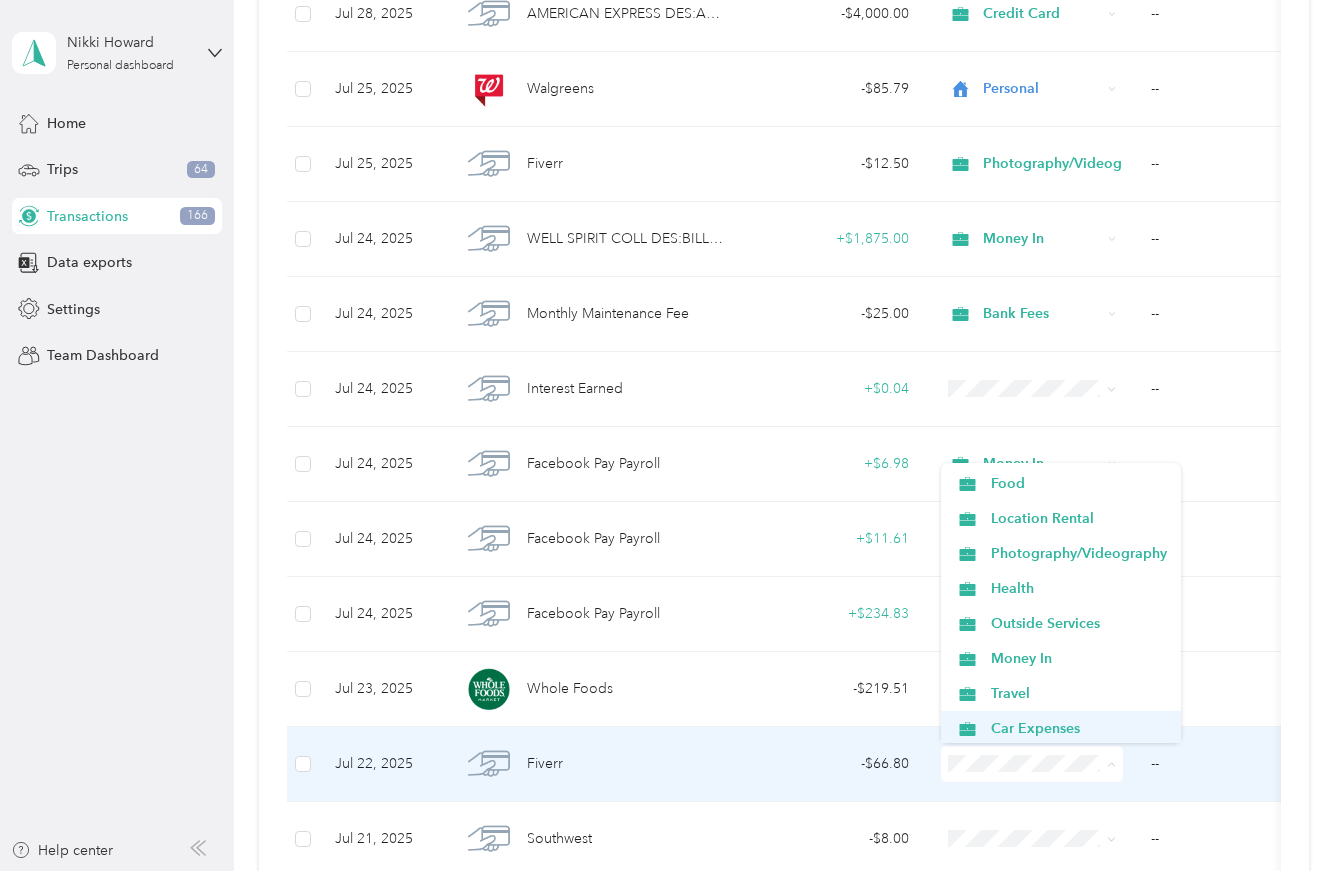 scroll, scrollTop: 209, scrollLeft: 0, axis: vertical 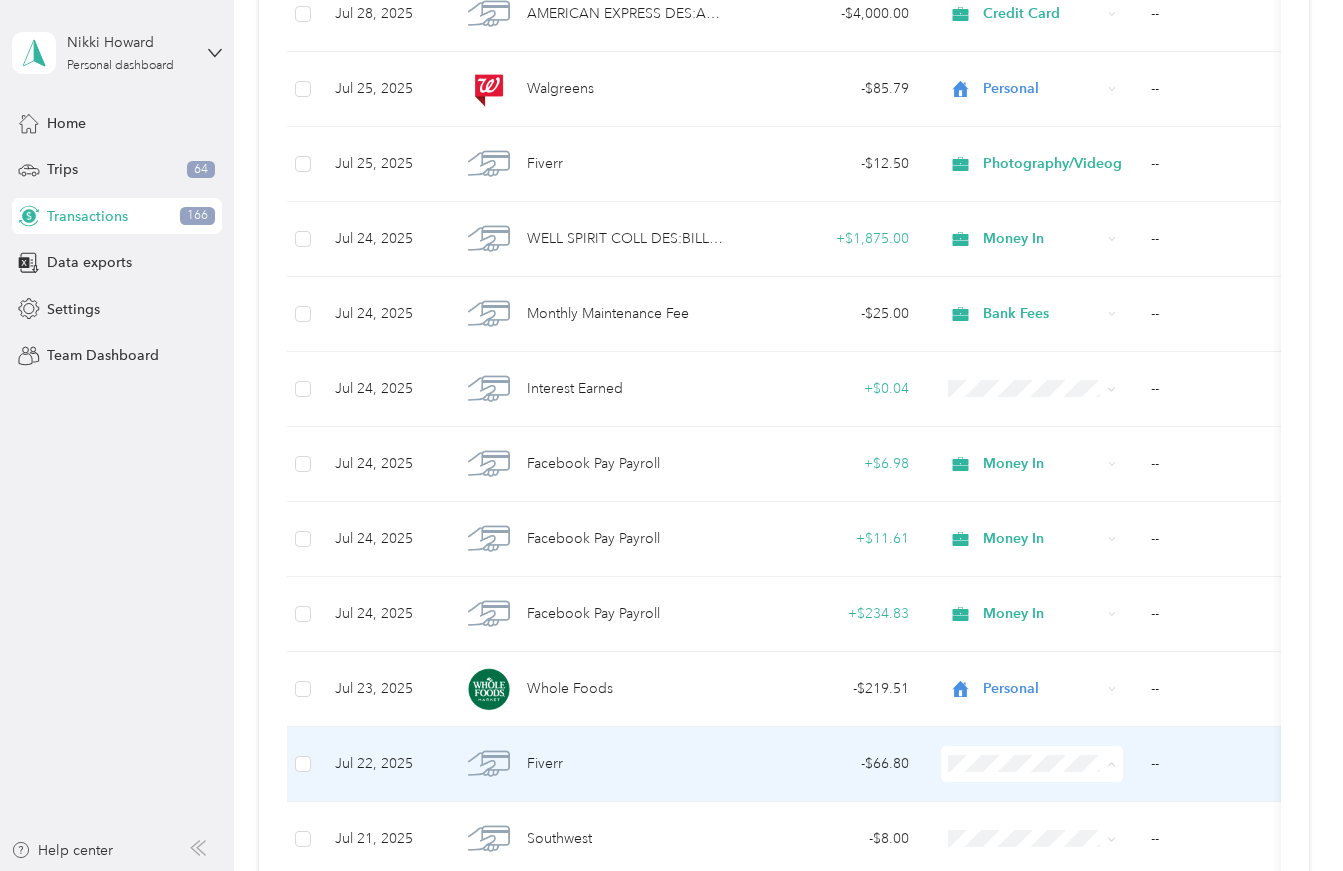 click on "Photography/Videography" at bounding box center [1079, 551] 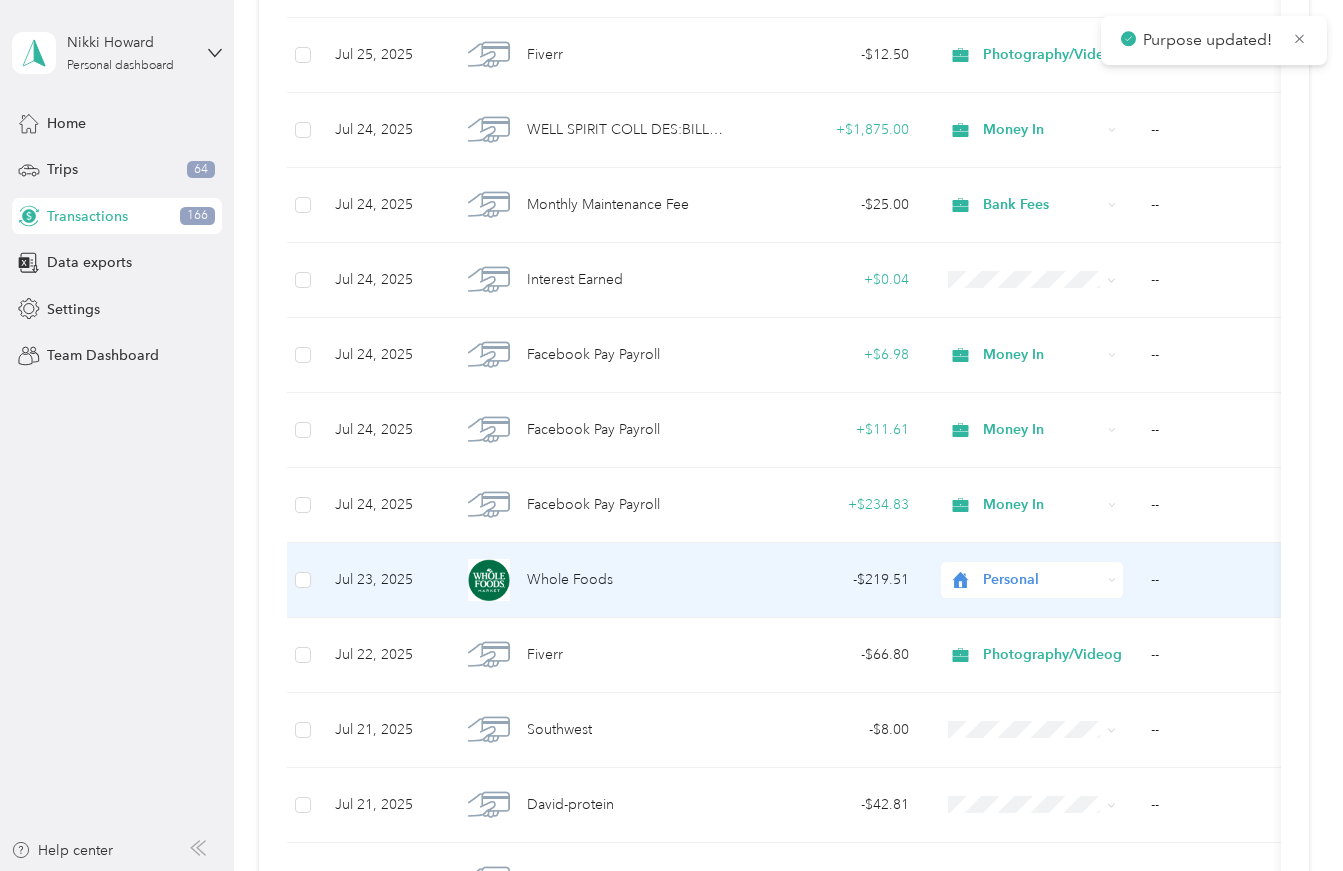 scroll, scrollTop: 1048, scrollLeft: 0, axis: vertical 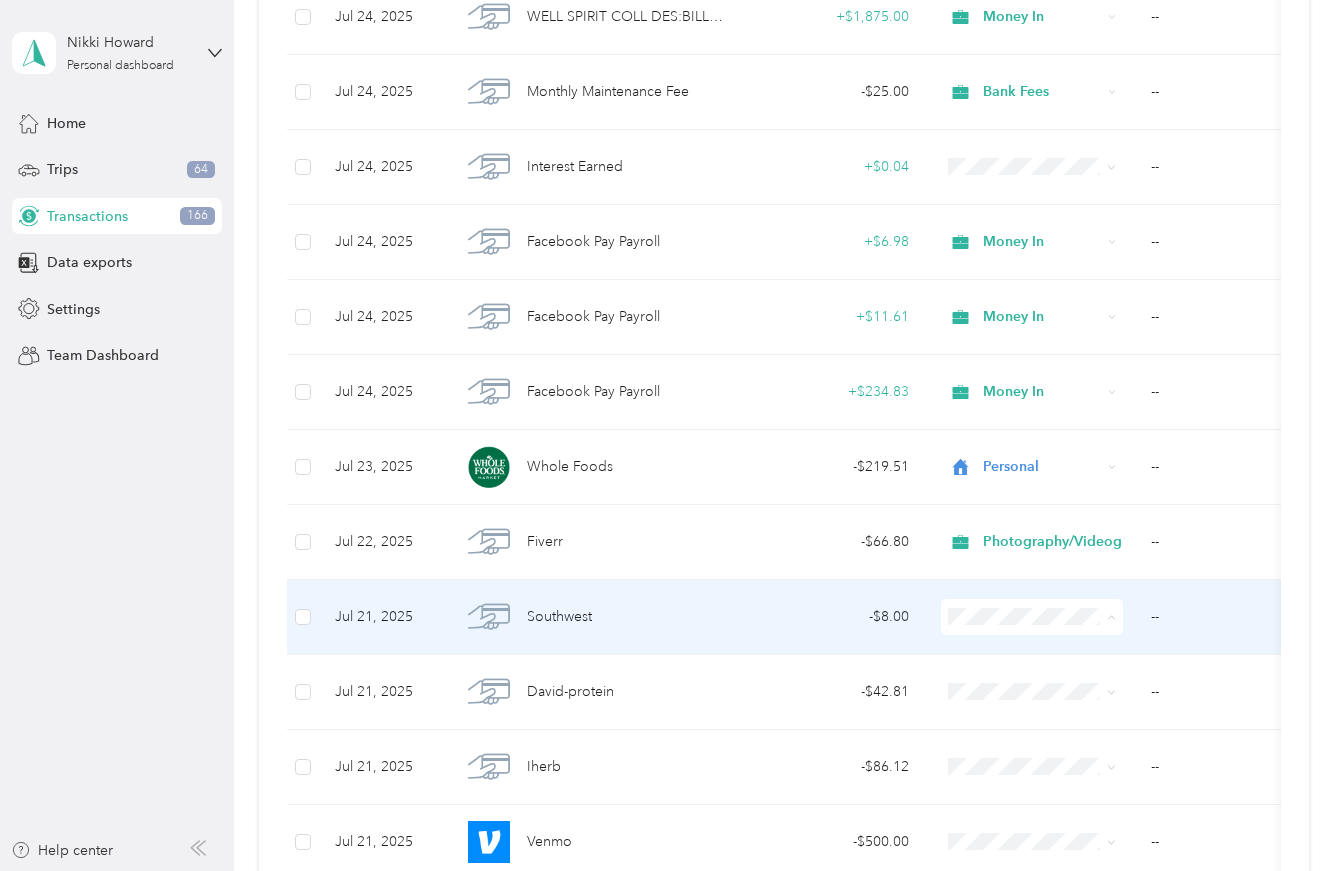 click on "Travel" at bounding box center (1061, 431) 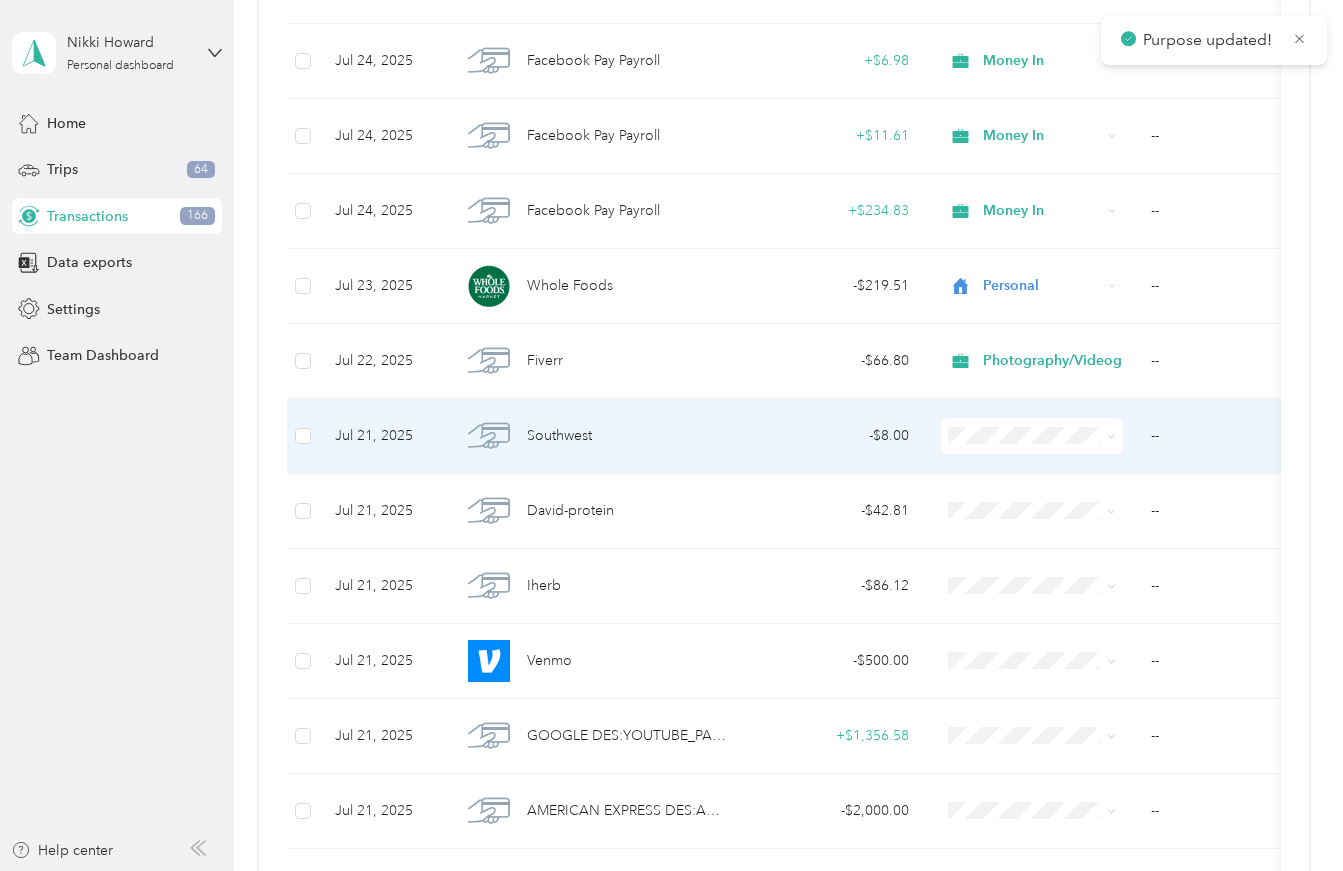 scroll, scrollTop: 1349, scrollLeft: 0, axis: vertical 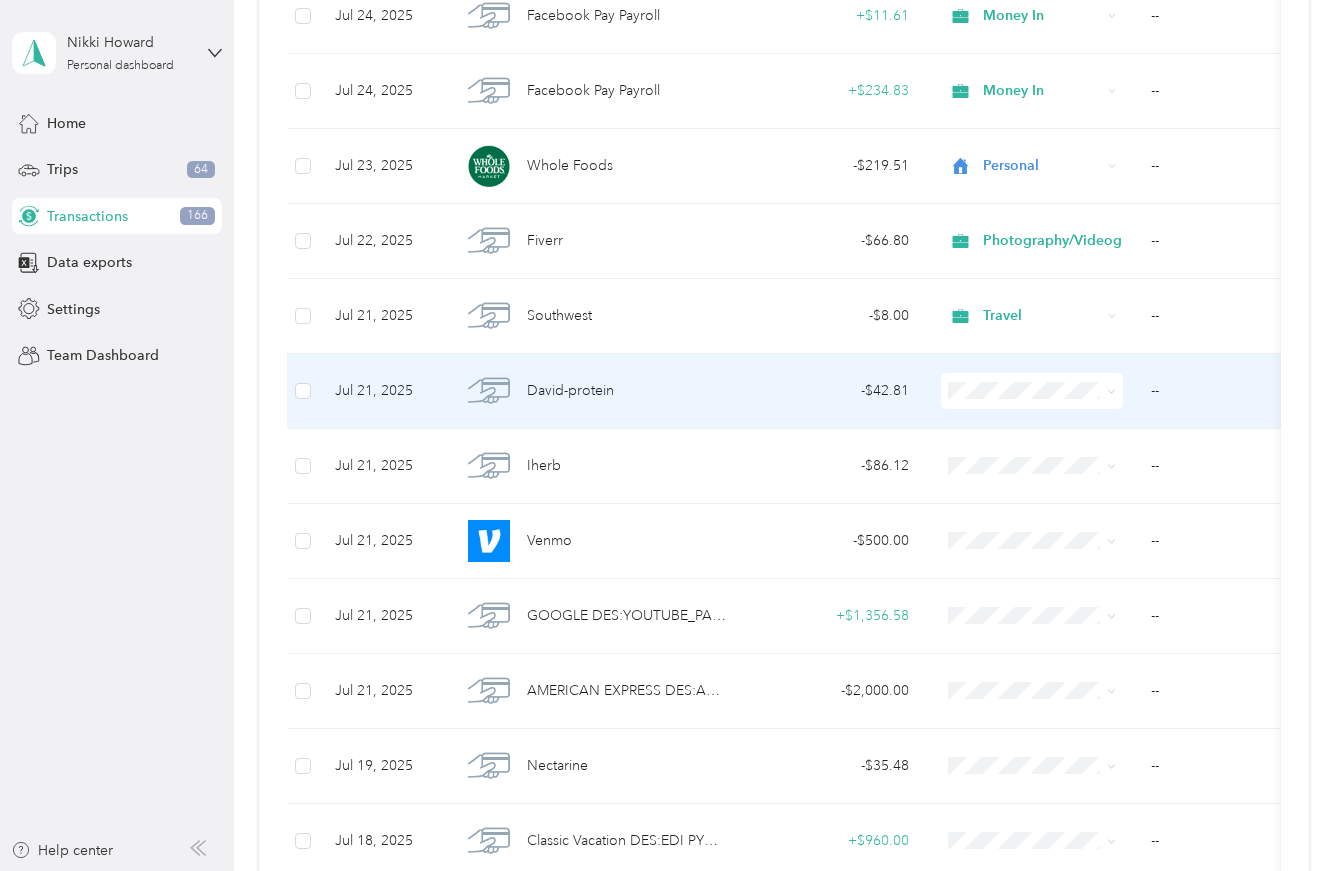 click on "Food" at bounding box center (1079, 508) 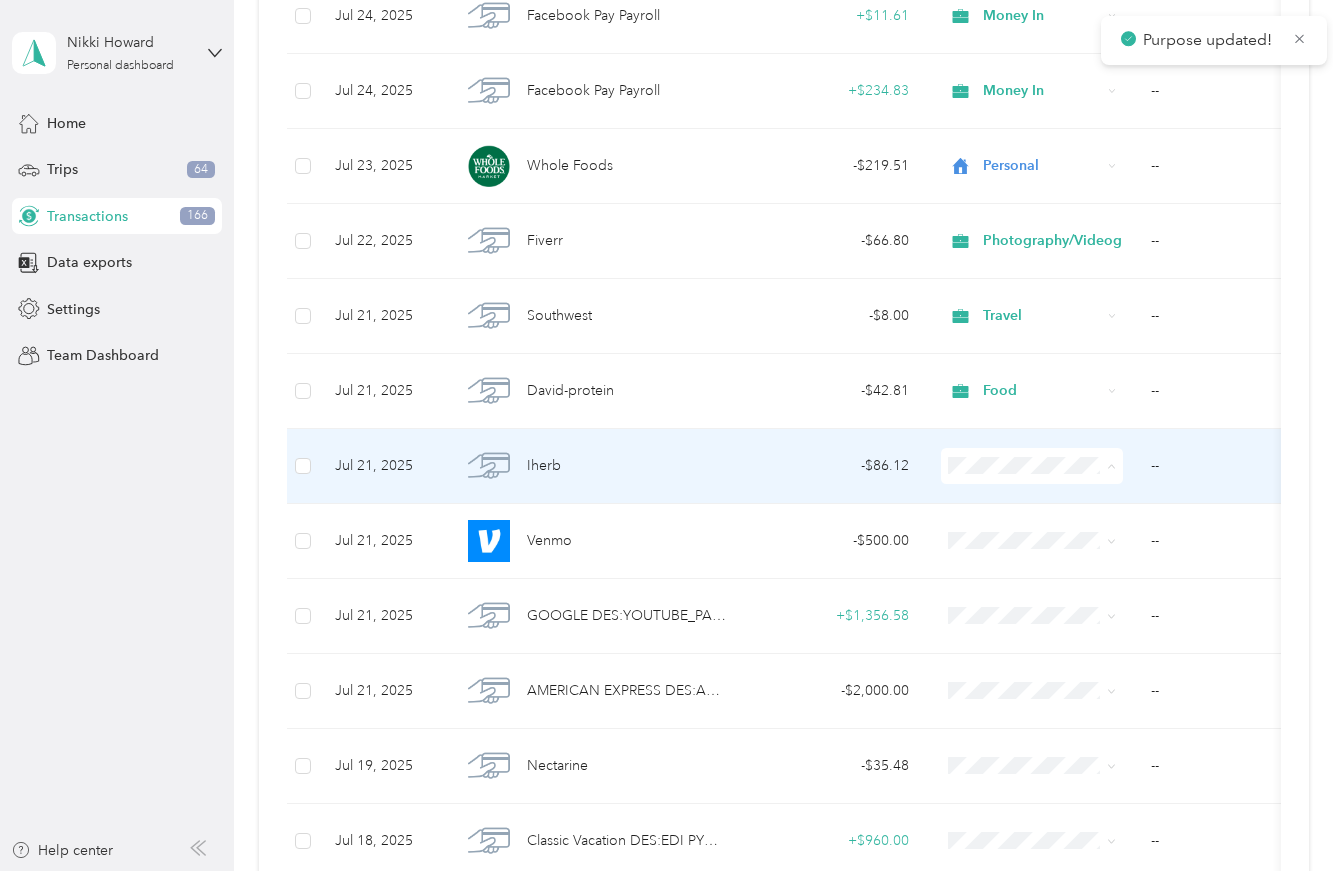 click on "Personal" at bounding box center [1079, 537] 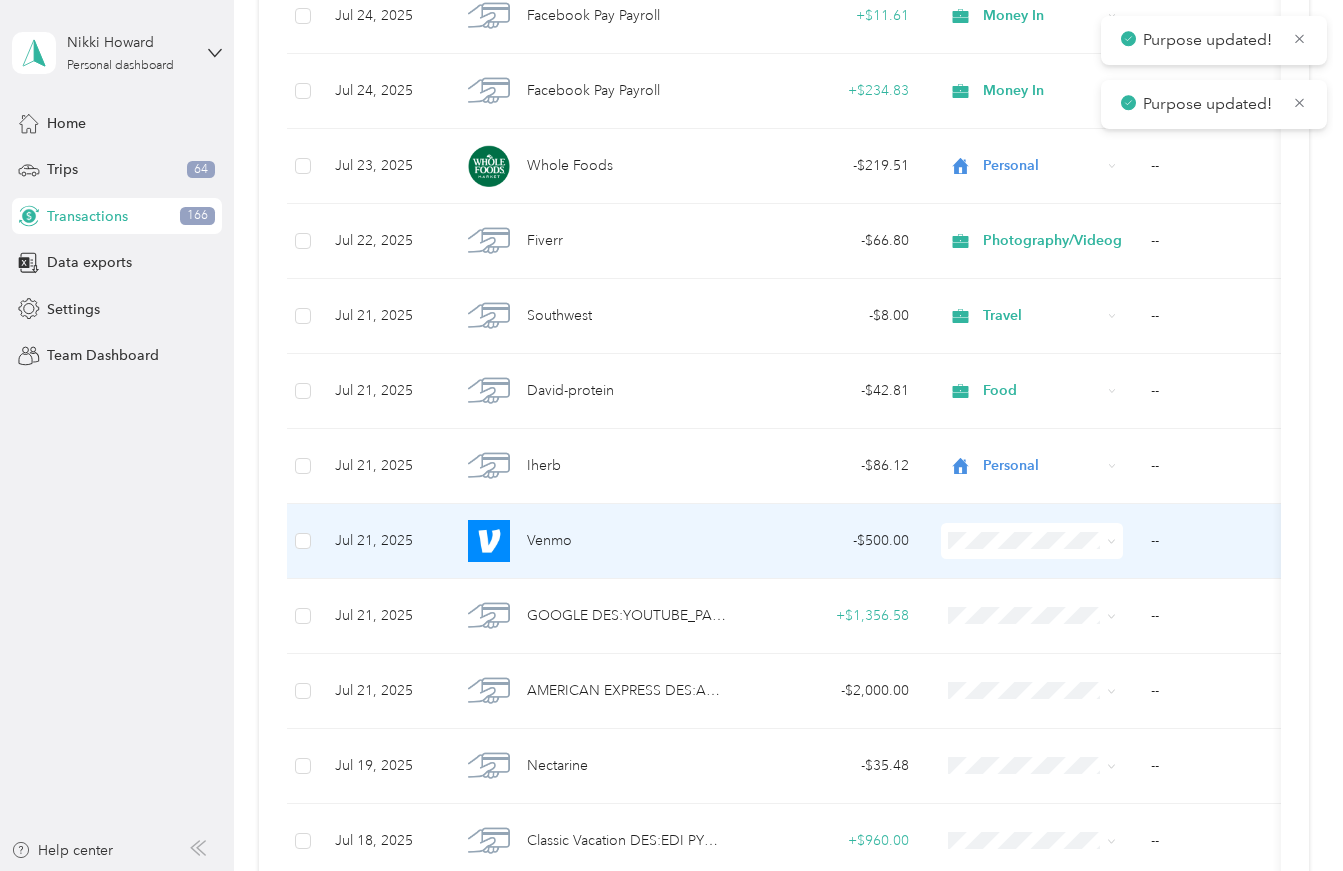 click at bounding box center [1032, 541] 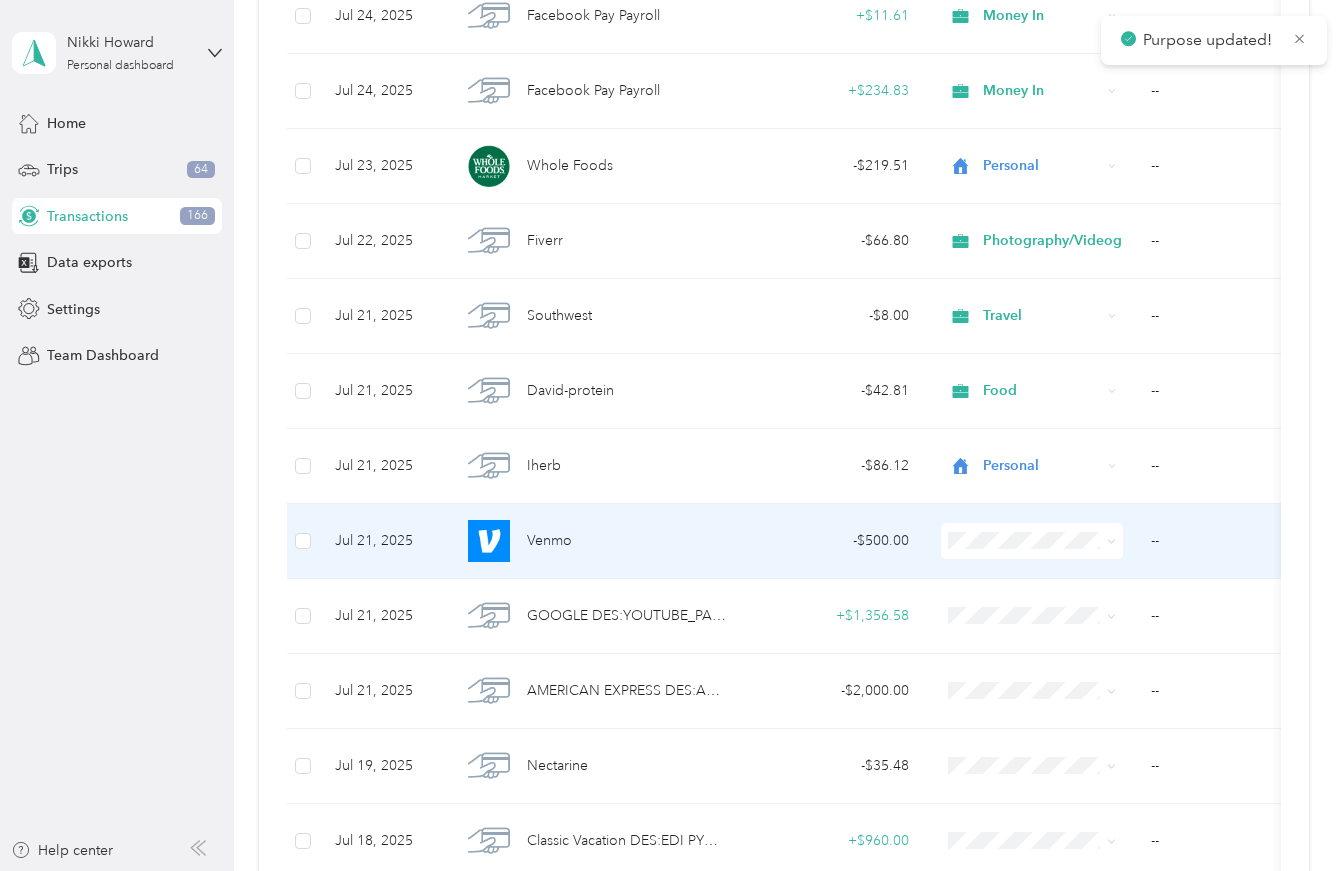 click at bounding box center [1032, 541] 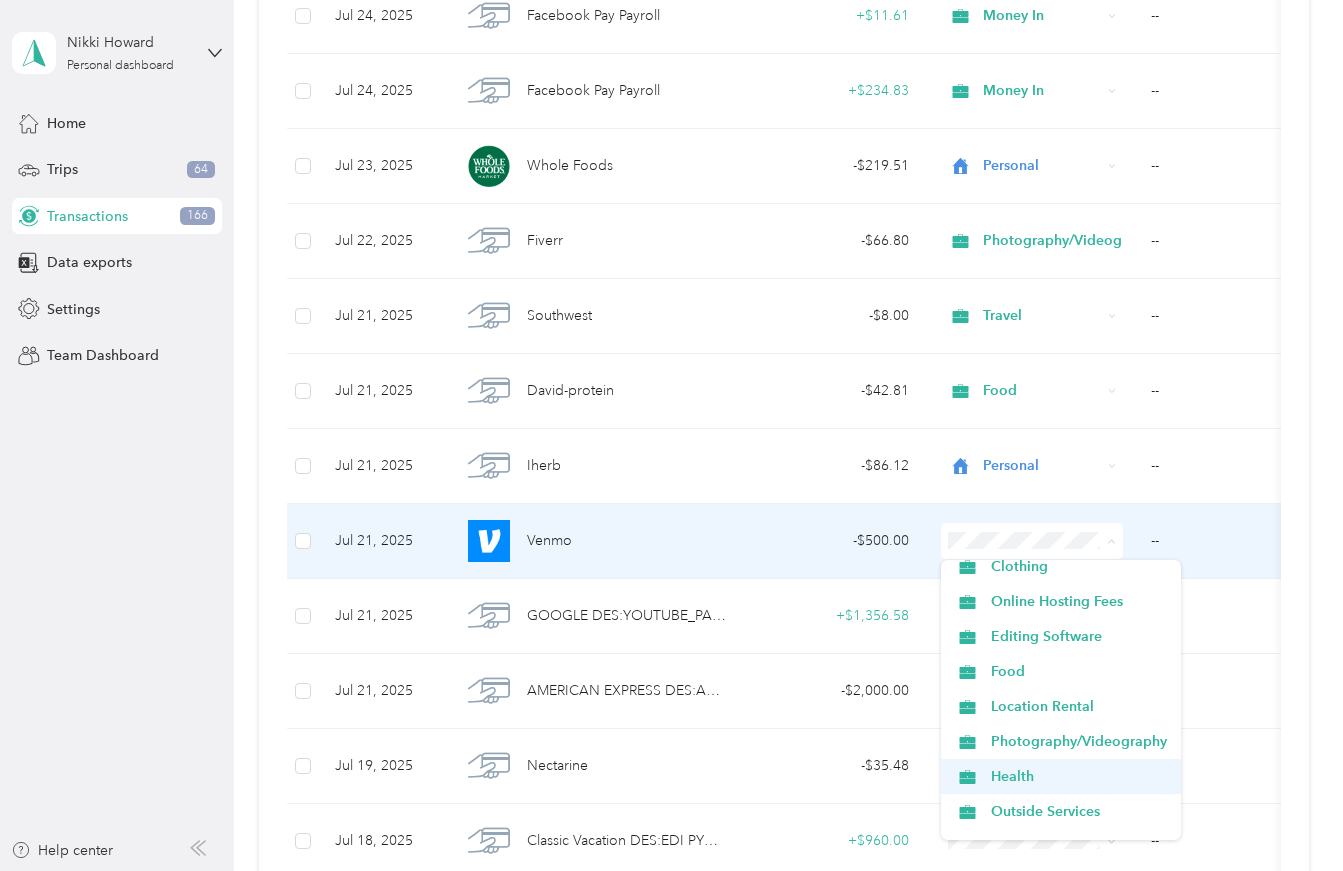 scroll, scrollTop: 167, scrollLeft: 0, axis: vertical 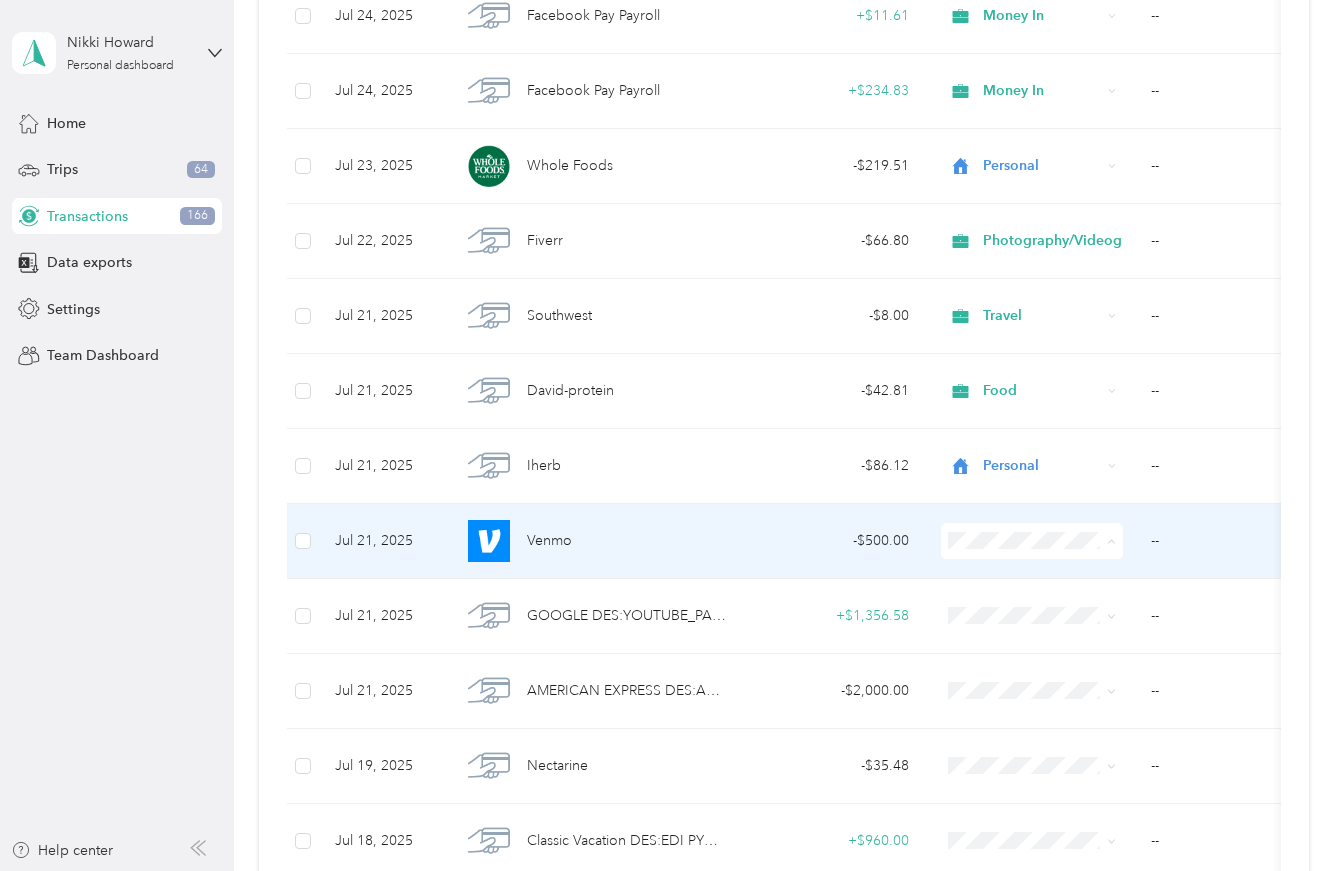 click on "Photography/Videography" at bounding box center (1061, 690) 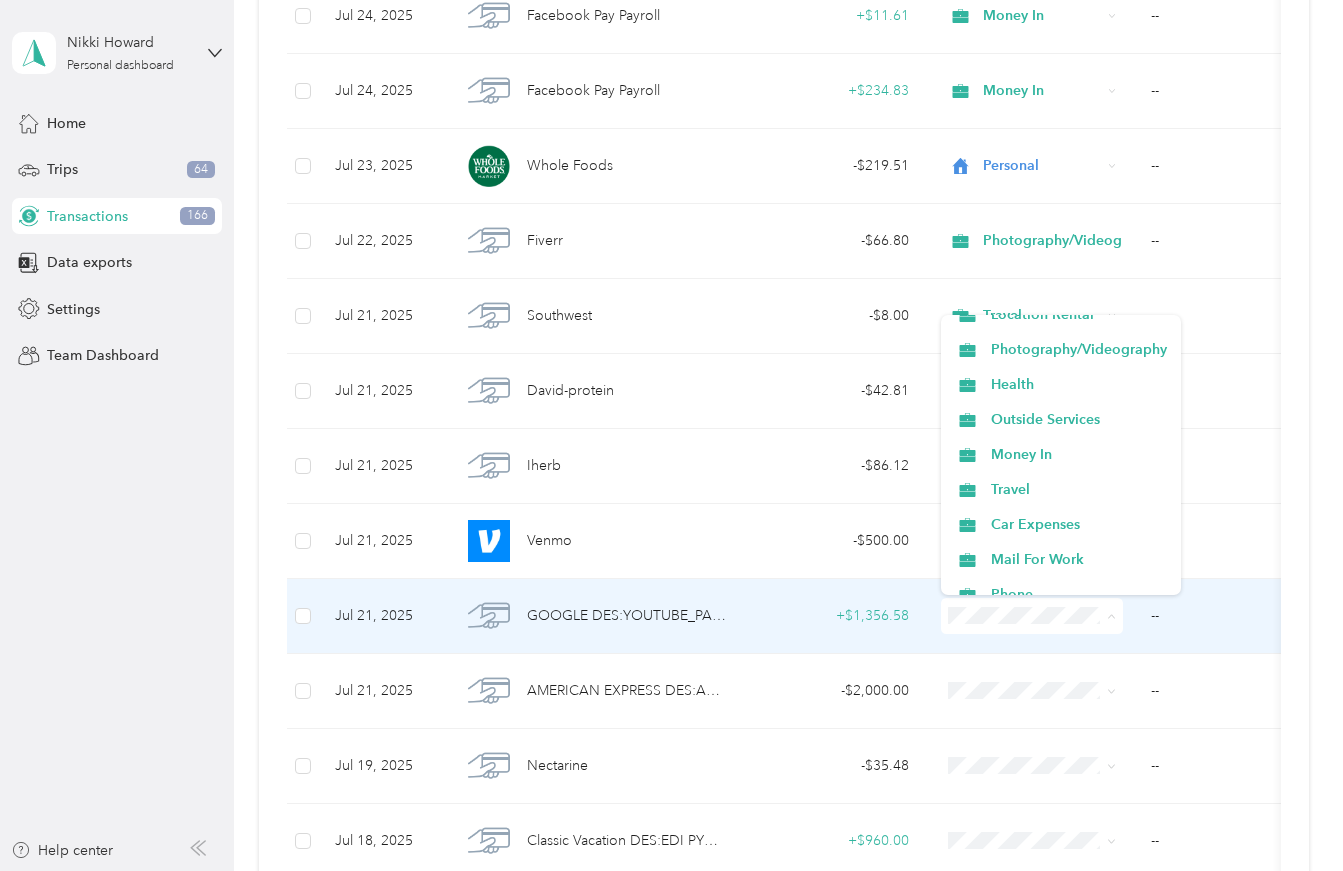 scroll, scrollTop: 247, scrollLeft: 0, axis: vertical 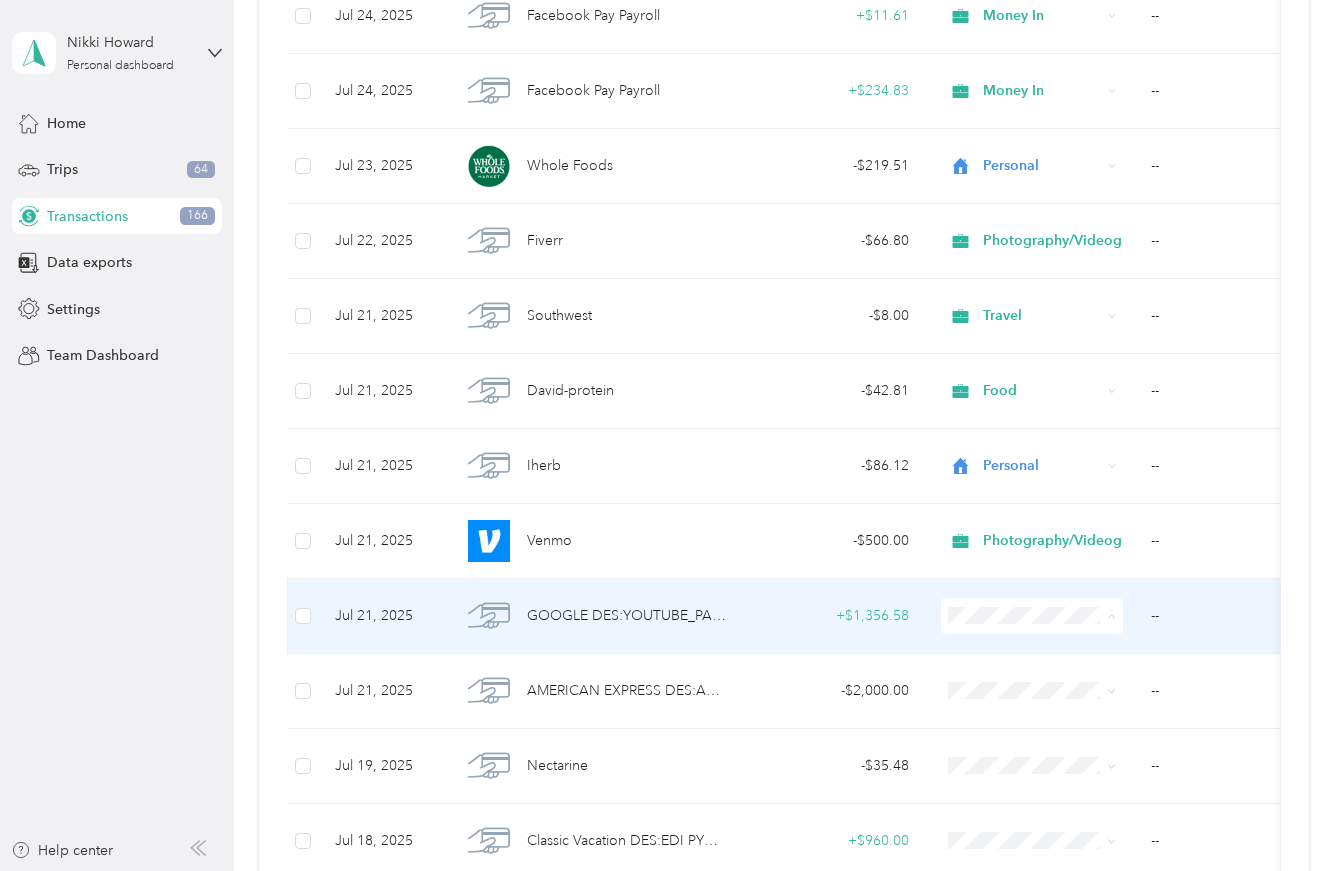 click on "Money In" at bounding box center (1079, 470) 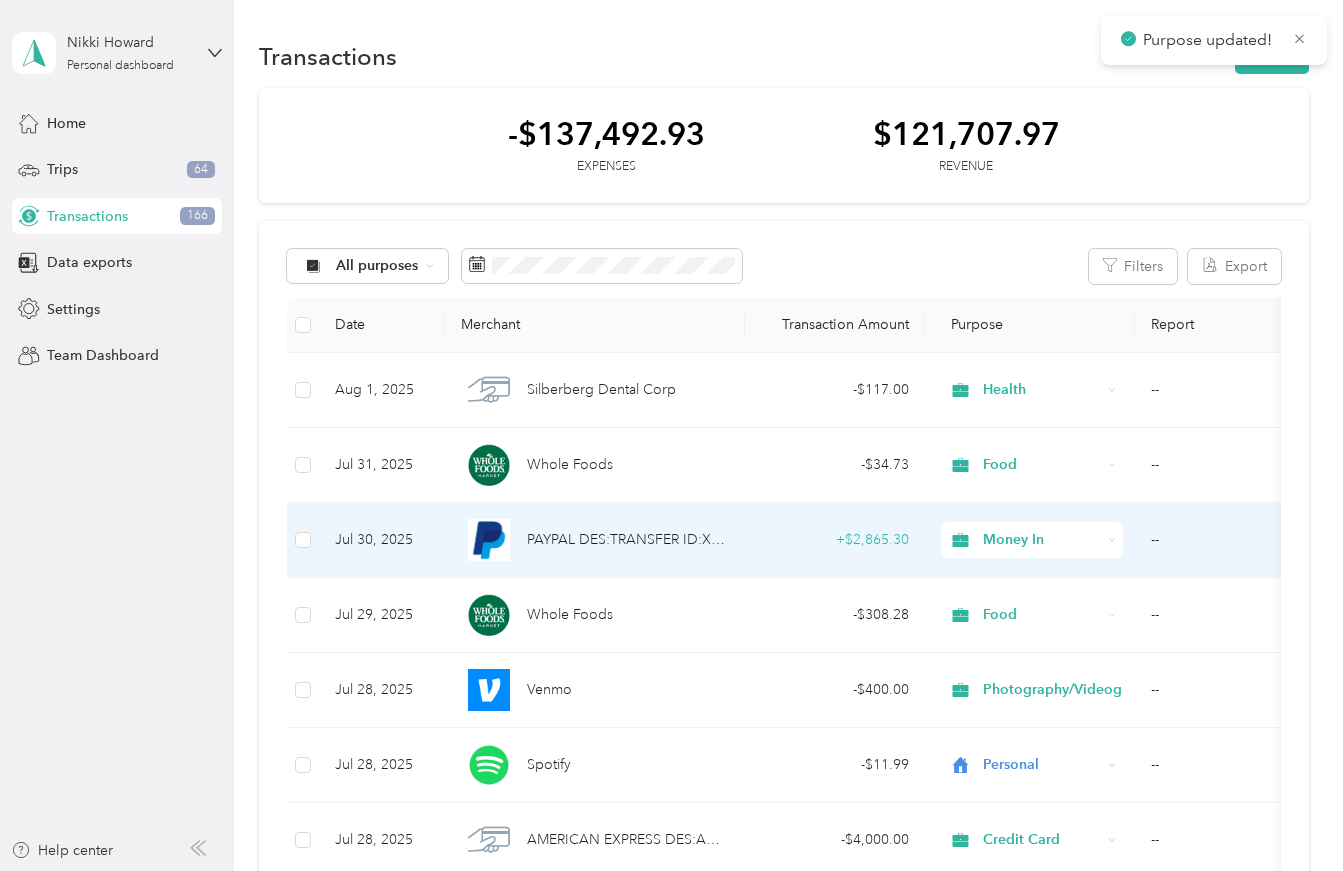 scroll, scrollTop: 0, scrollLeft: 0, axis: both 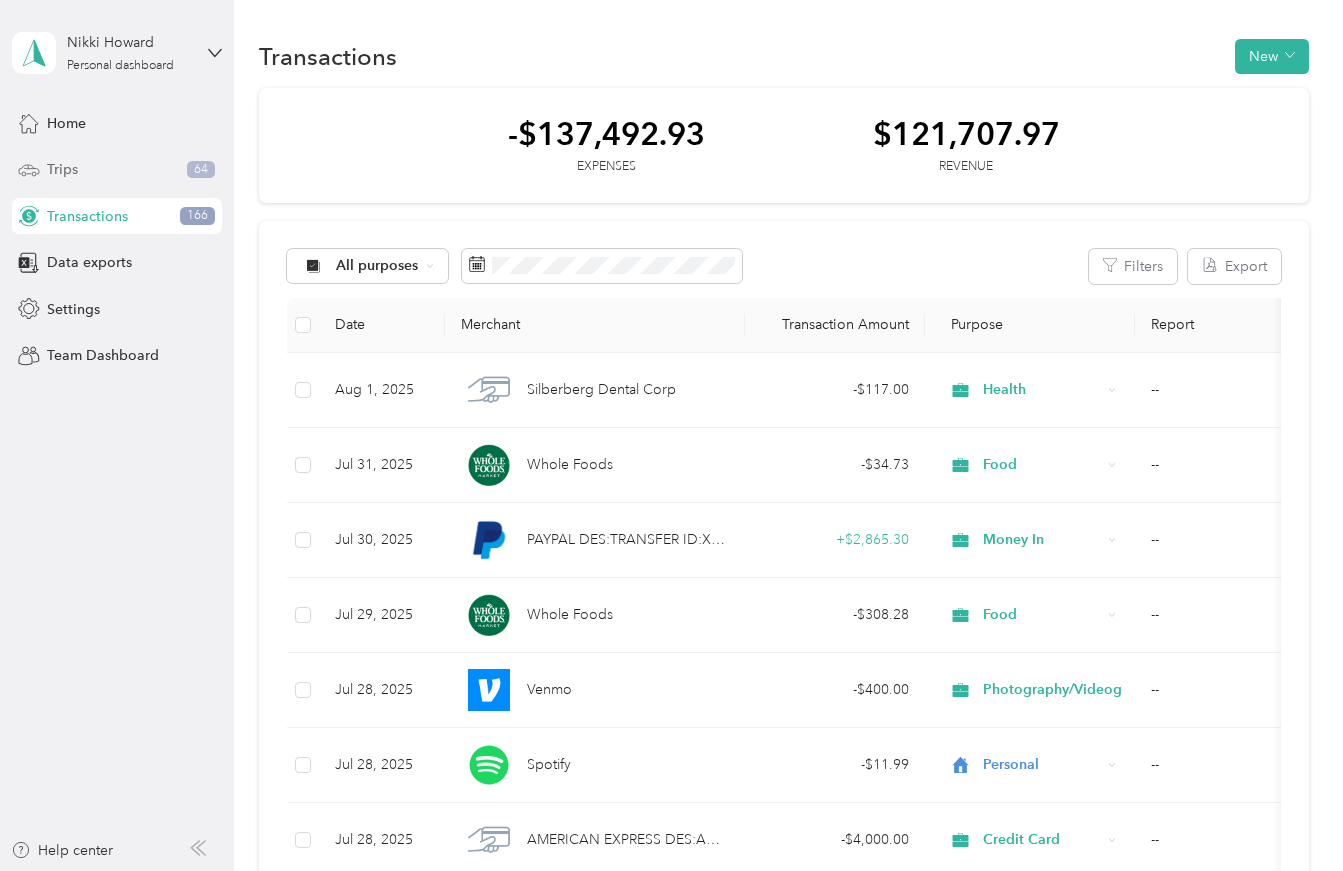 click on "Trips 64" at bounding box center [117, 170] 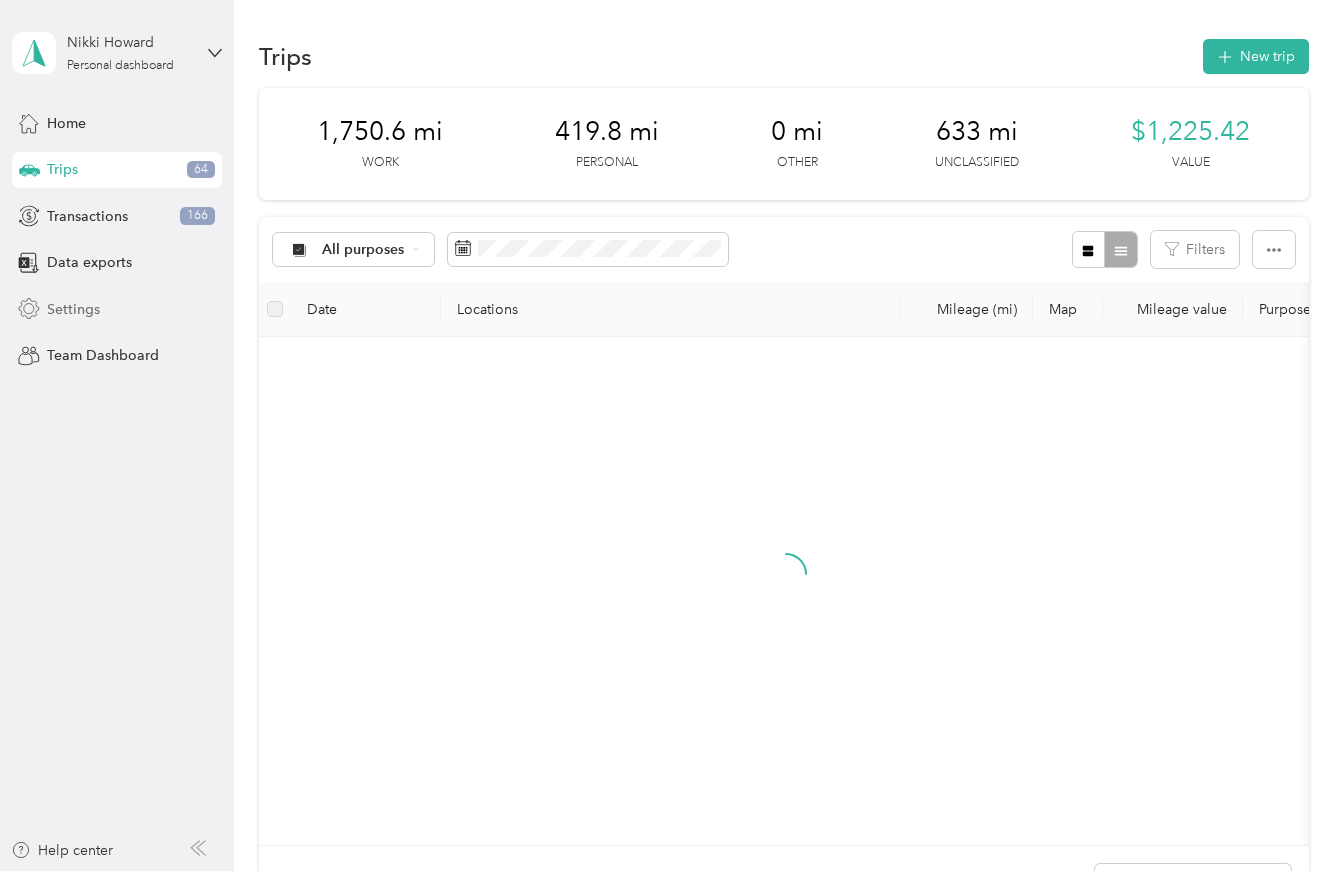 click on "Settings" at bounding box center (73, 309) 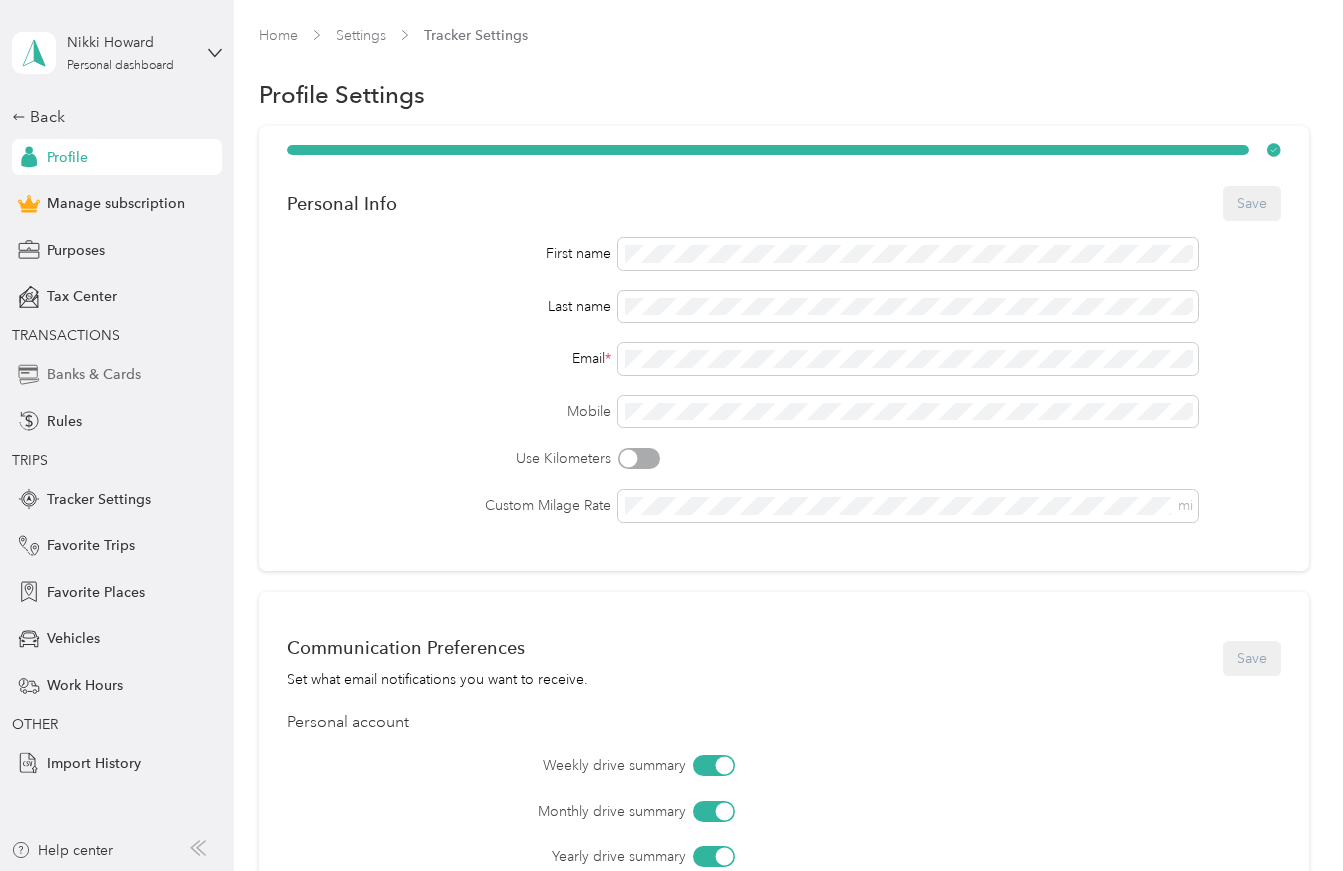 click on "Banks & Cards" at bounding box center [94, 374] 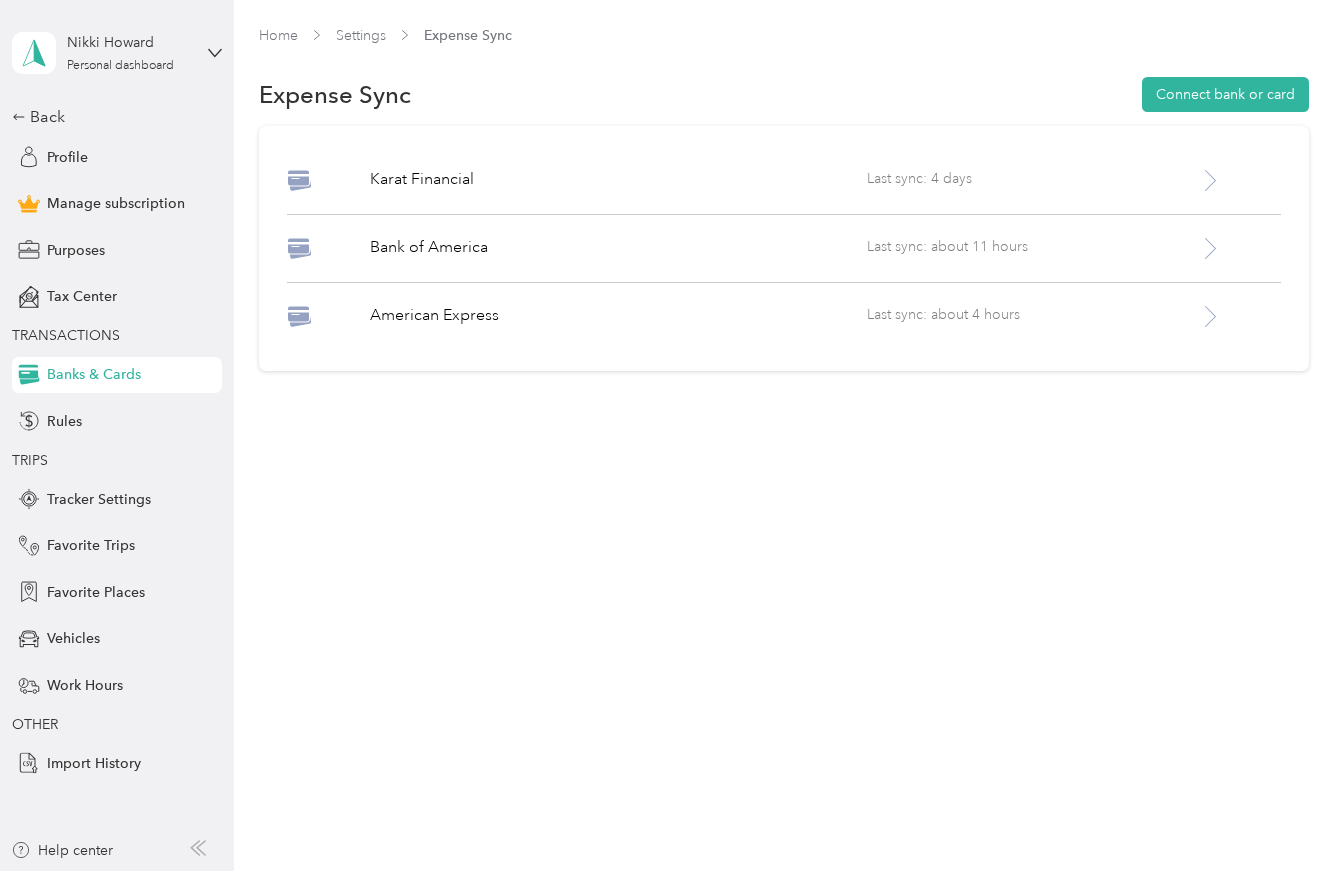 scroll, scrollTop: 0, scrollLeft: 0, axis: both 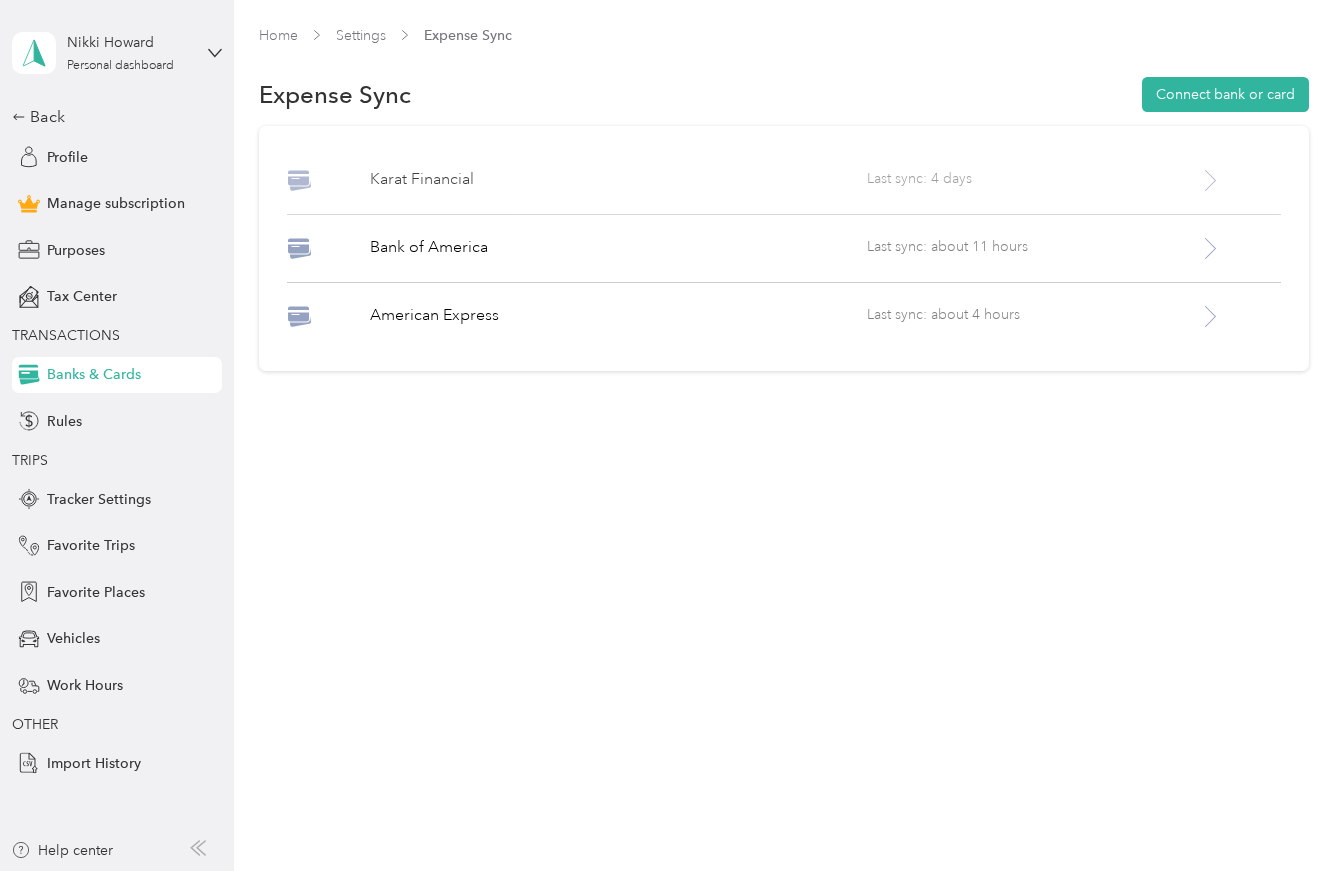 click on "Karat Financial" at bounding box center [618, 180] 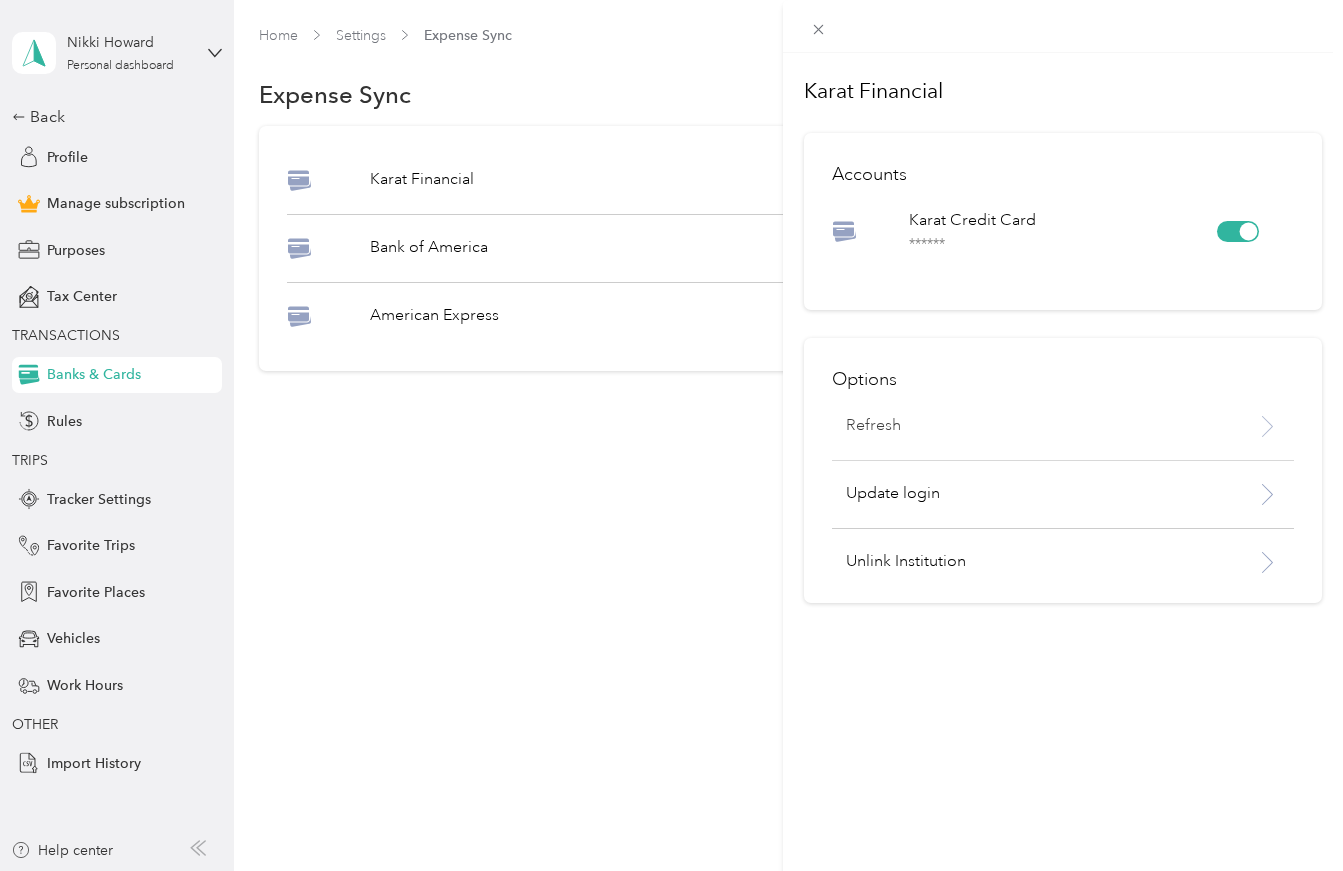 click on "Refresh" at bounding box center [1024, 426] 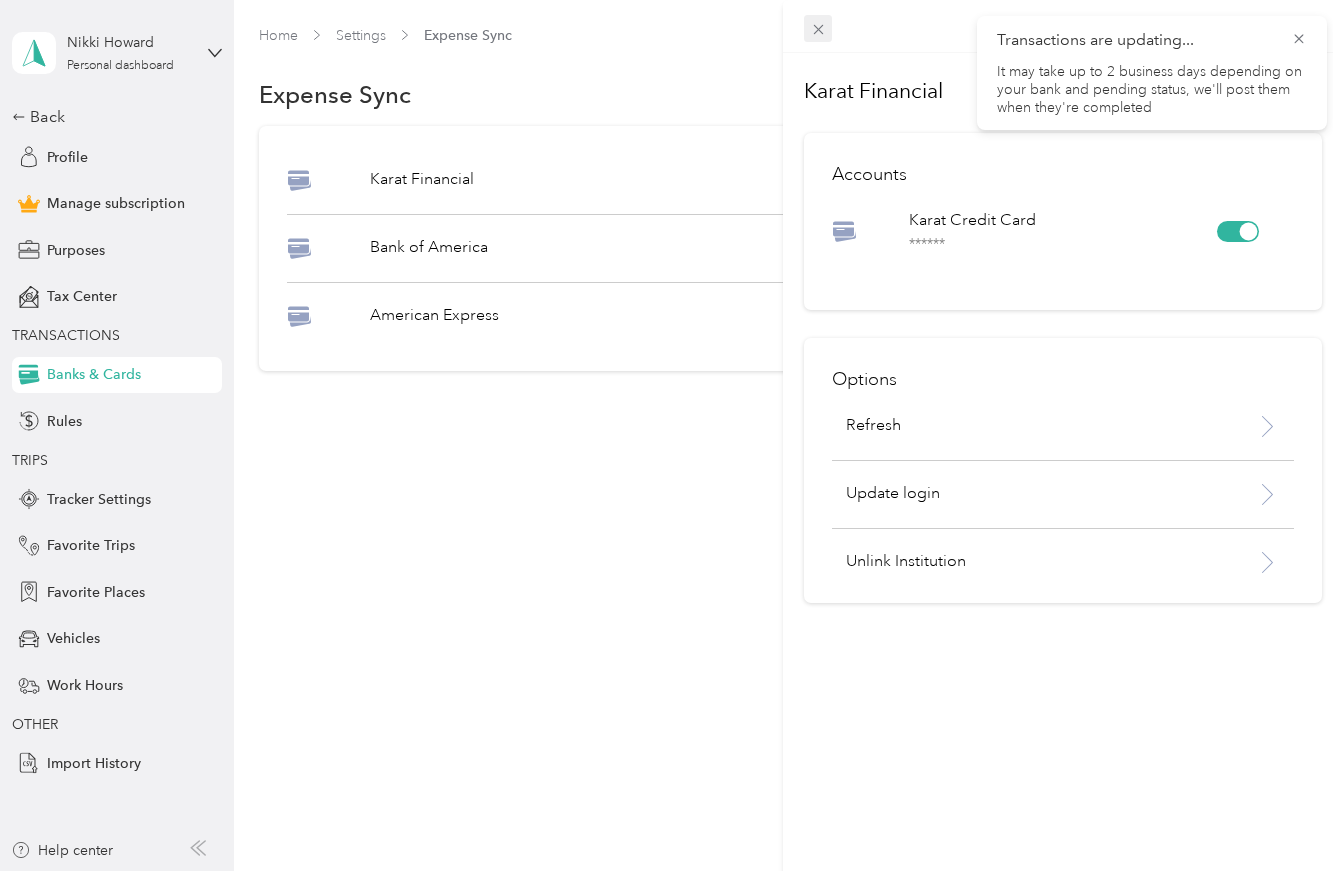 click 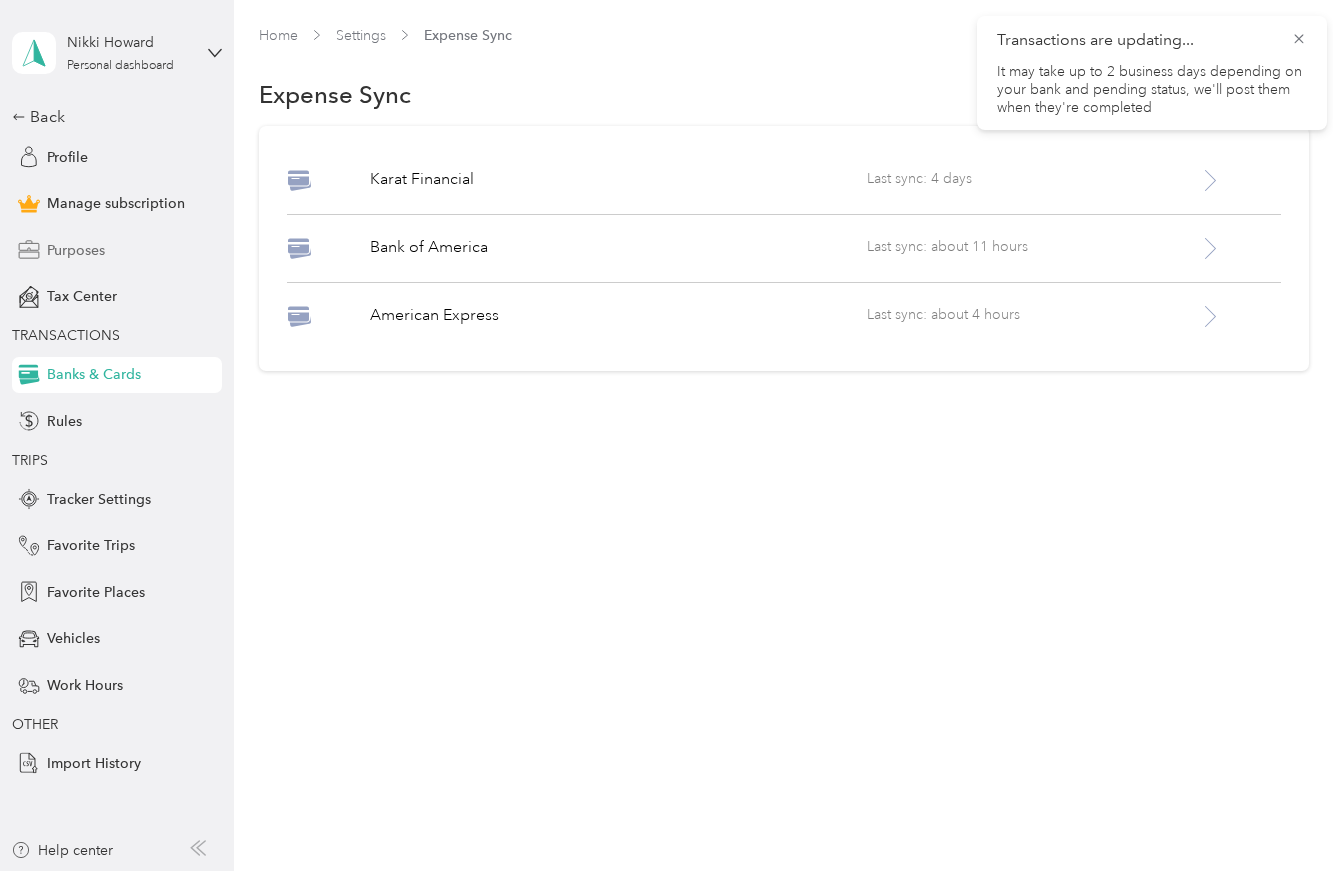 click on "Purposes" at bounding box center [76, 250] 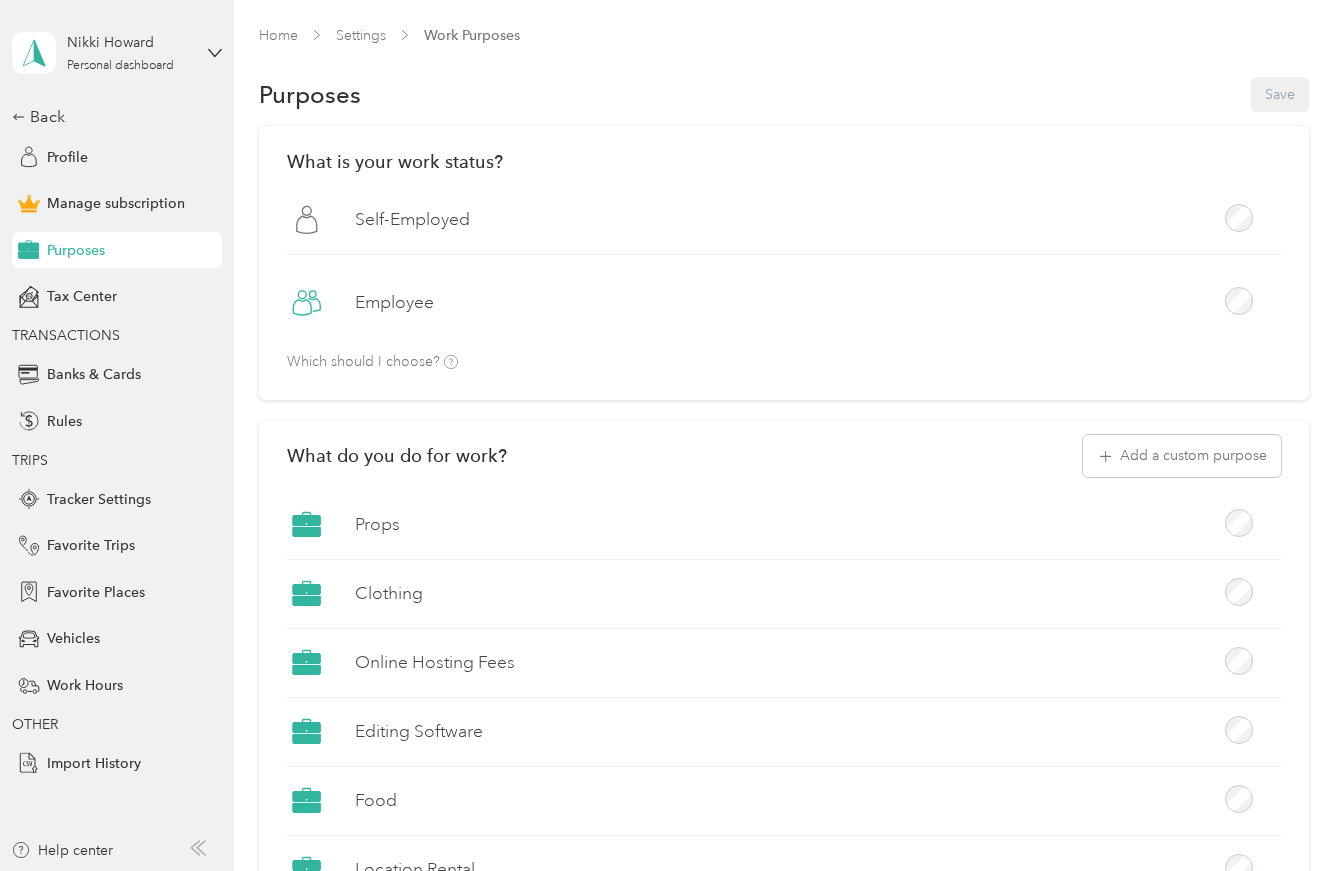 scroll, scrollTop: 0, scrollLeft: 0, axis: both 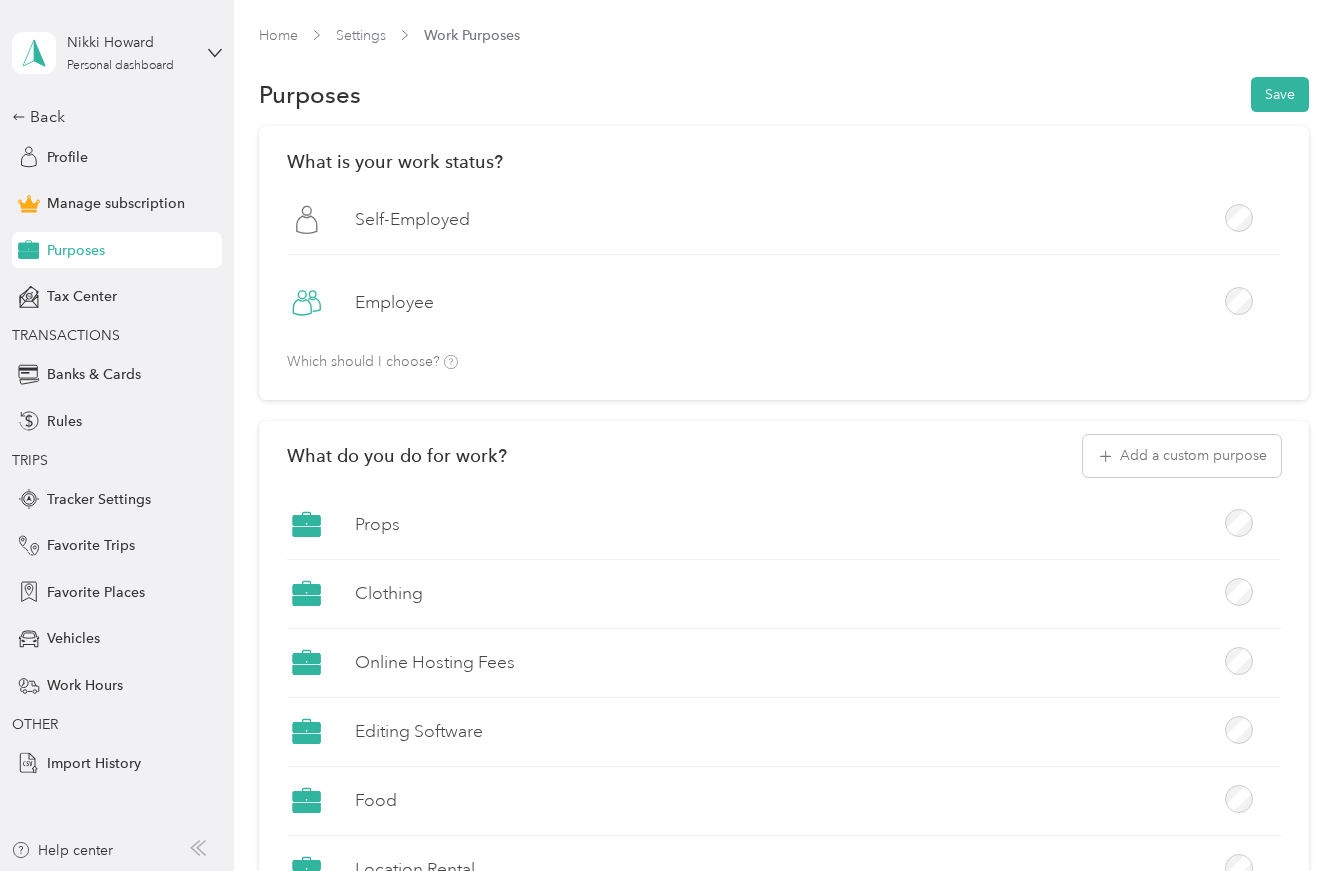 click on "Self-Employed" at bounding box center (412, 219) 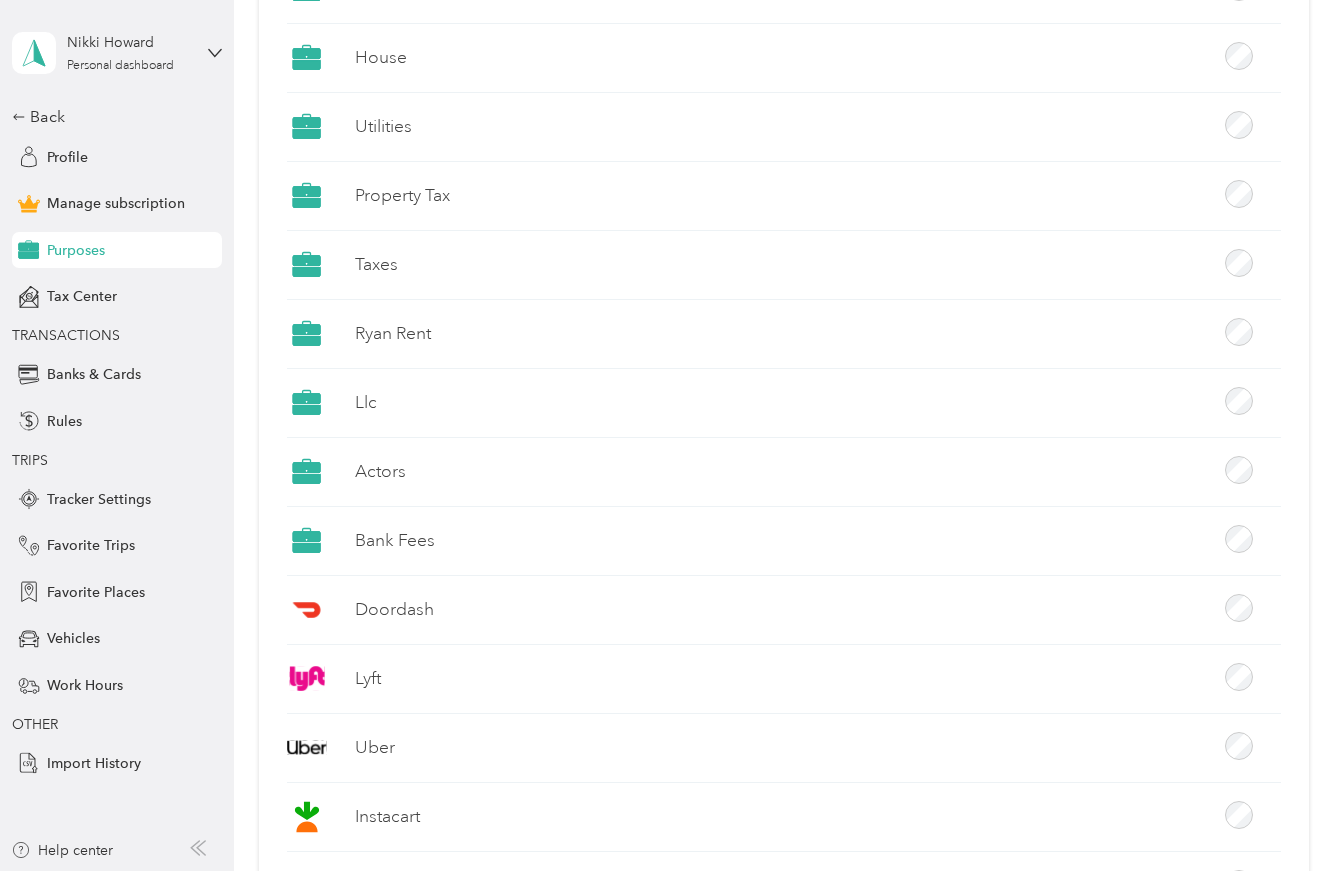 scroll, scrollTop: 2339, scrollLeft: 0, axis: vertical 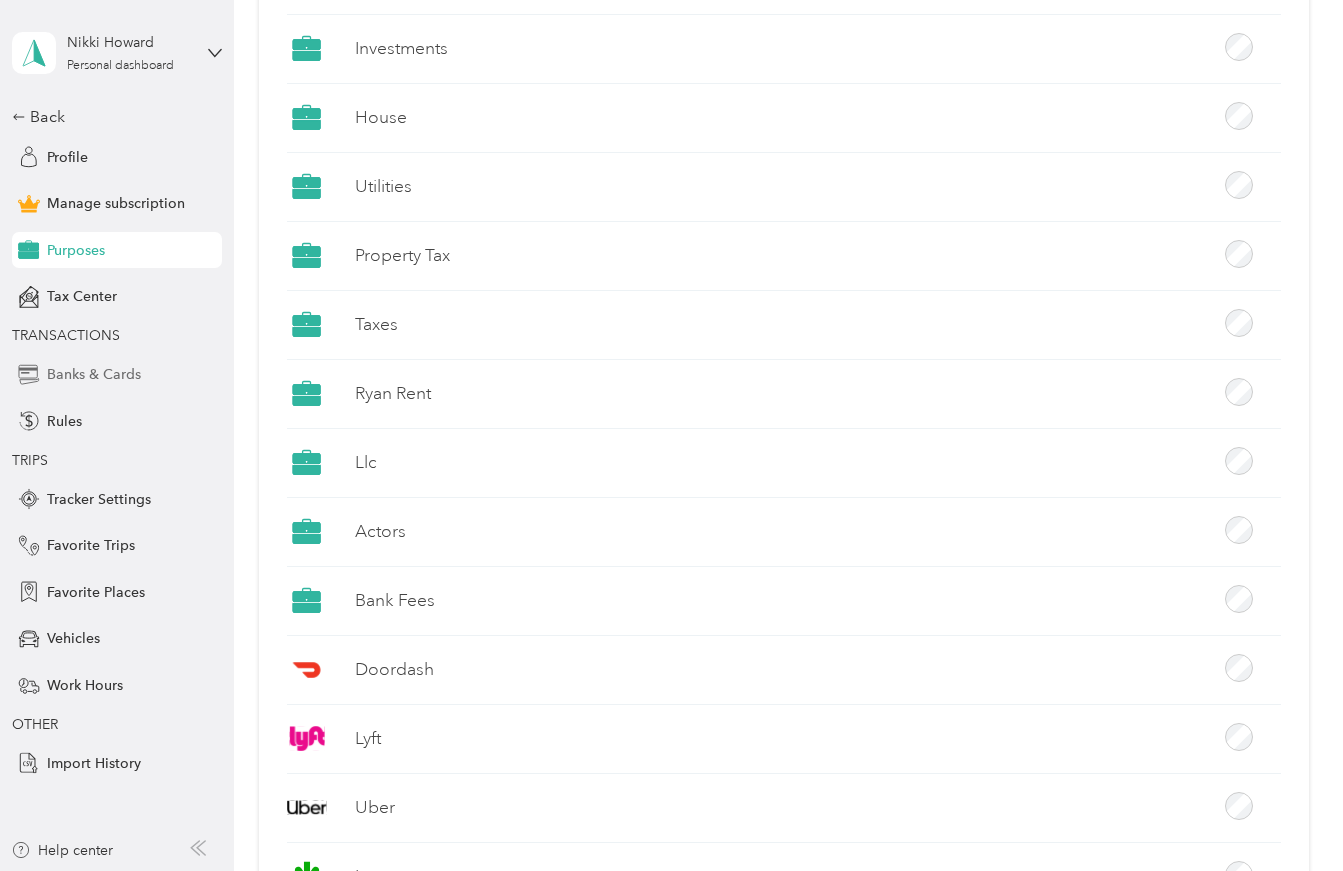 click on "Banks & Cards" at bounding box center [94, 374] 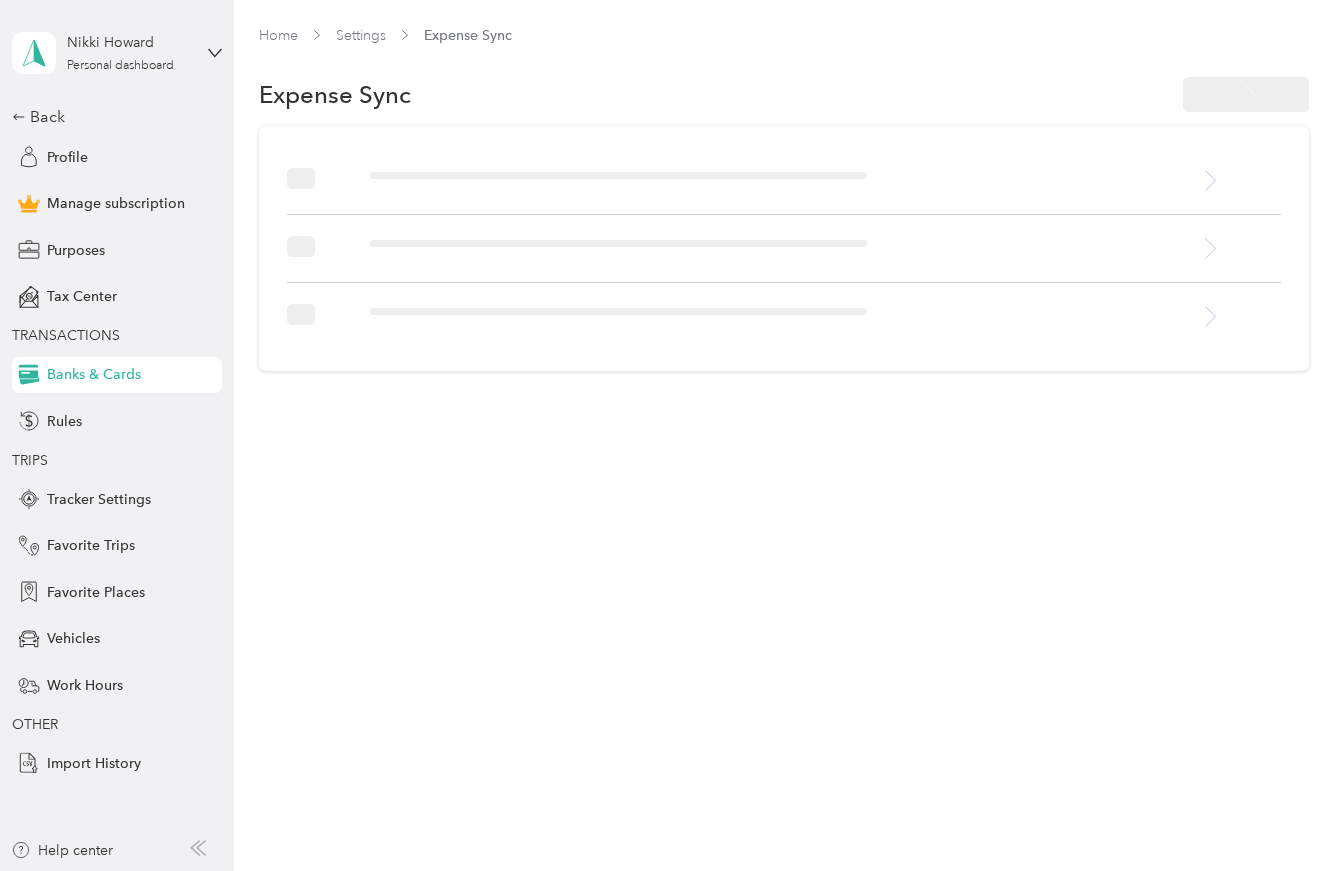 click on "Back Profile Manage subscription Purposes Tax Center TRANSACTIONS Banks & Cards Rules TRIPS Tracker Settings Favorite Trips Favorite Places Vehicles Work Hours OTHER Import History" at bounding box center [117, 443] 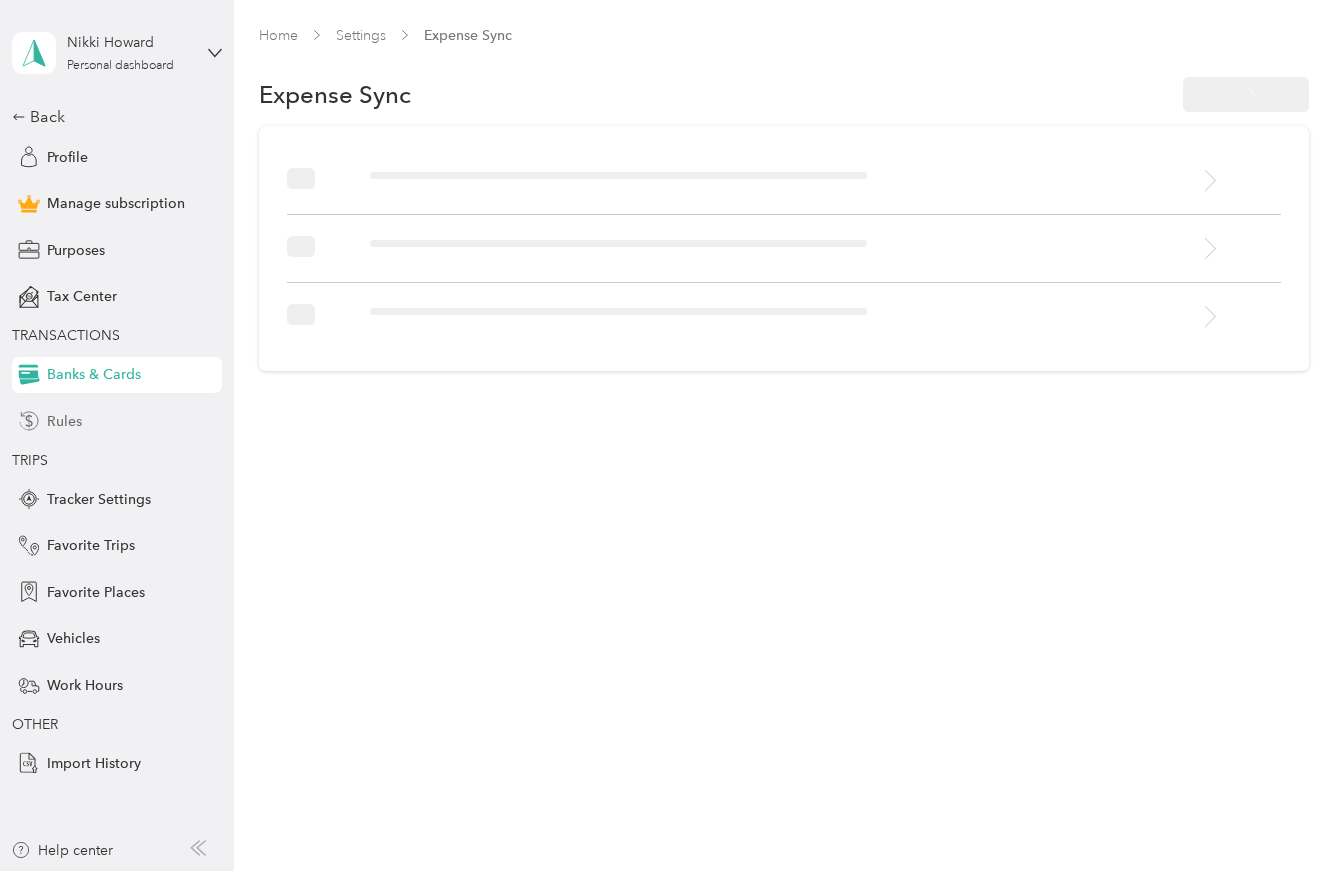 click on "Rules" at bounding box center (117, 421) 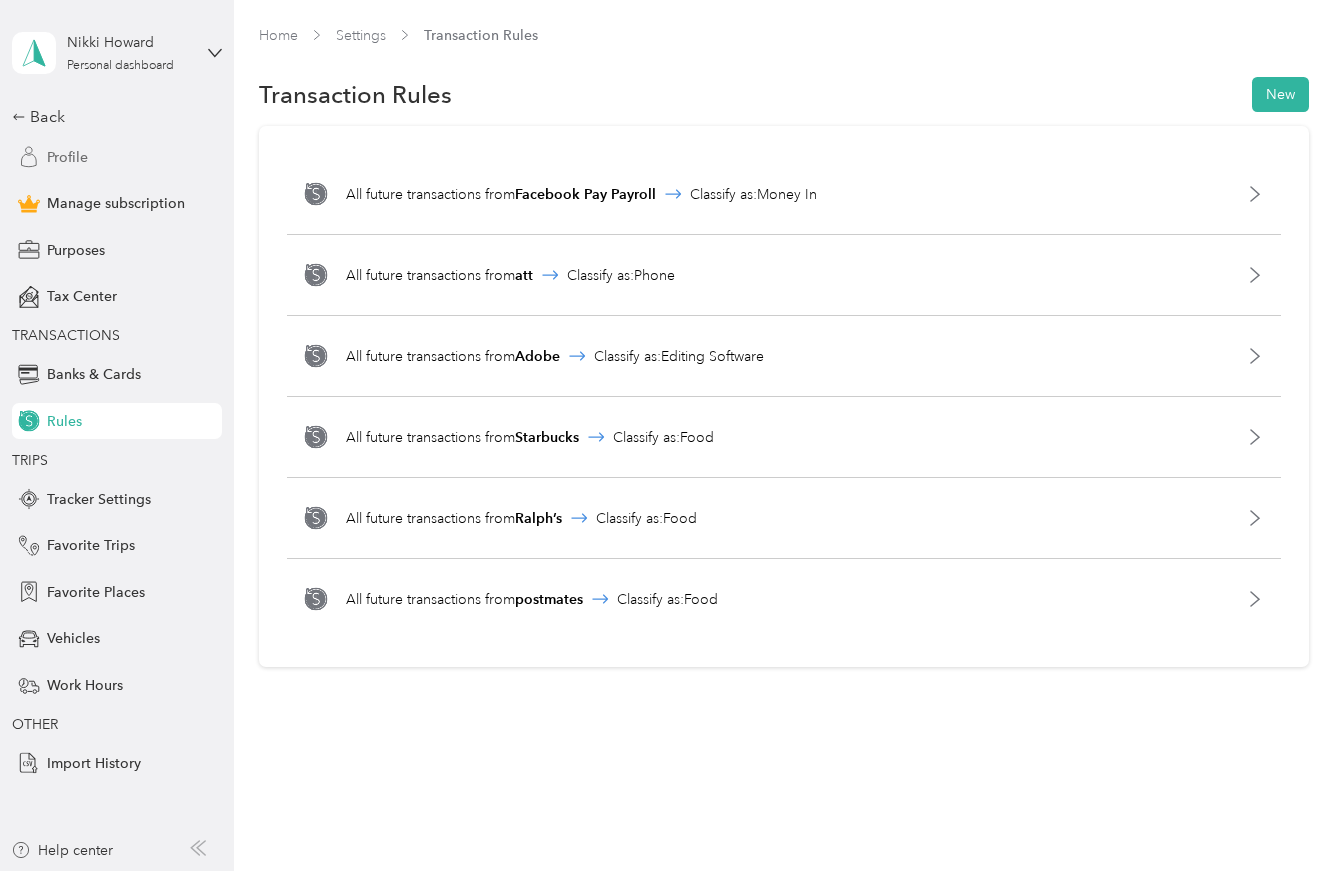 click on "Profile" at bounding box center [117, 157] 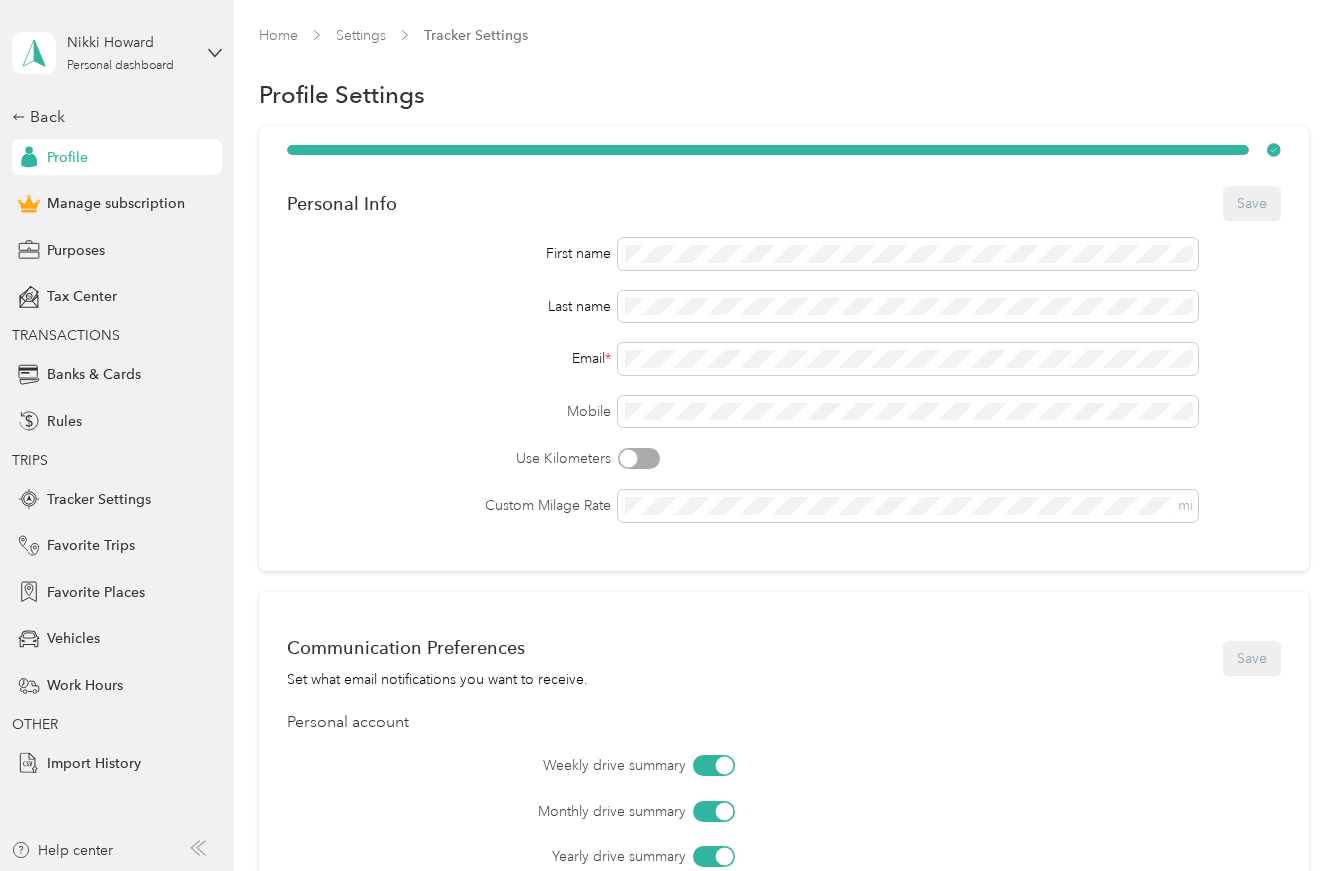scroll, scrollTop: 0, scrollLeft: 0, axis: both 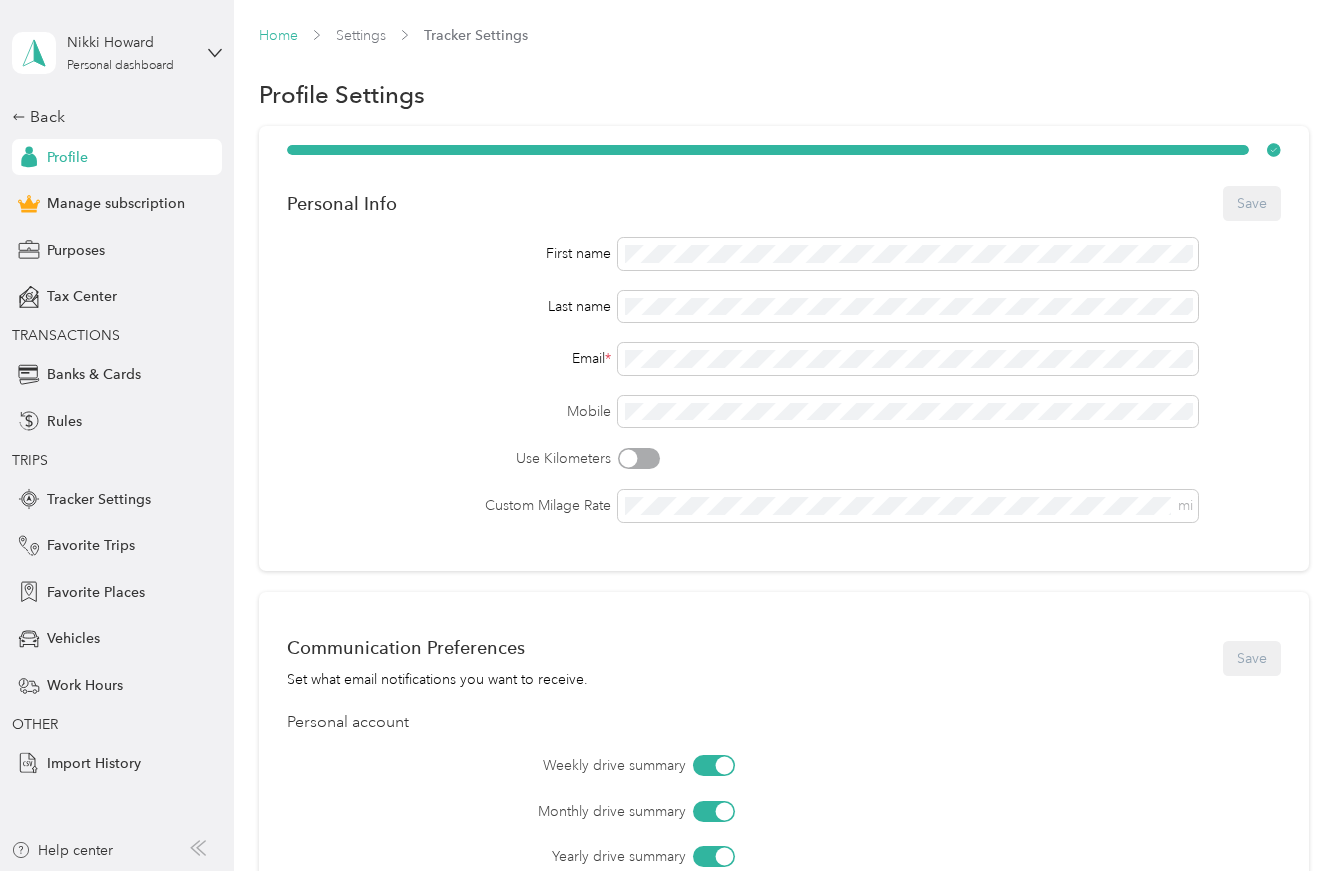 click on "Home" at bounding box center [278, 35] 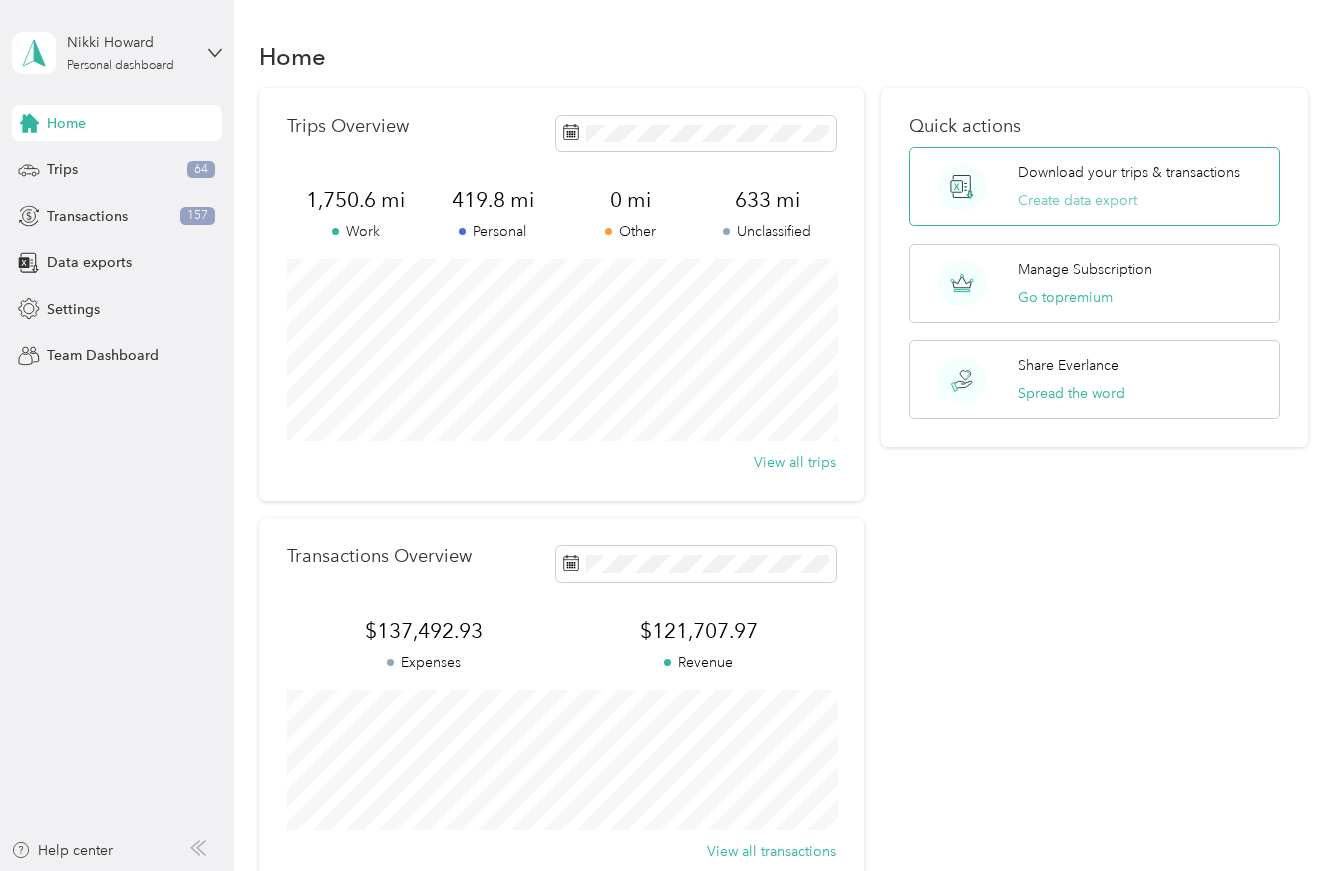 click on "Create data export" at bounding box center (1077, 200) 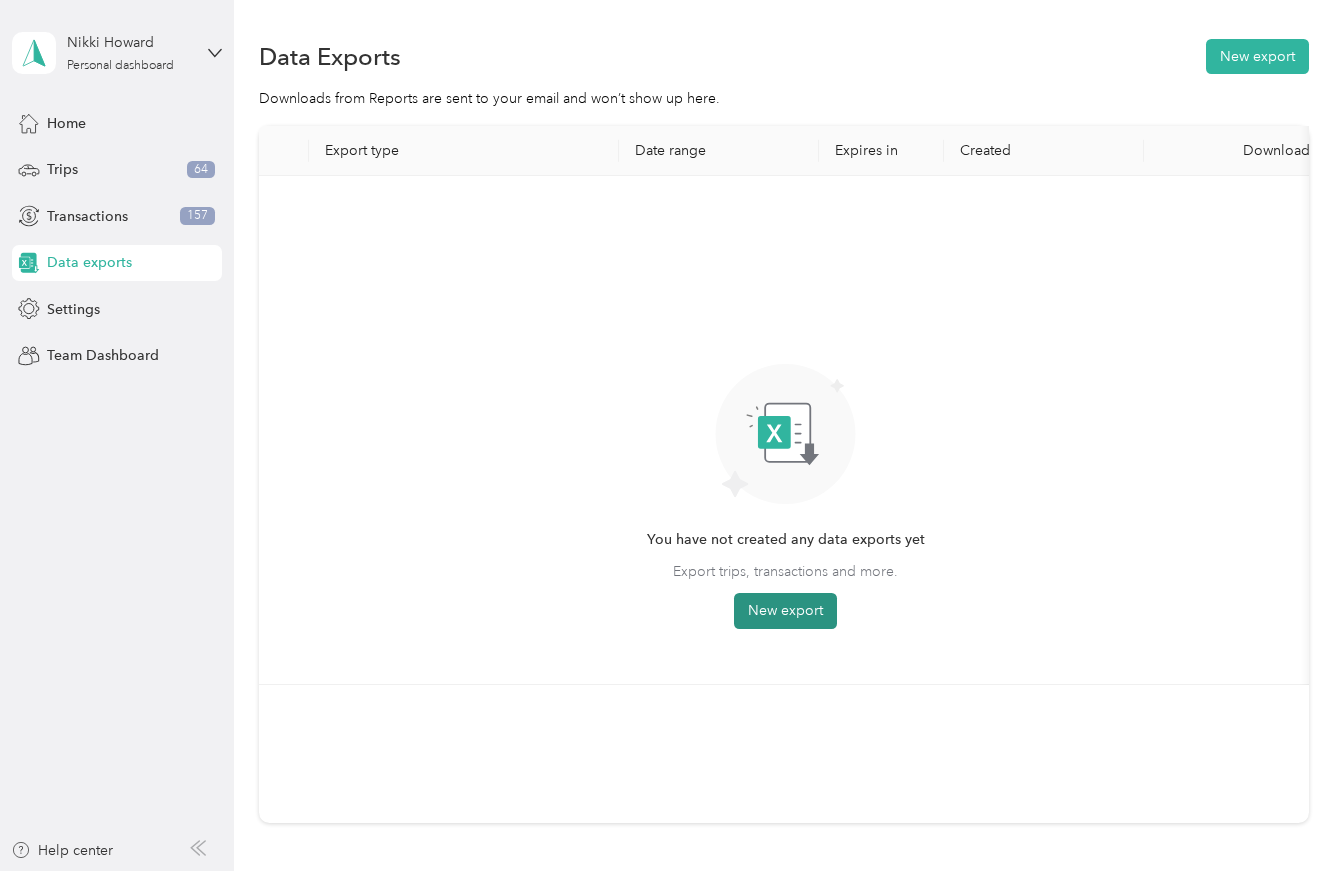 click on "New export" at bounding box center (785, 611) 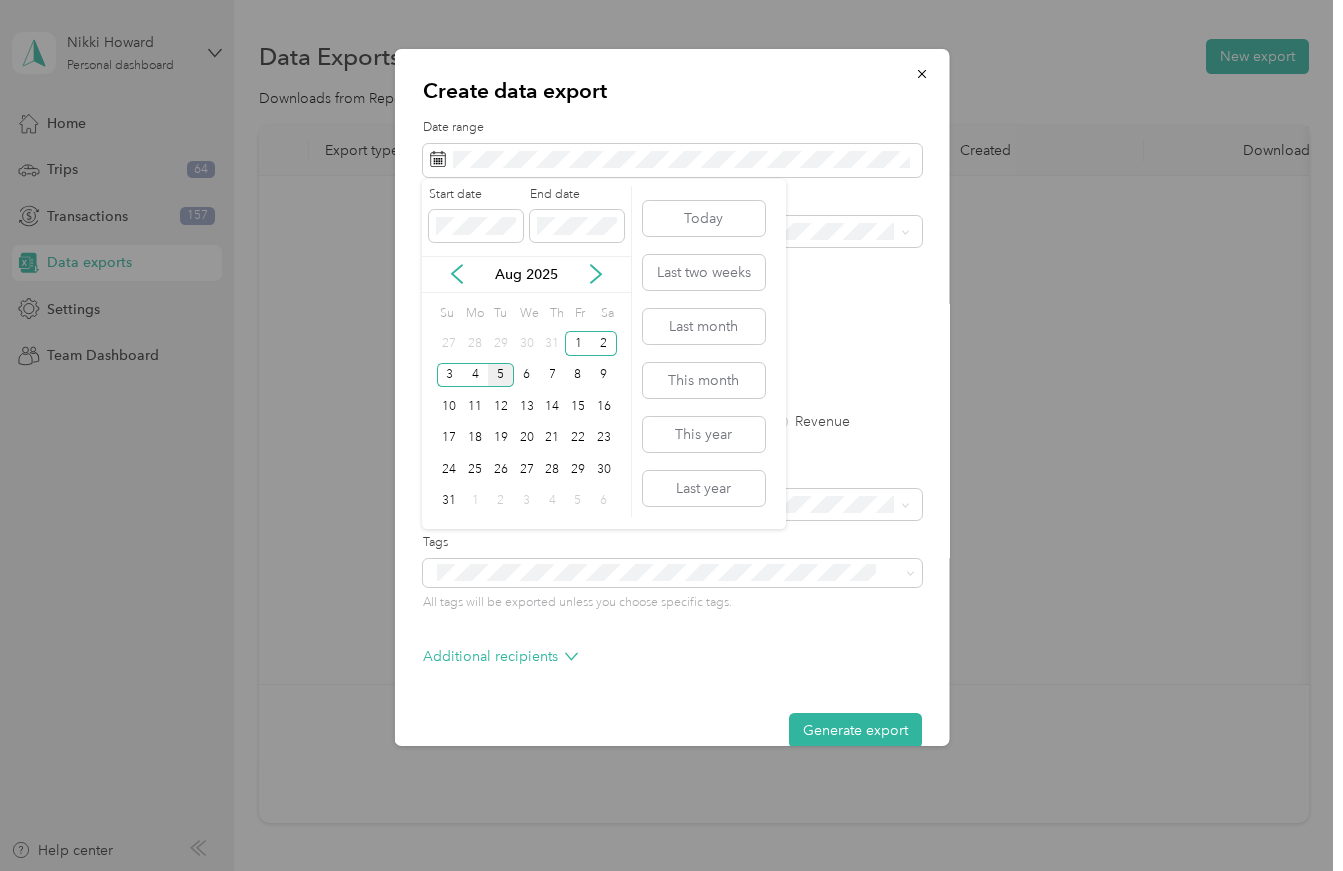 click on "Aug 2025" at bounding box center (526, 274) 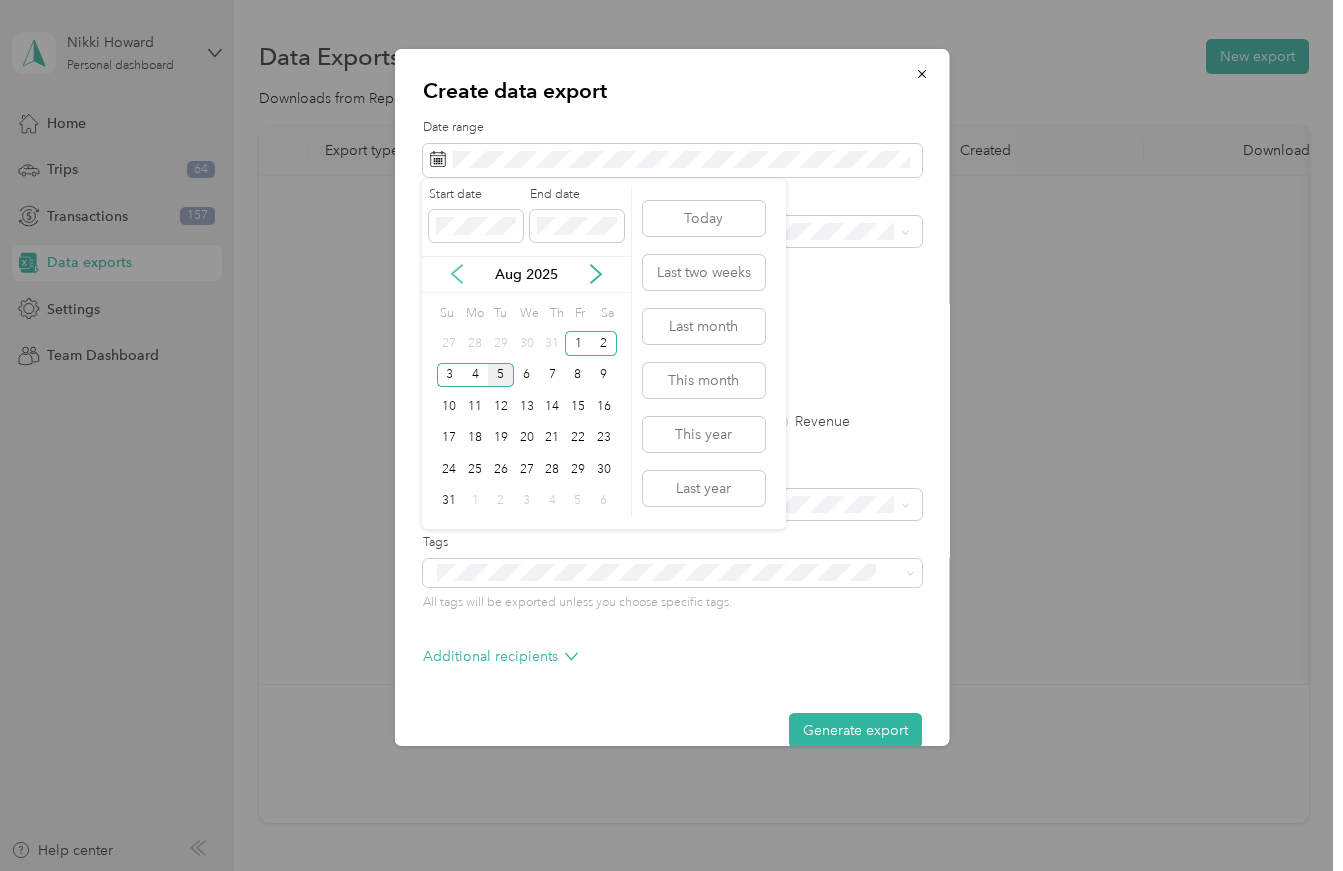 click 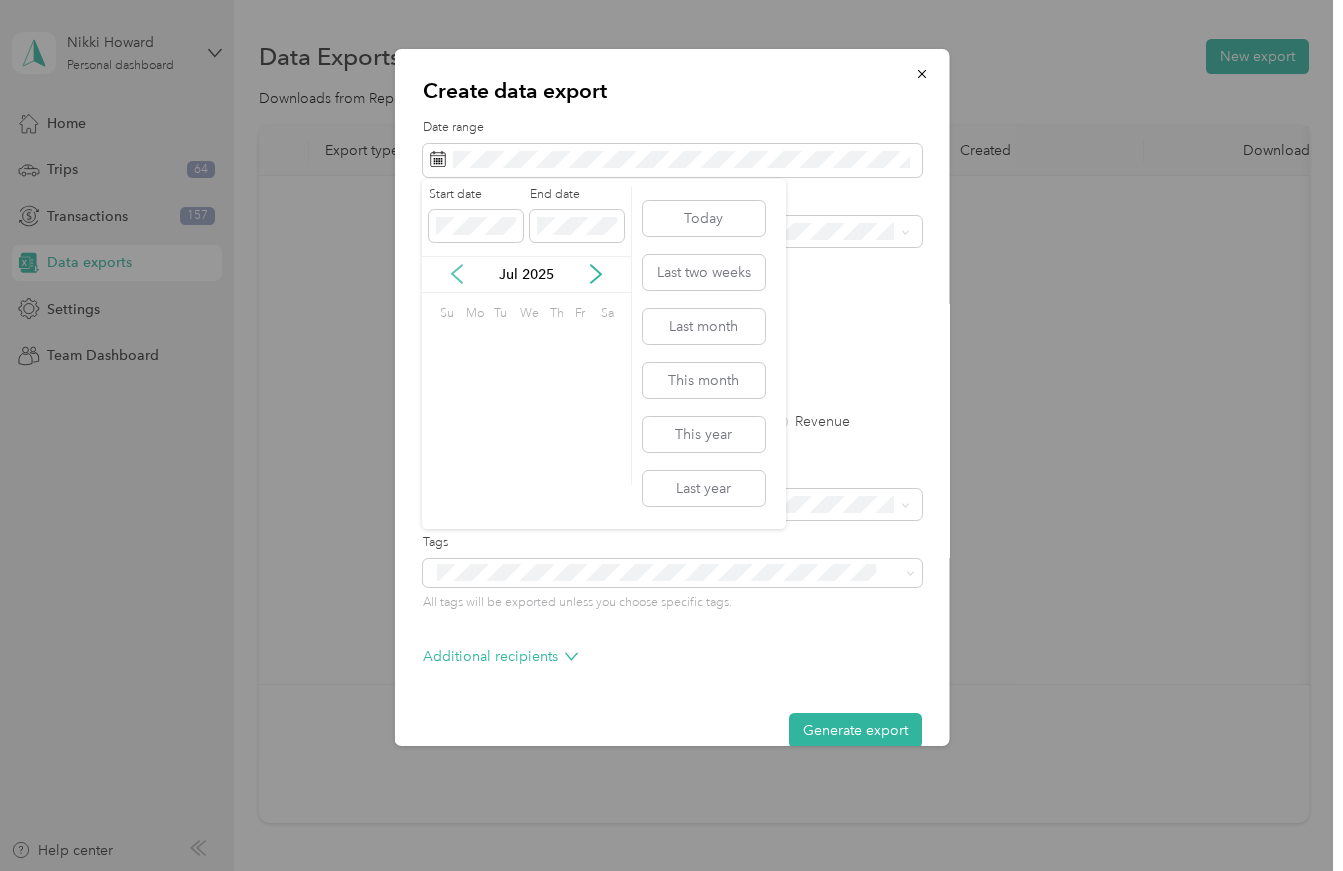 click 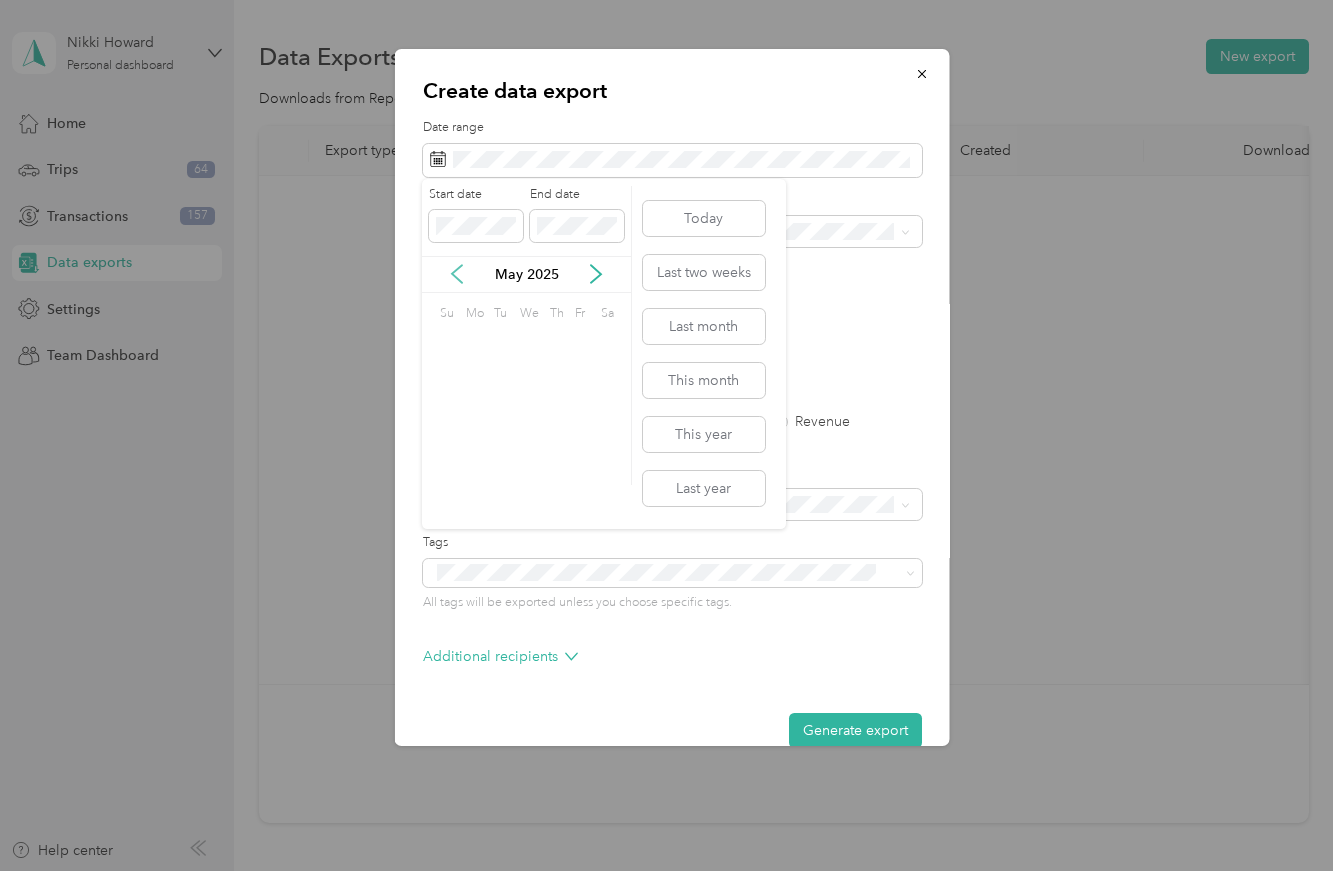 click 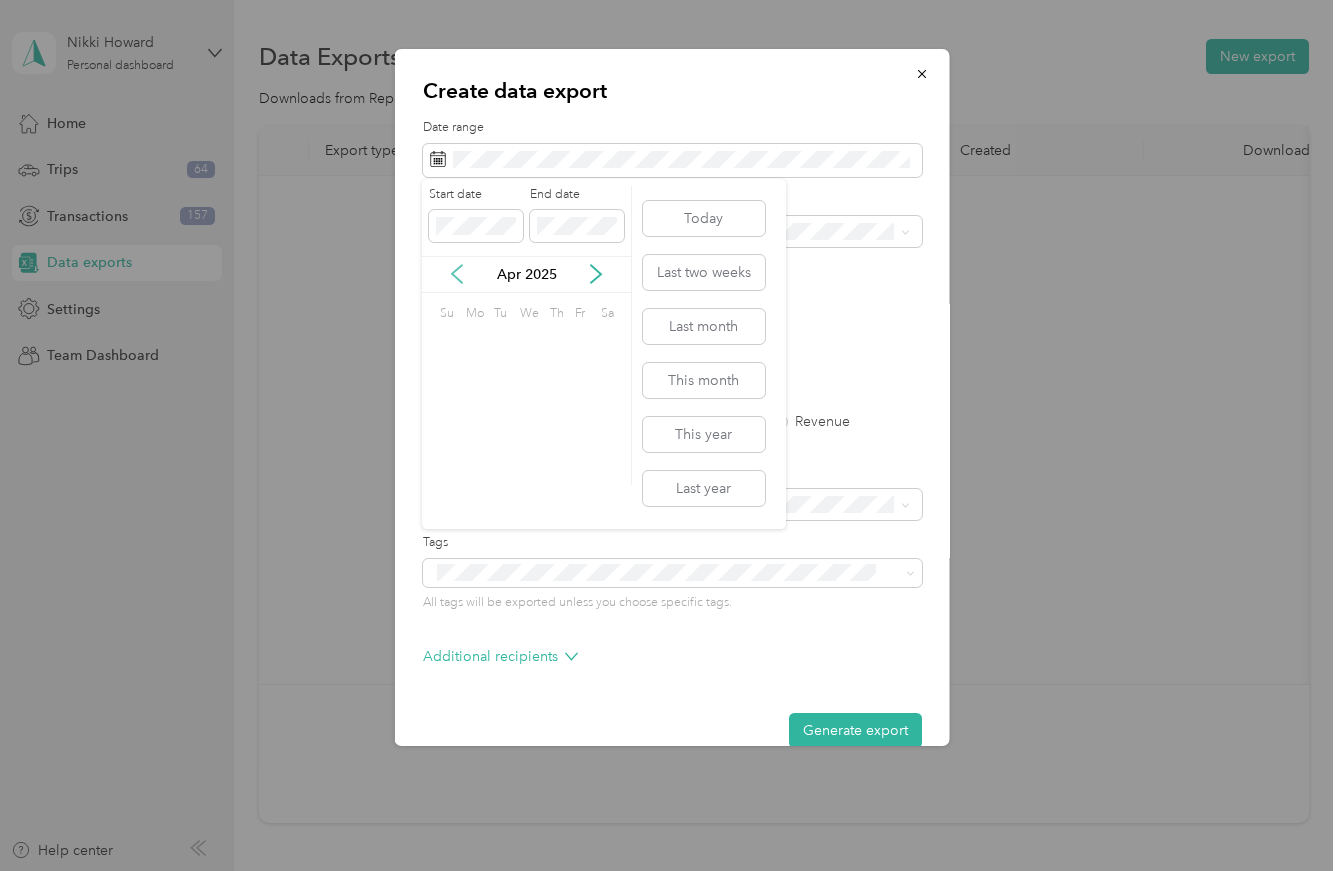 click 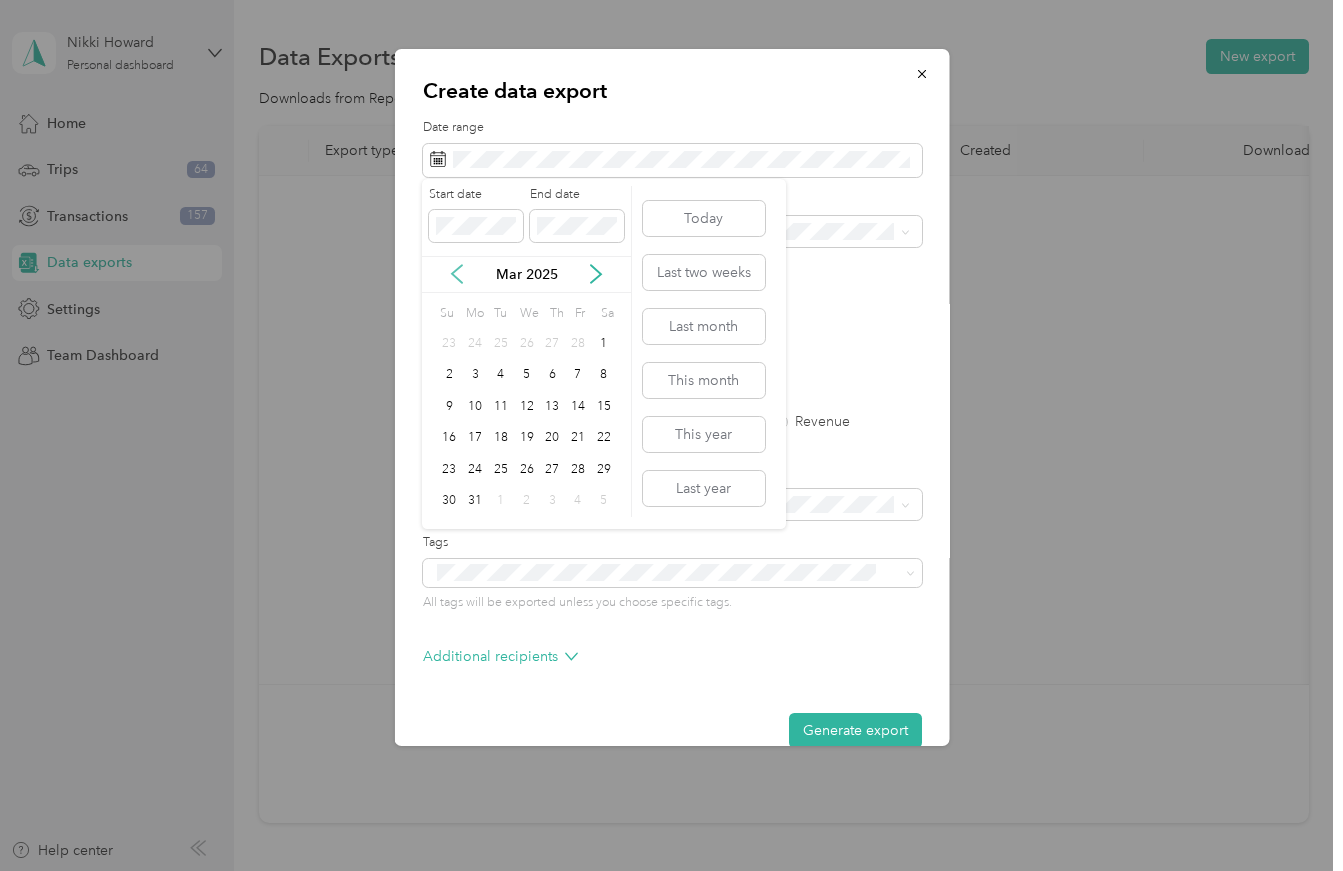 click 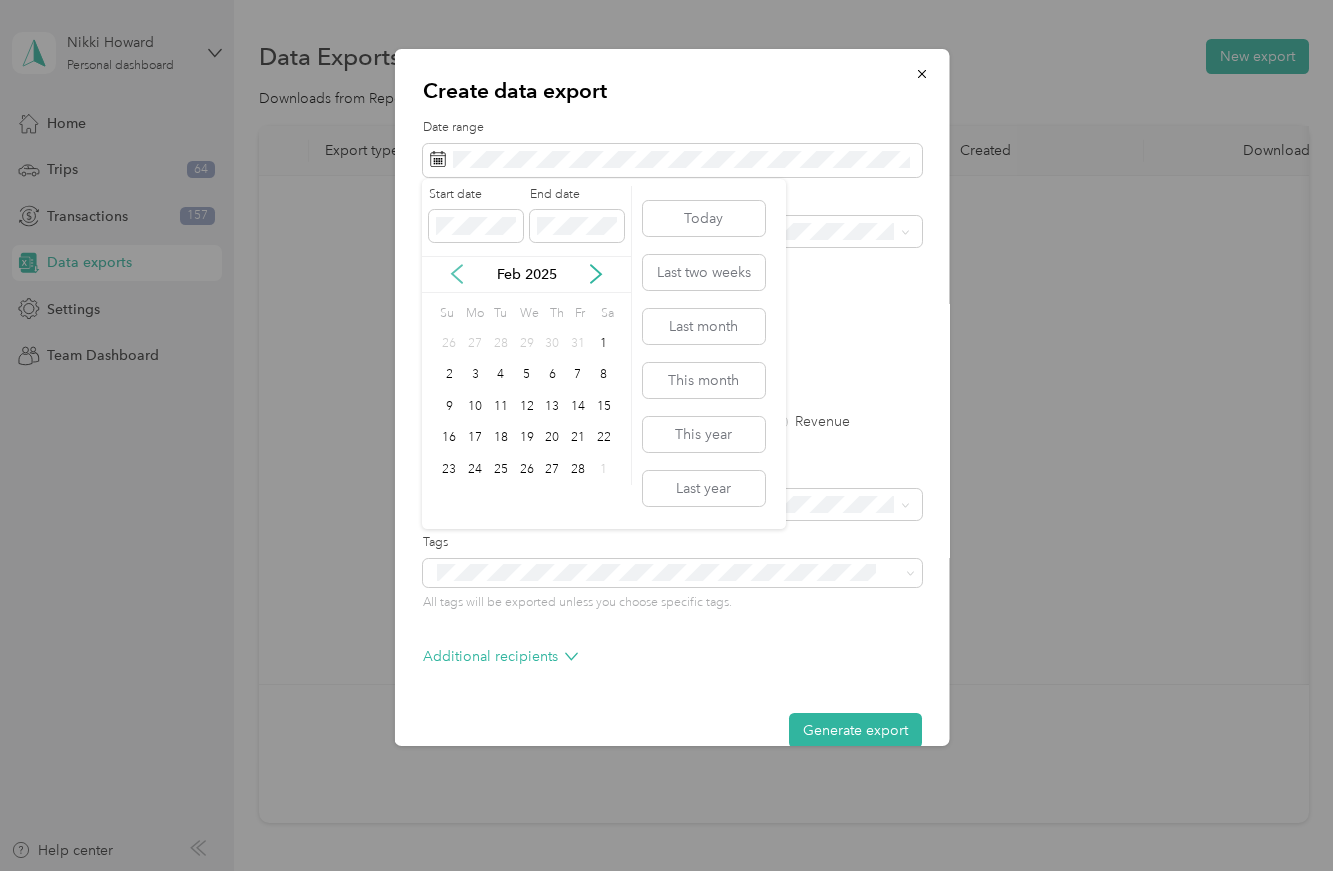 click 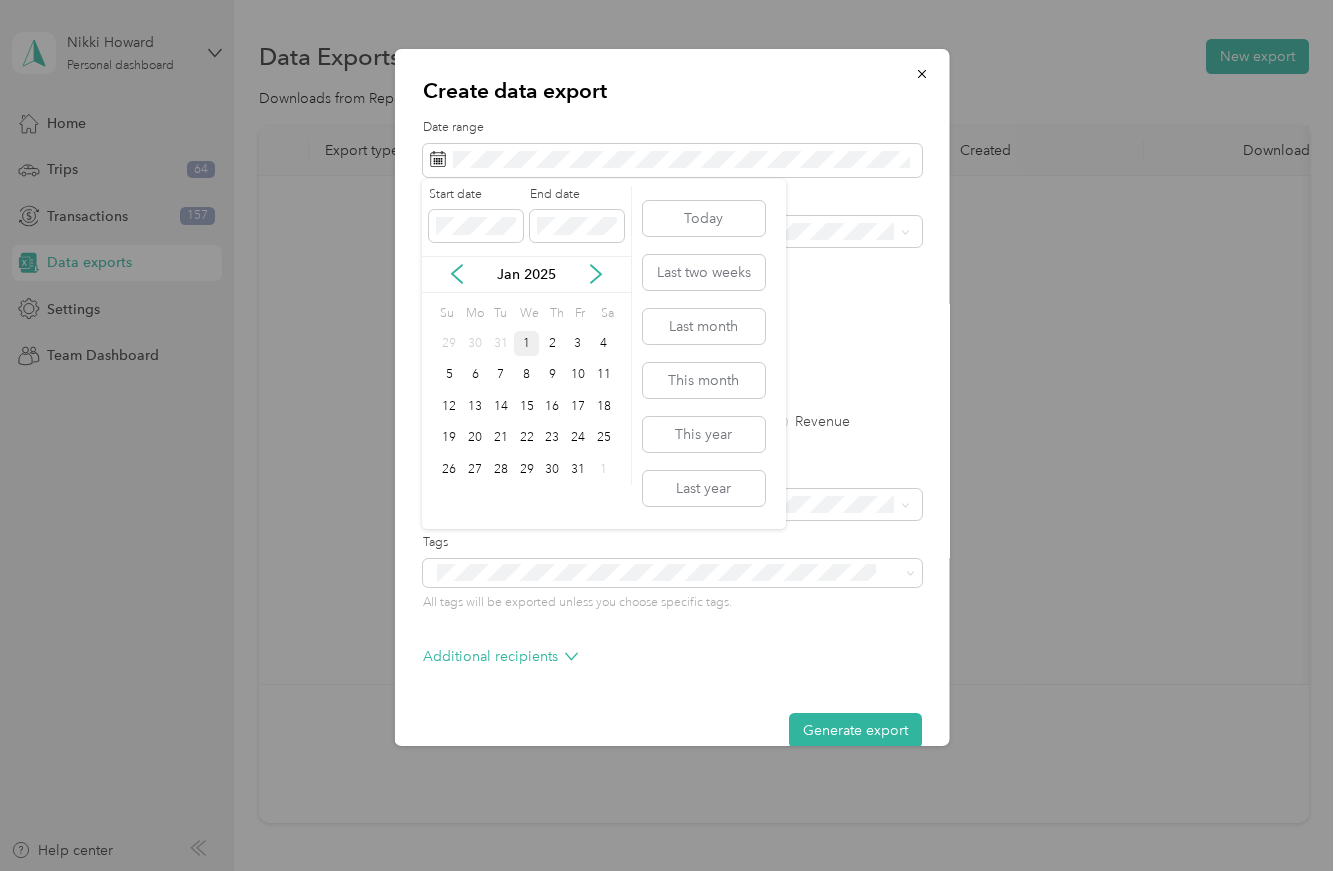 click on "1" at bounding box center [527, 343] 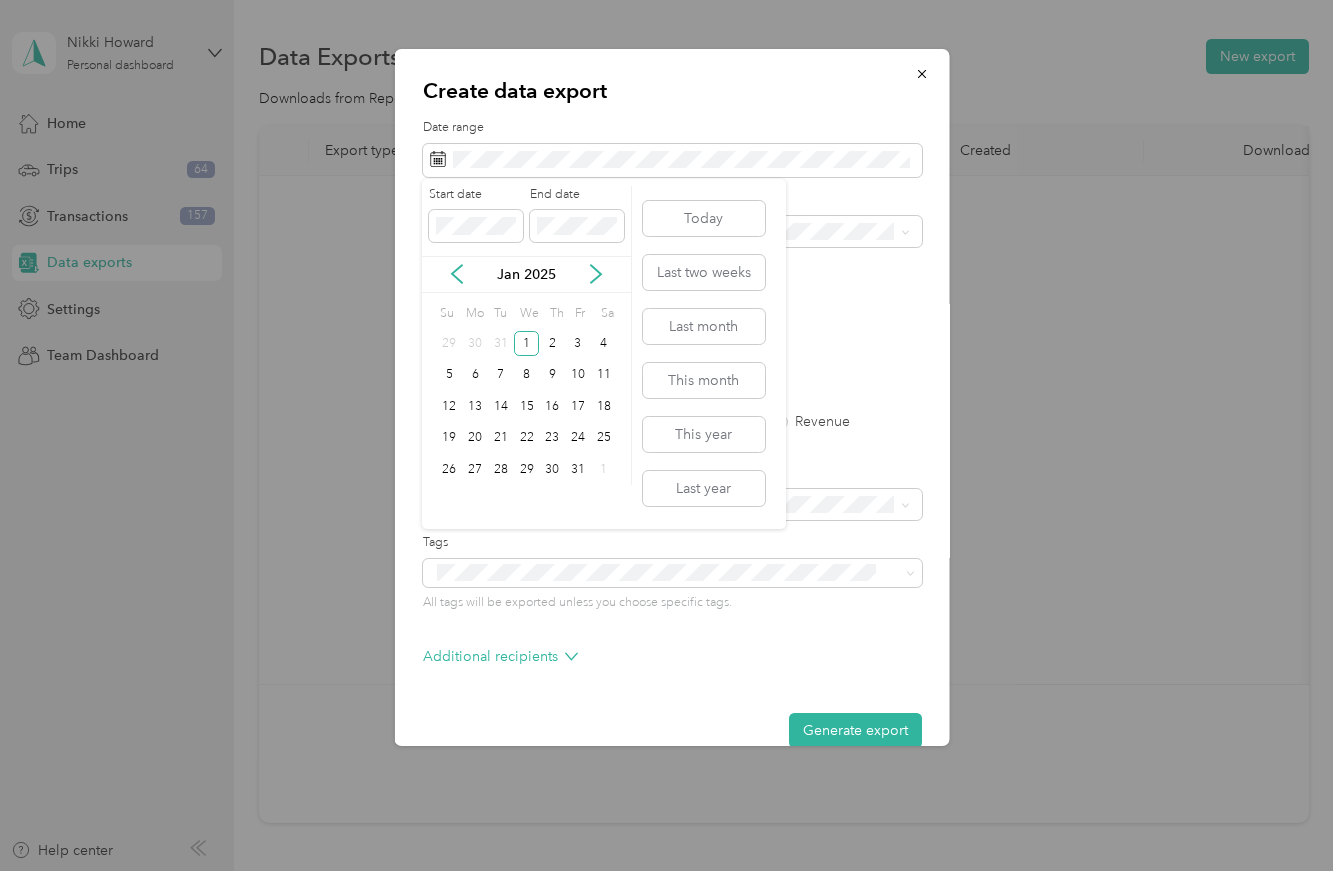 click on "Jan 2025" at bounding box center [526, 274] 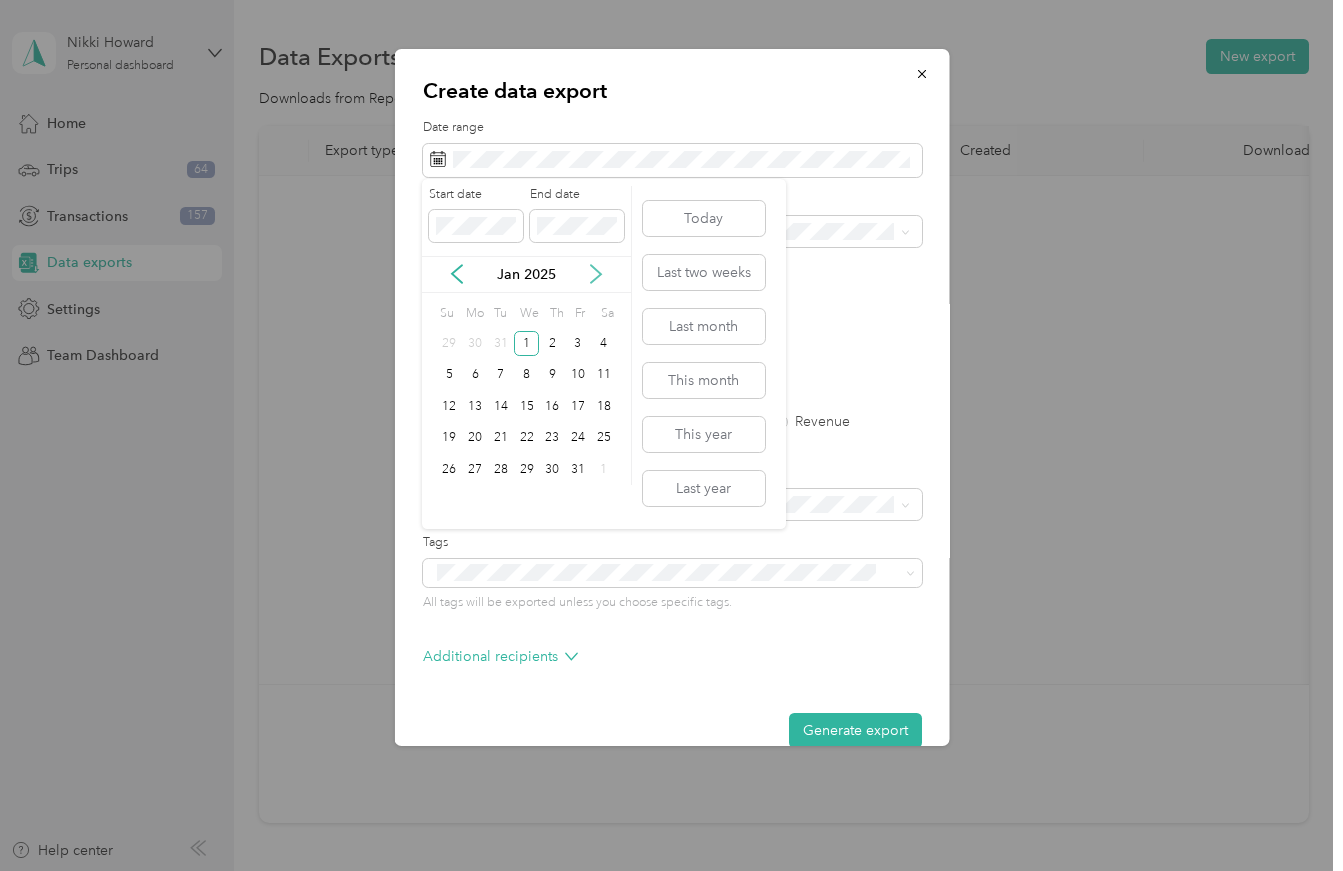 click 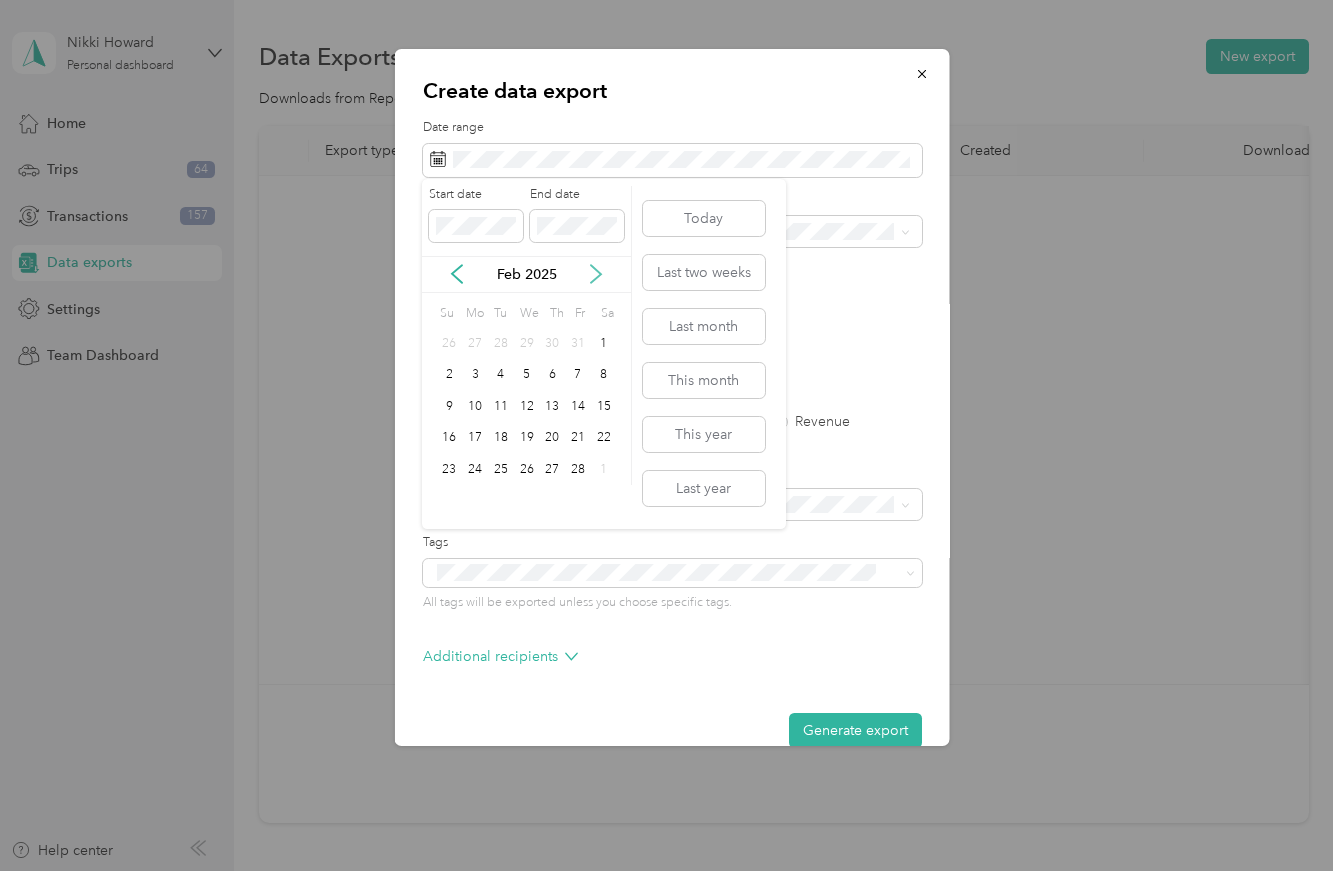 click 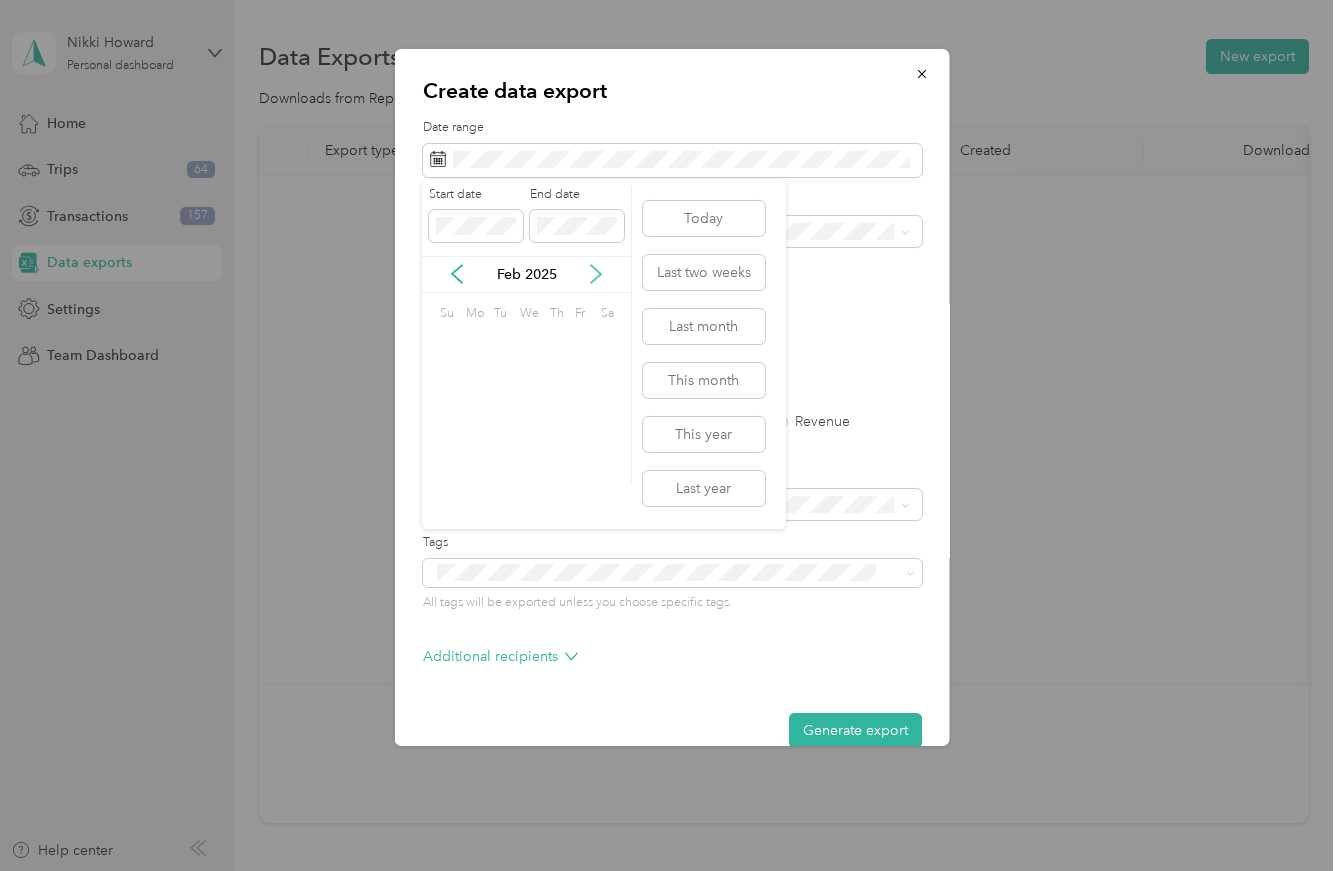 click 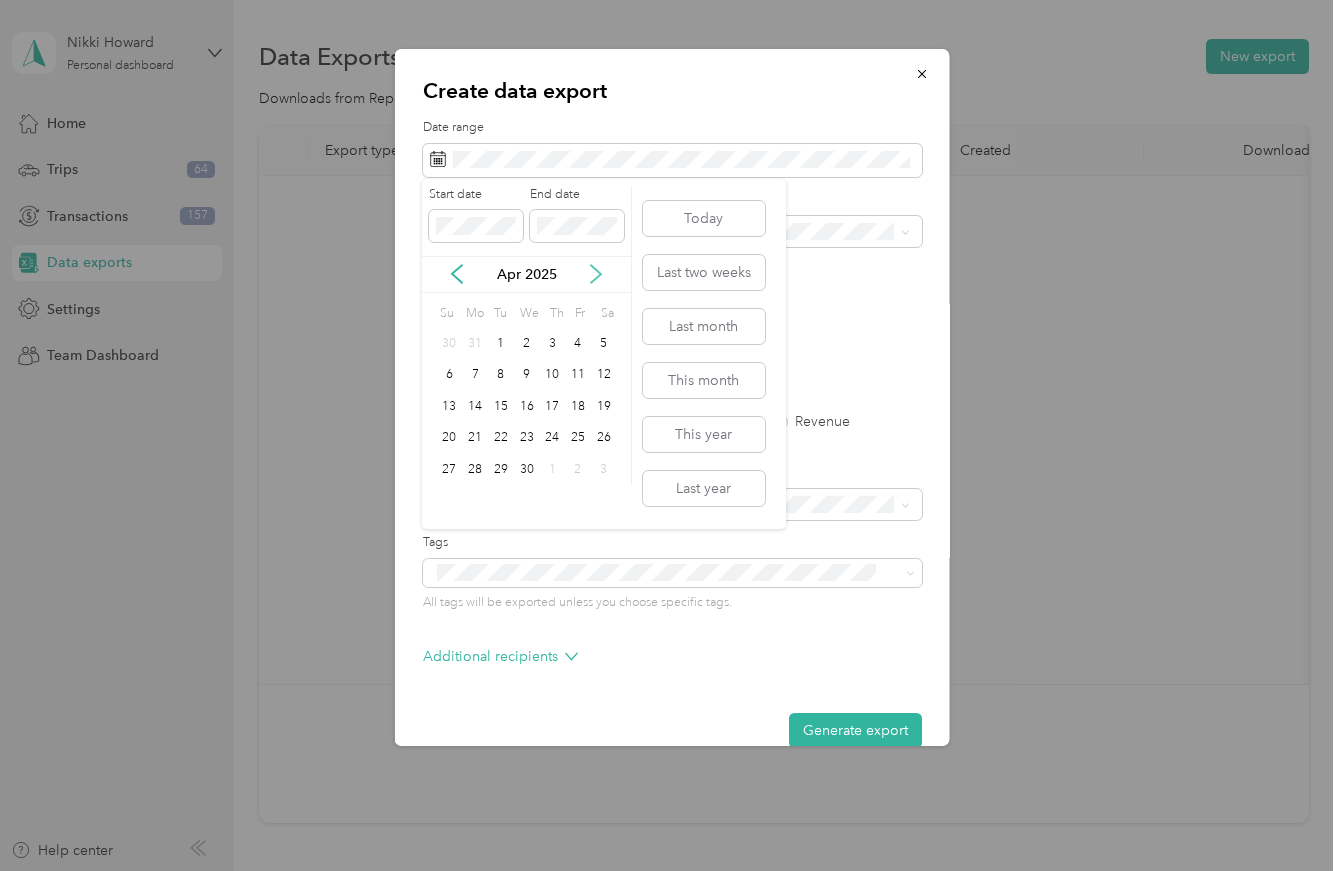 click 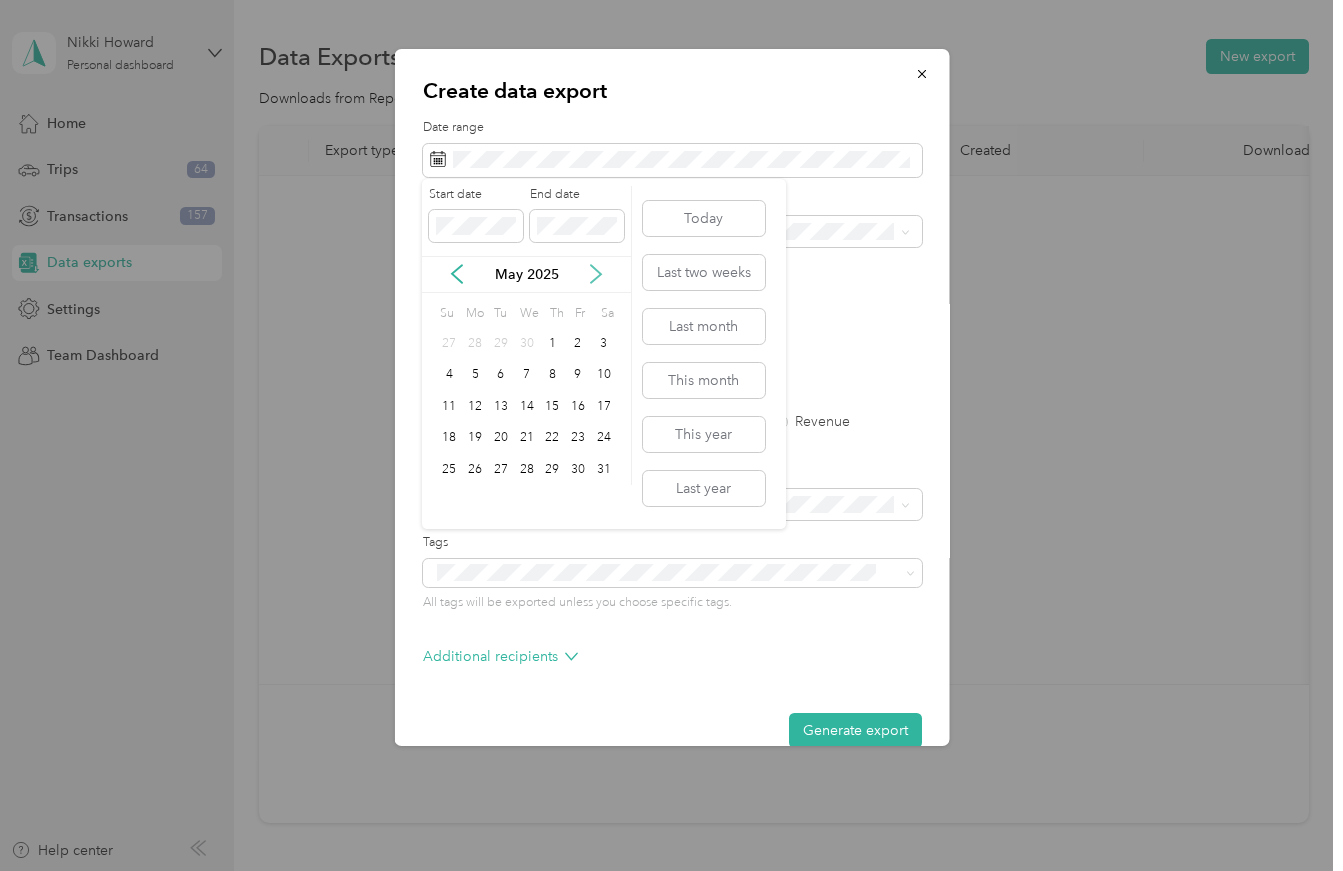 click 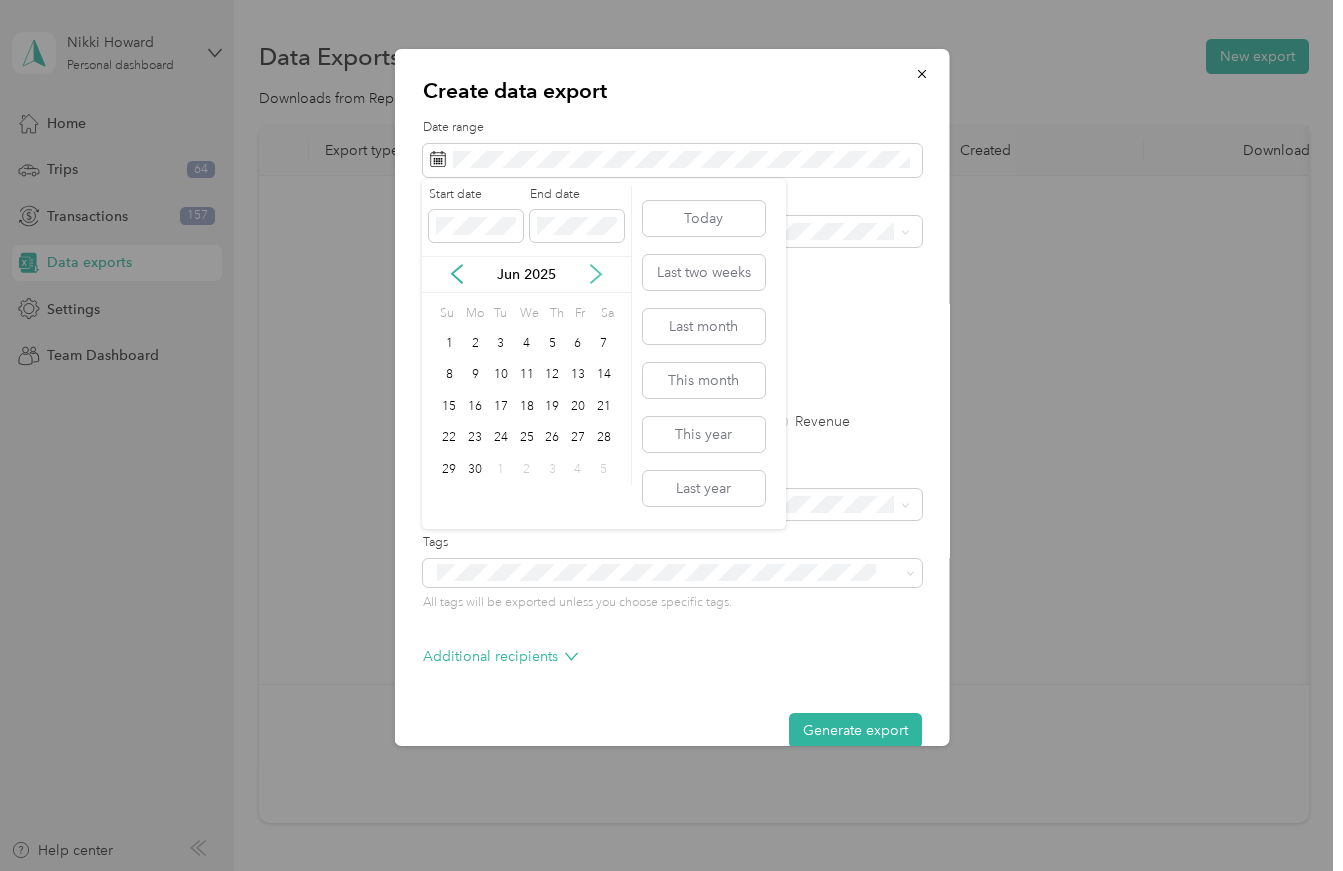 click 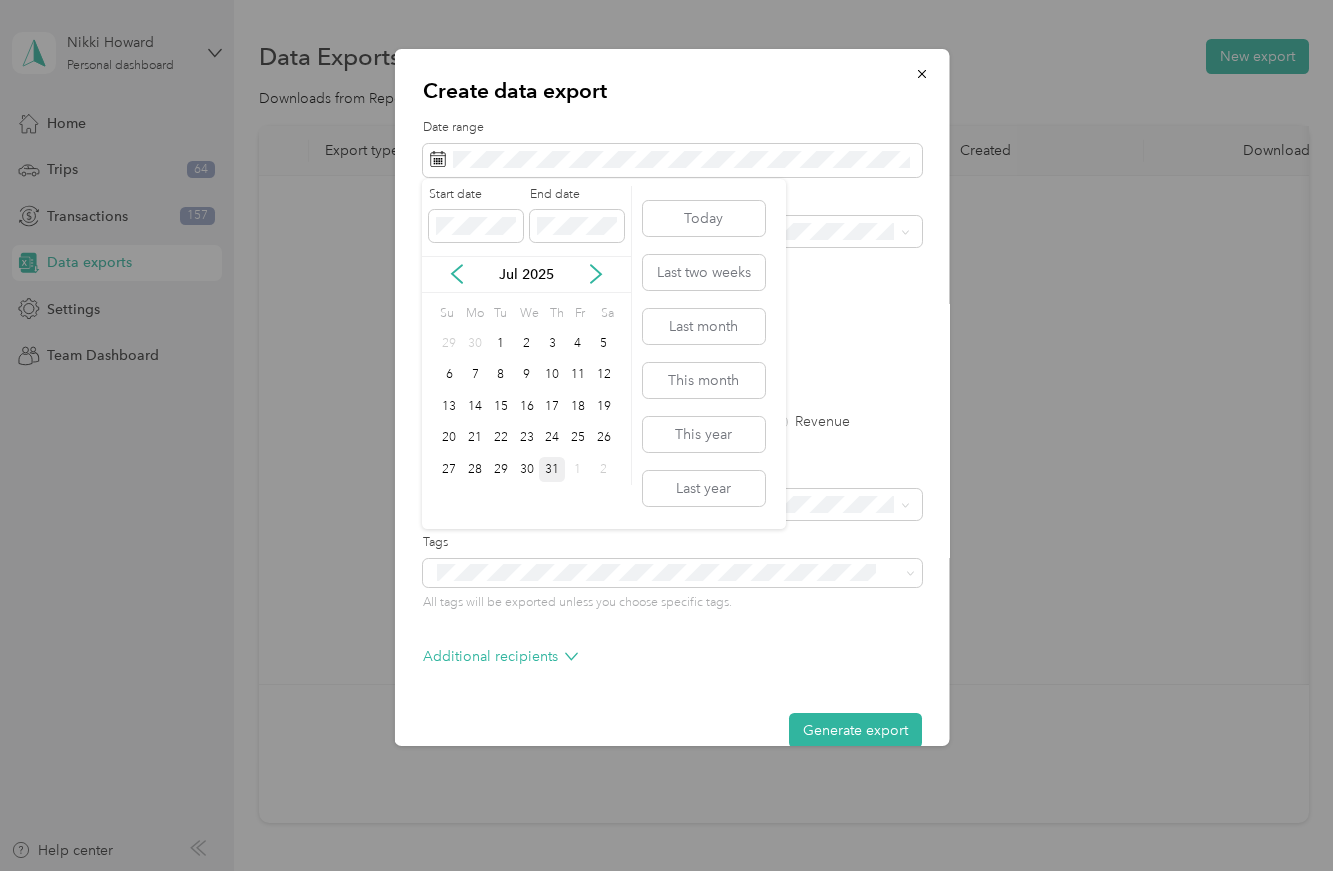click on "31" at bounding box center [552, 469] 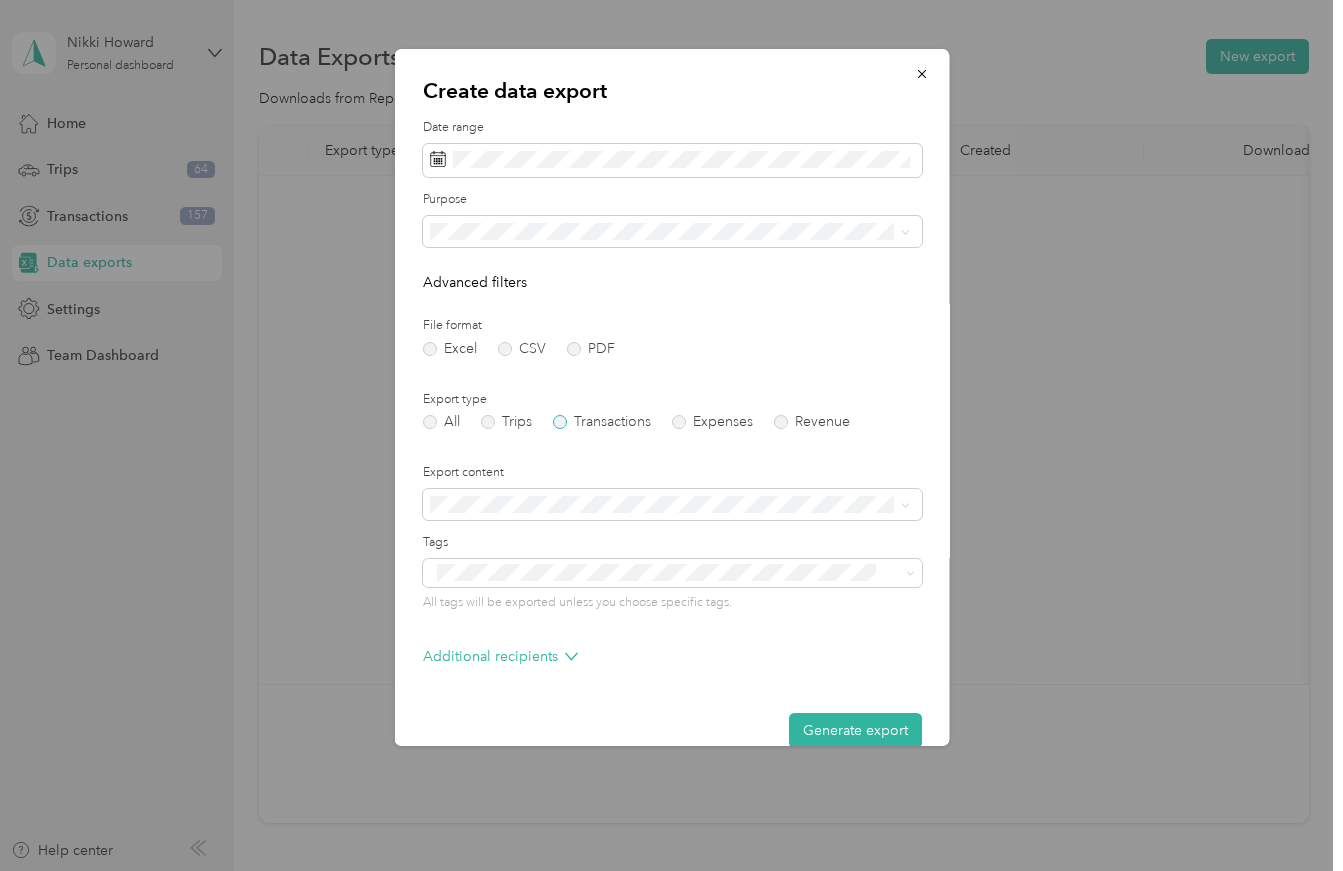 click on "Transactions" at bounding box center [601, 422] 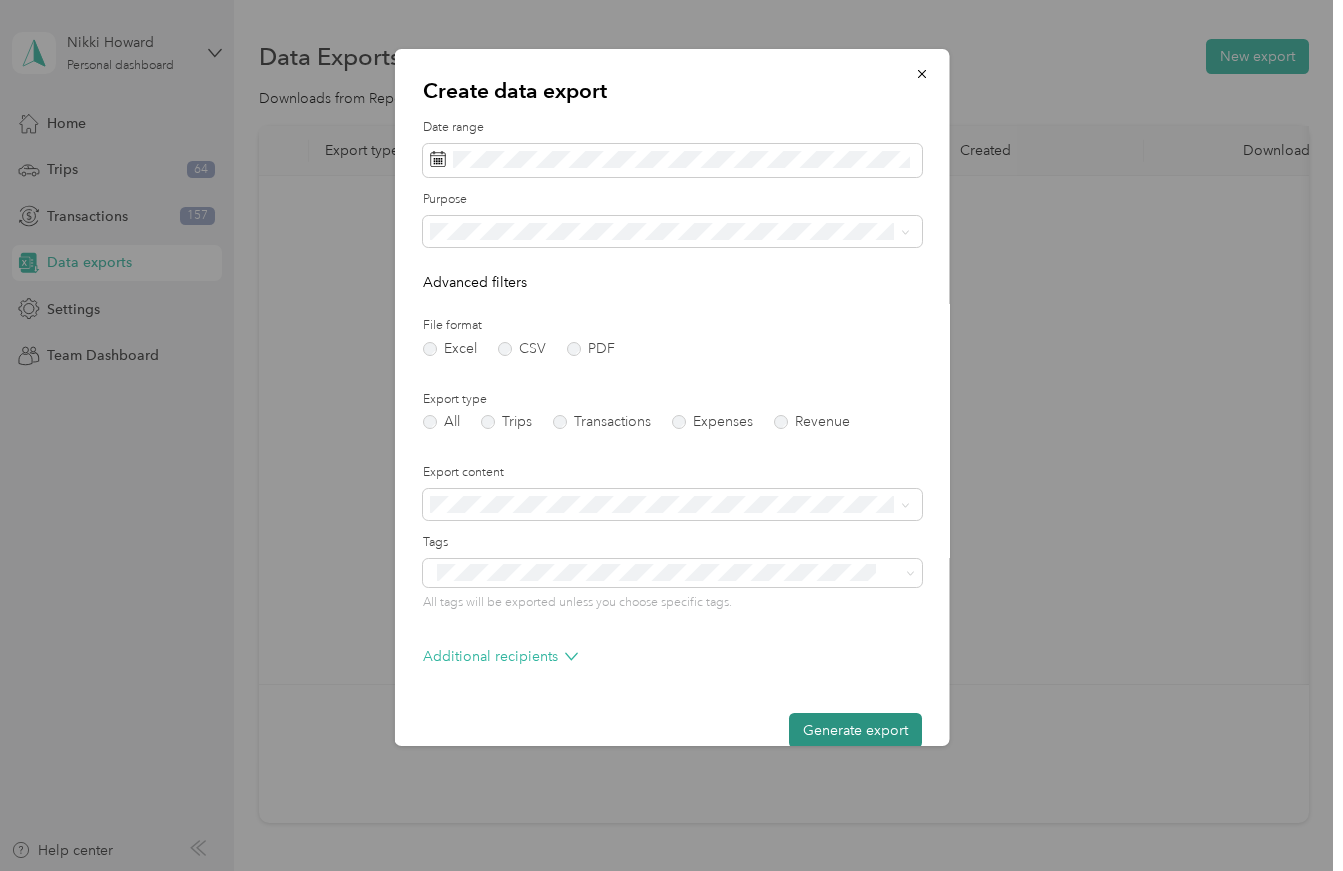 click on "Generate export" at bounding box center (854, 730) 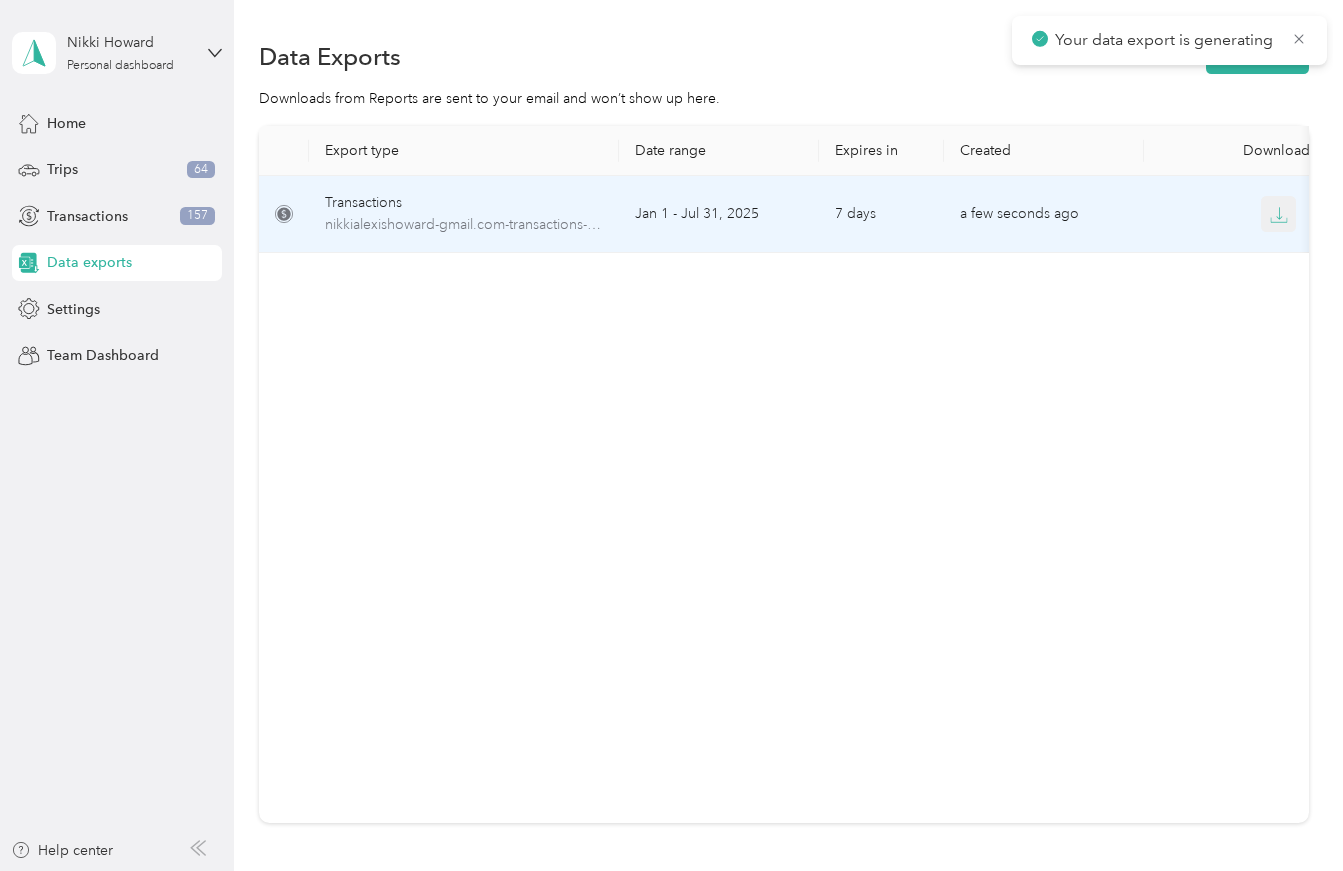 click 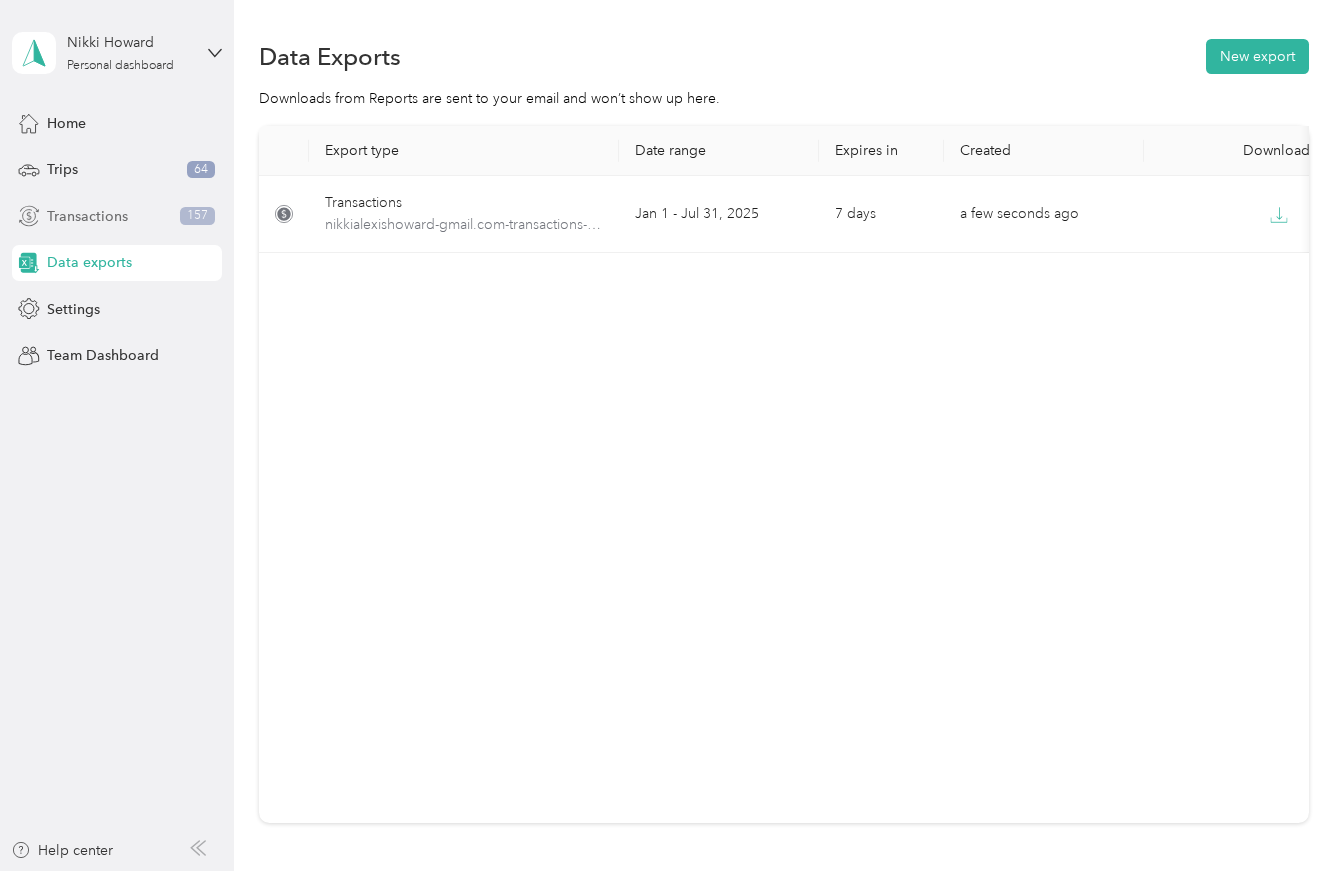 click on "Transactions" at bounding box center [87, 216] 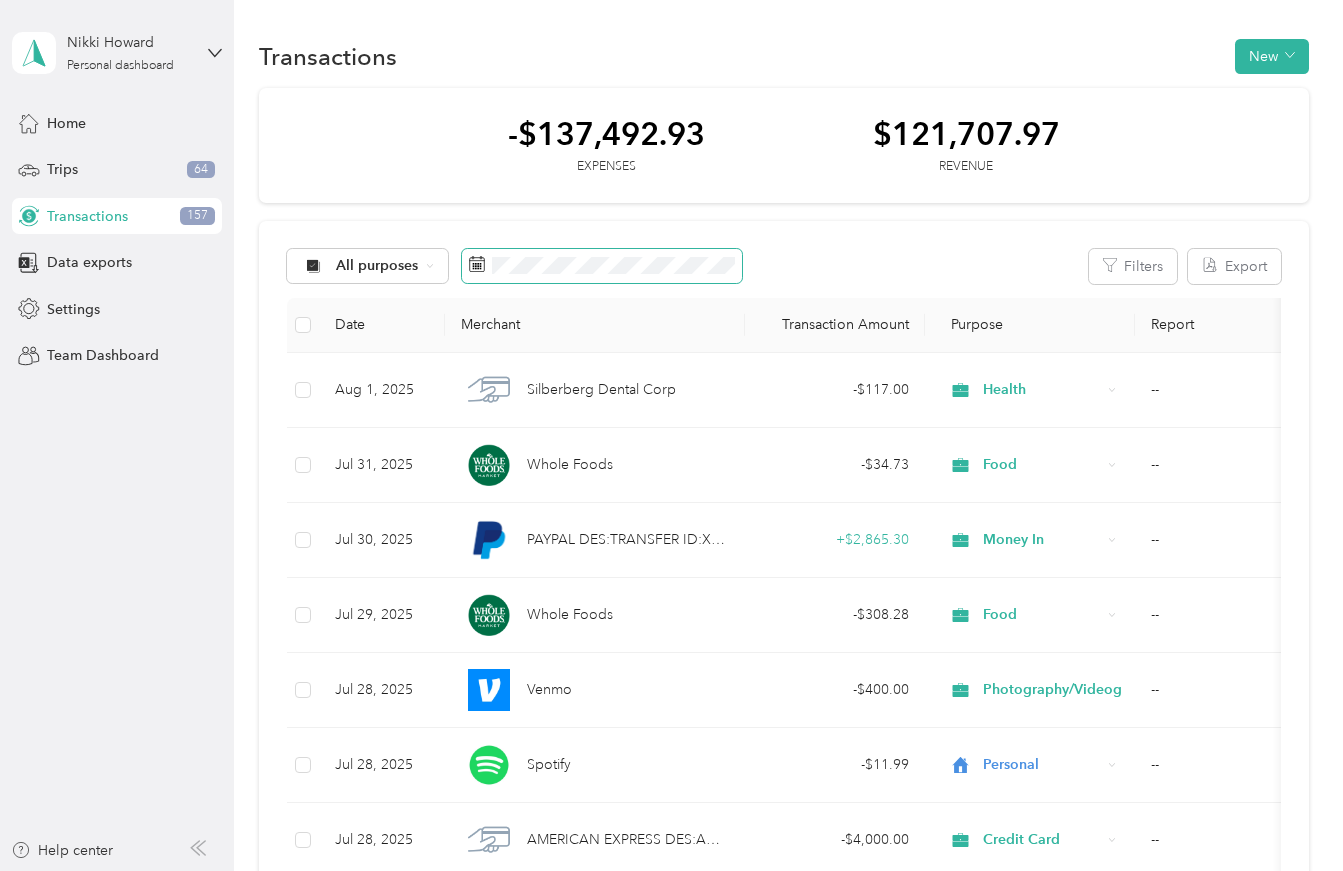 scroll, scrollTop: 0, scrollLeft: 0, axis: both 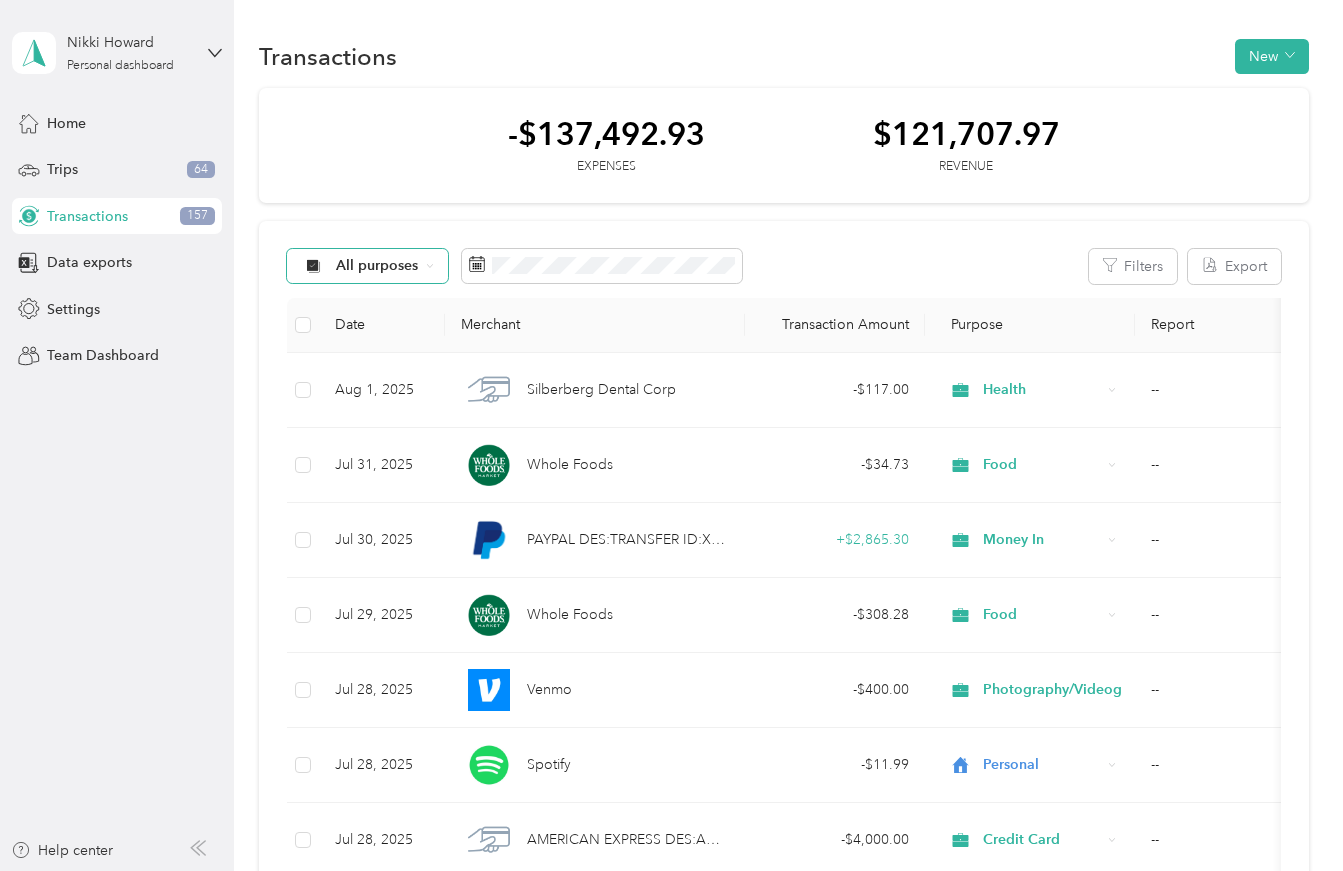 click on "All purposes" at bounding box center [377, 266] 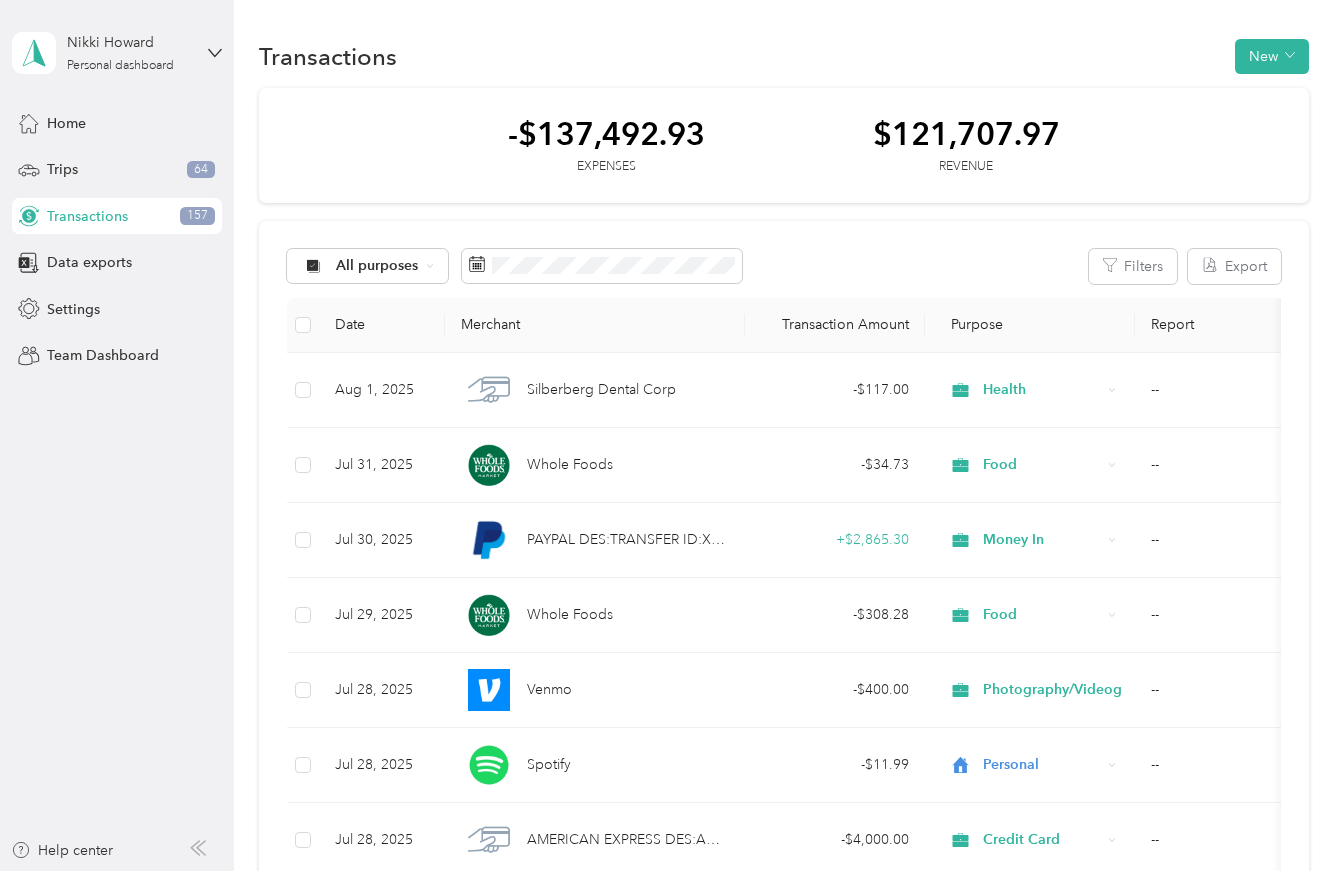 click on "Unclassified" at bounding box center (425, 335) 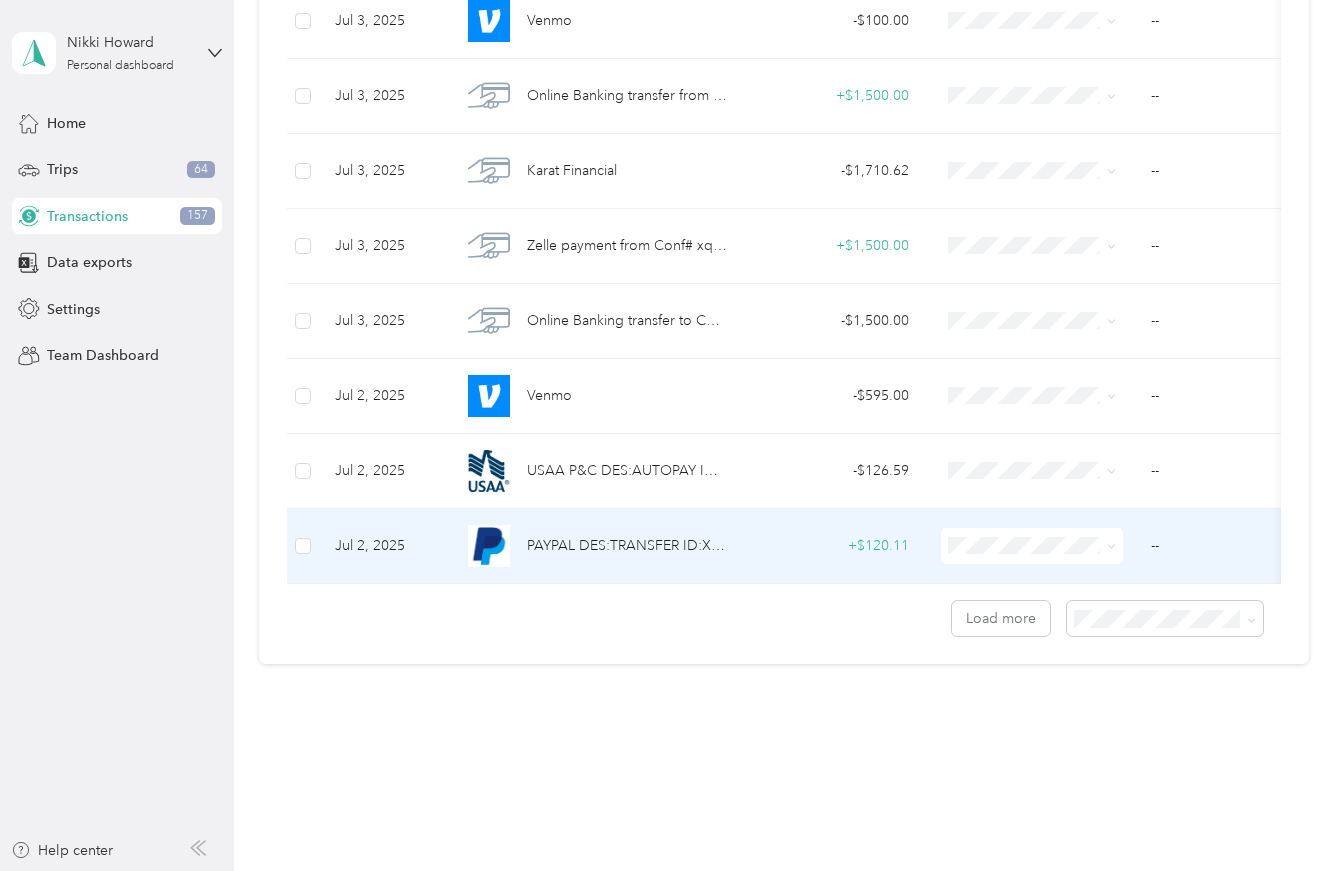 scroll, scrollTop: 1648, scrollLeft: 0, axis: vertical 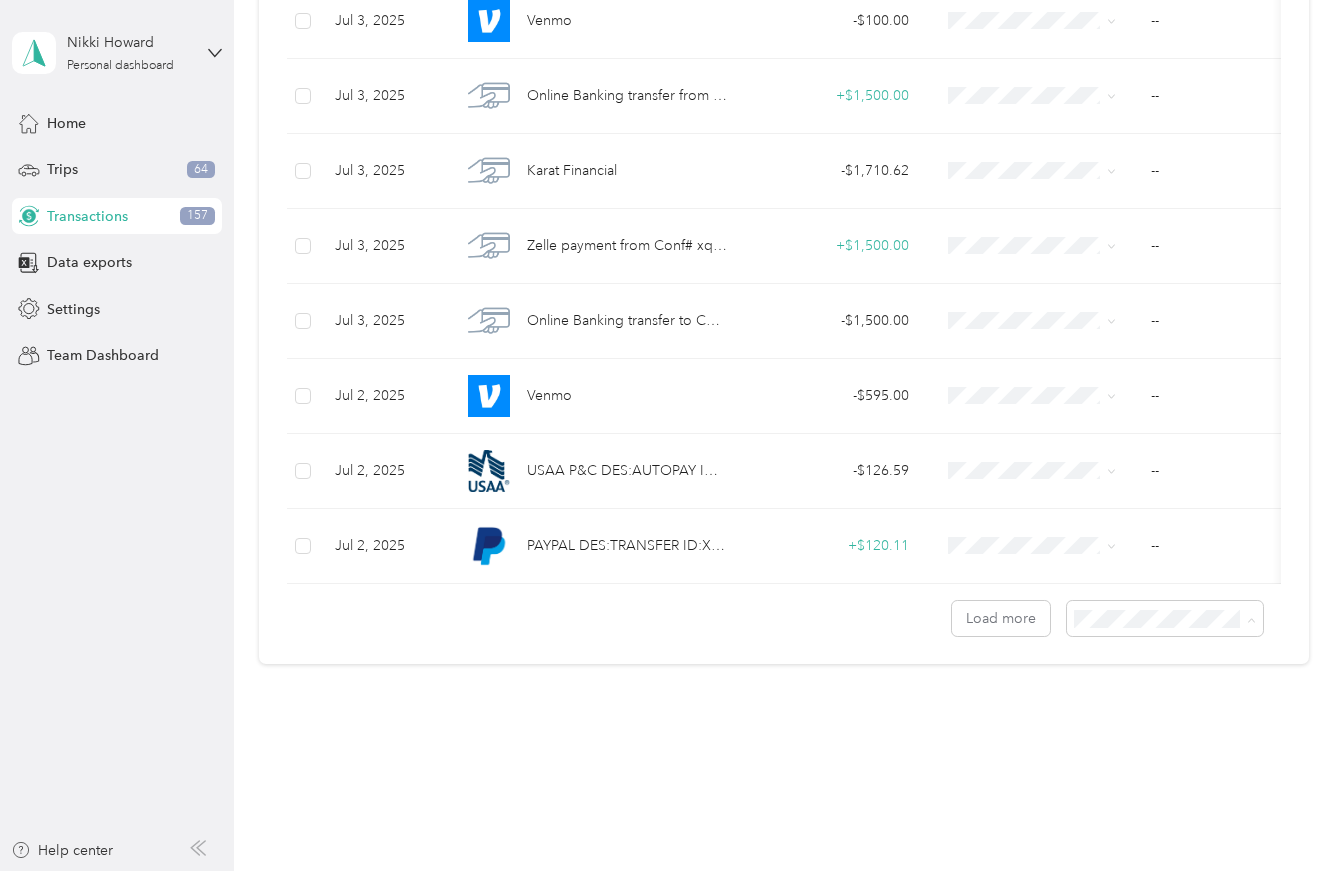 click on "100 per load" at bounding box center (1127, 726) 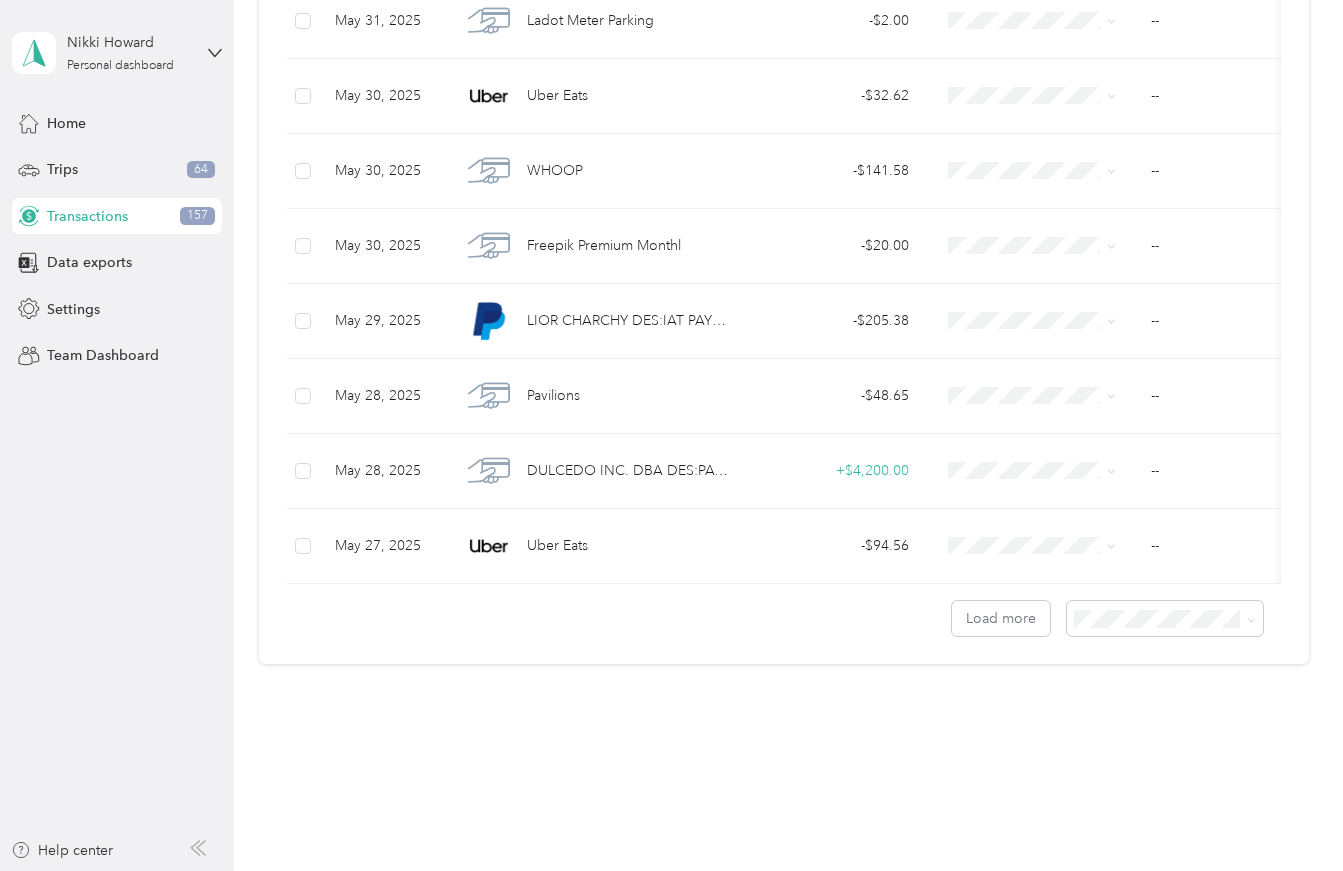 scroll, scrollTop: 7273, scrollLeft: 0, axis: vertical 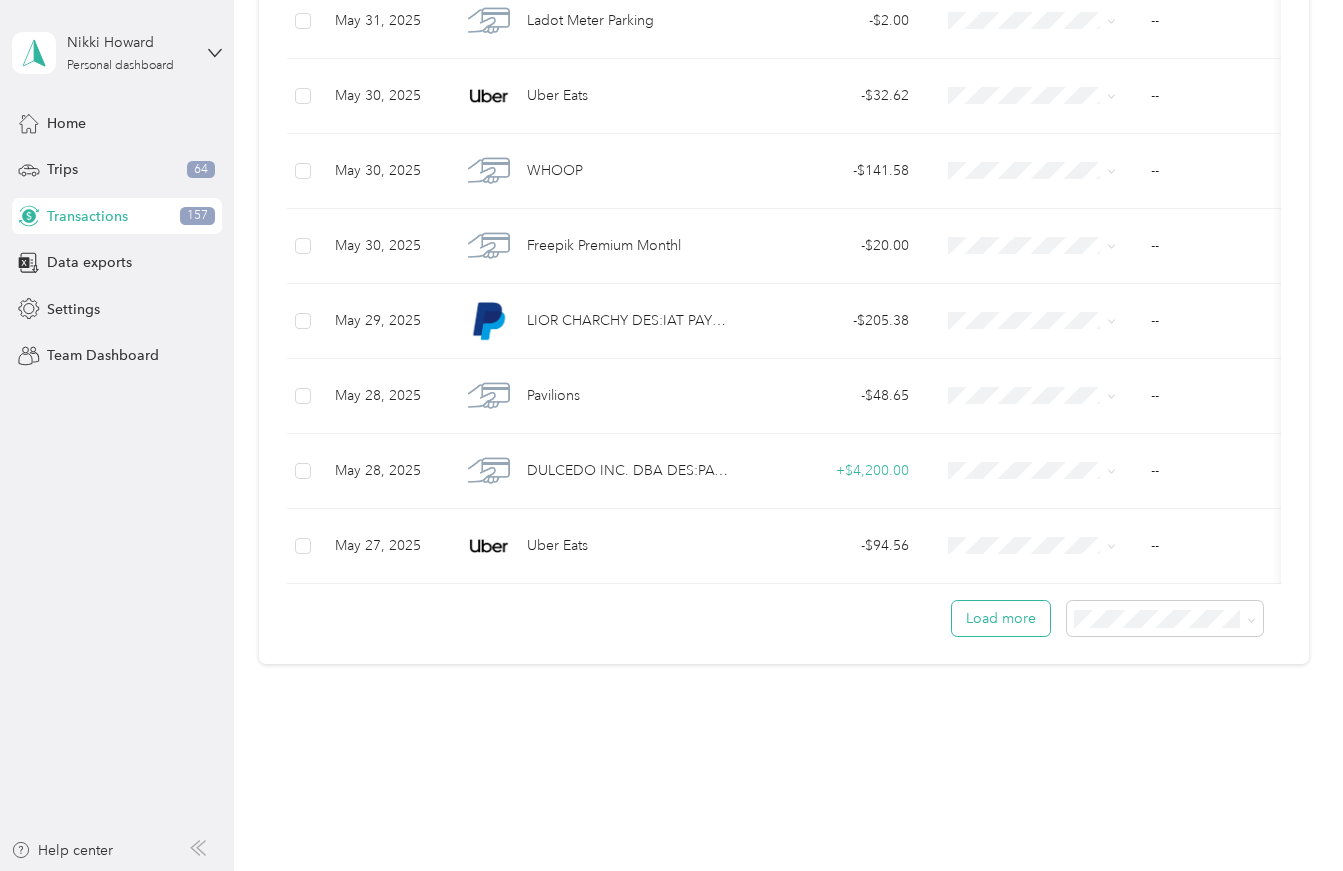 click on "Load more" at bounding box center (1001, 618) 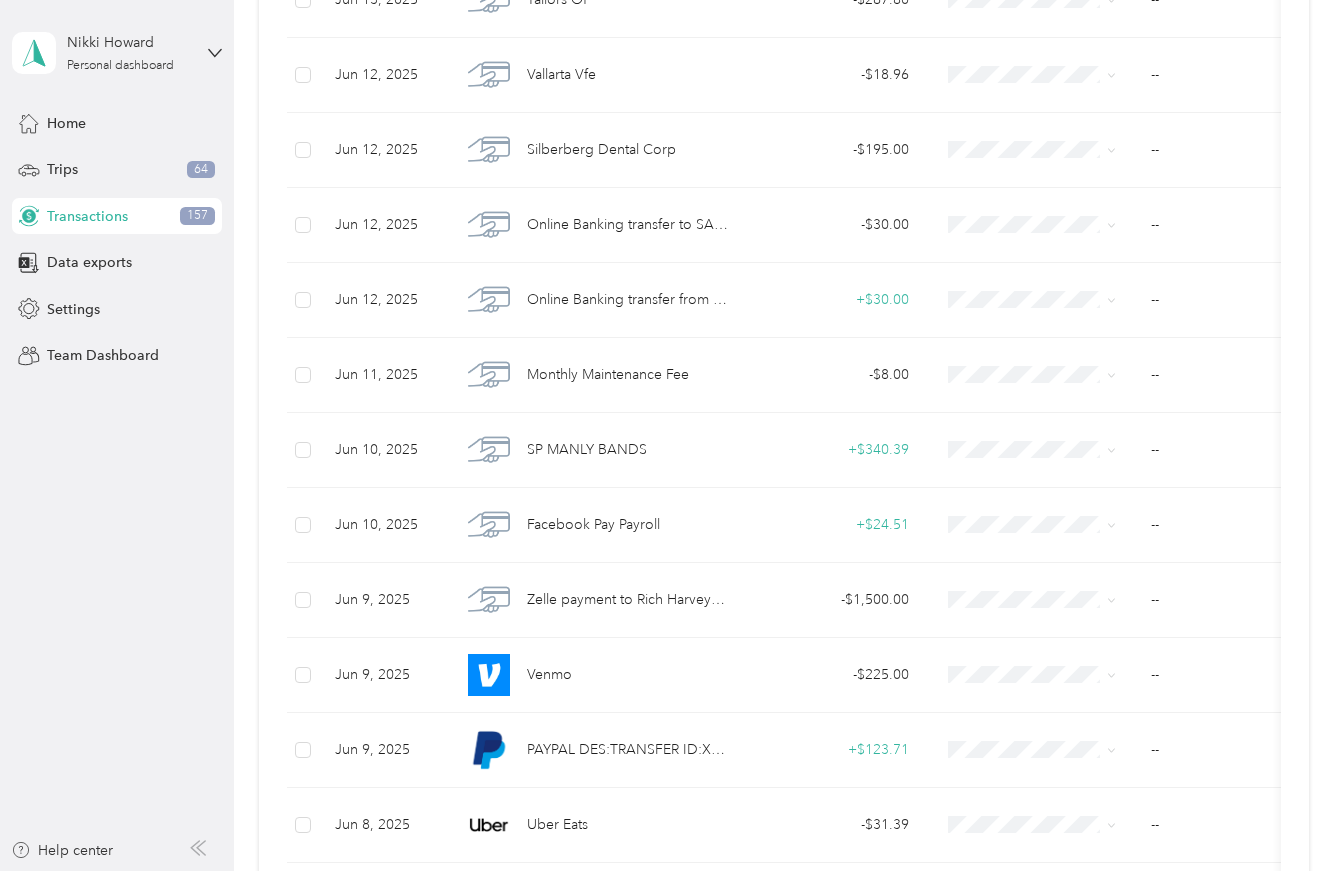 scroll, scrollTop: 4663, scrollLeft: 0, axis: vertical 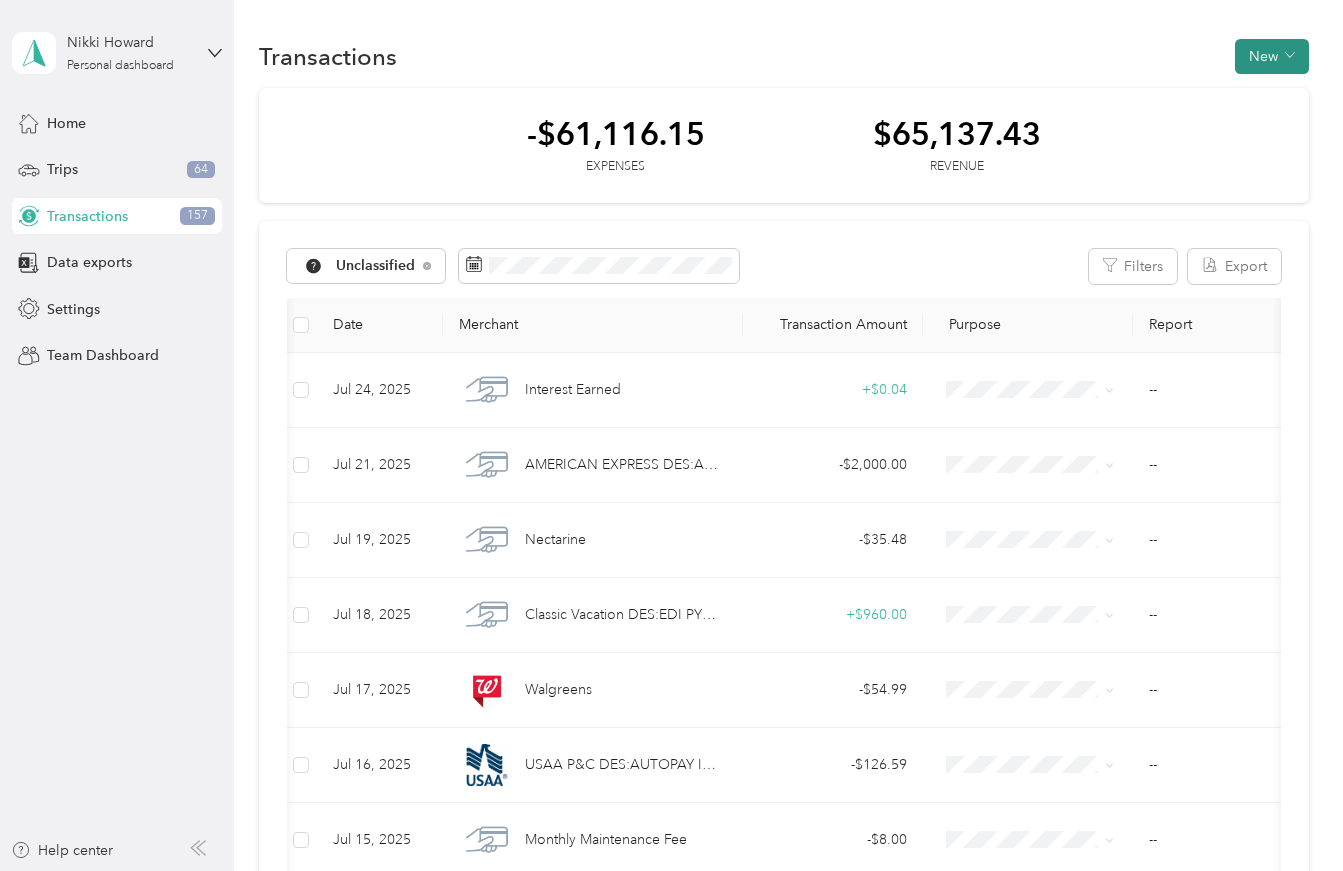 click on "New" at bounding box center (1272, 56) 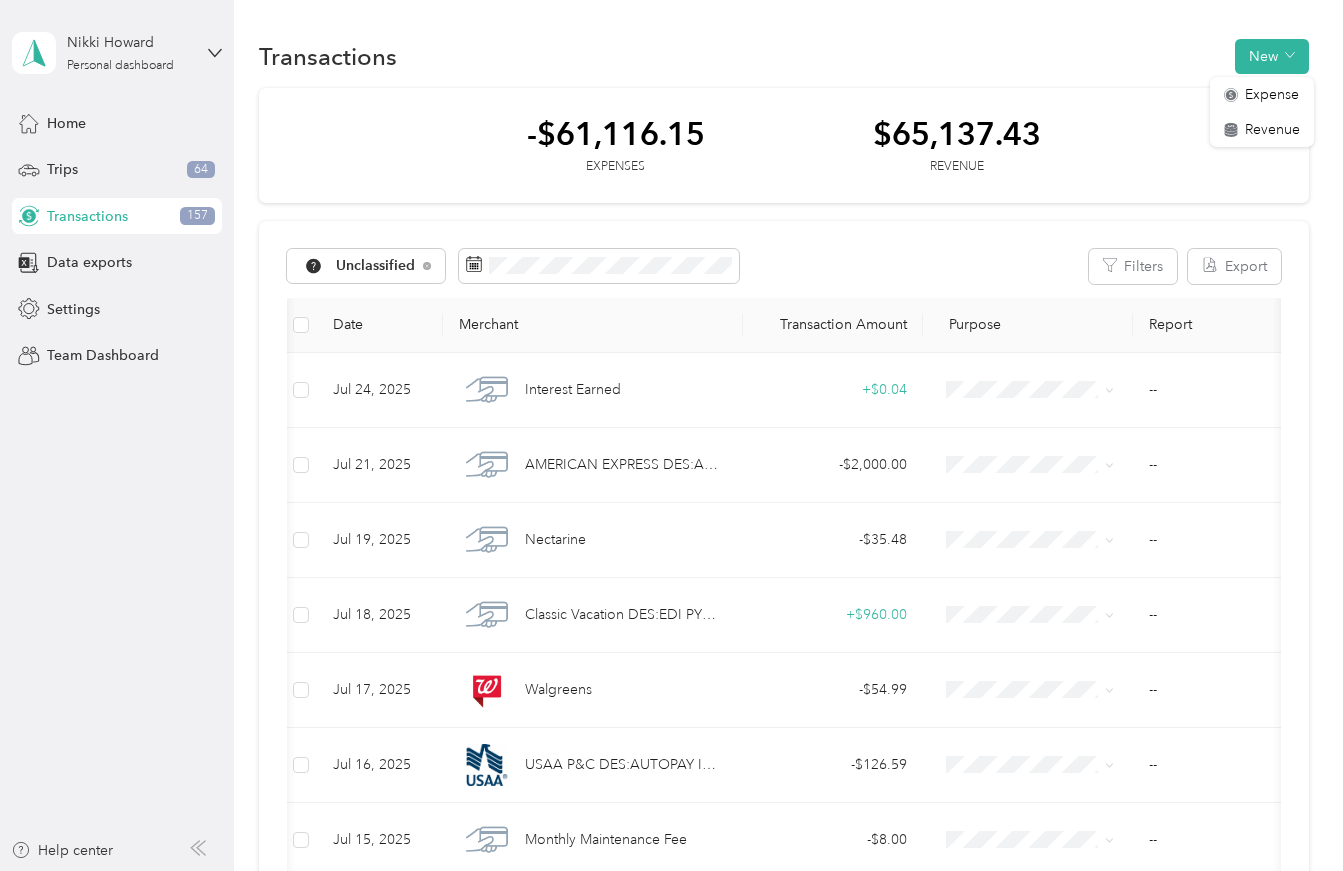 click on "Transactions New" at bounding box center [784, 56] 